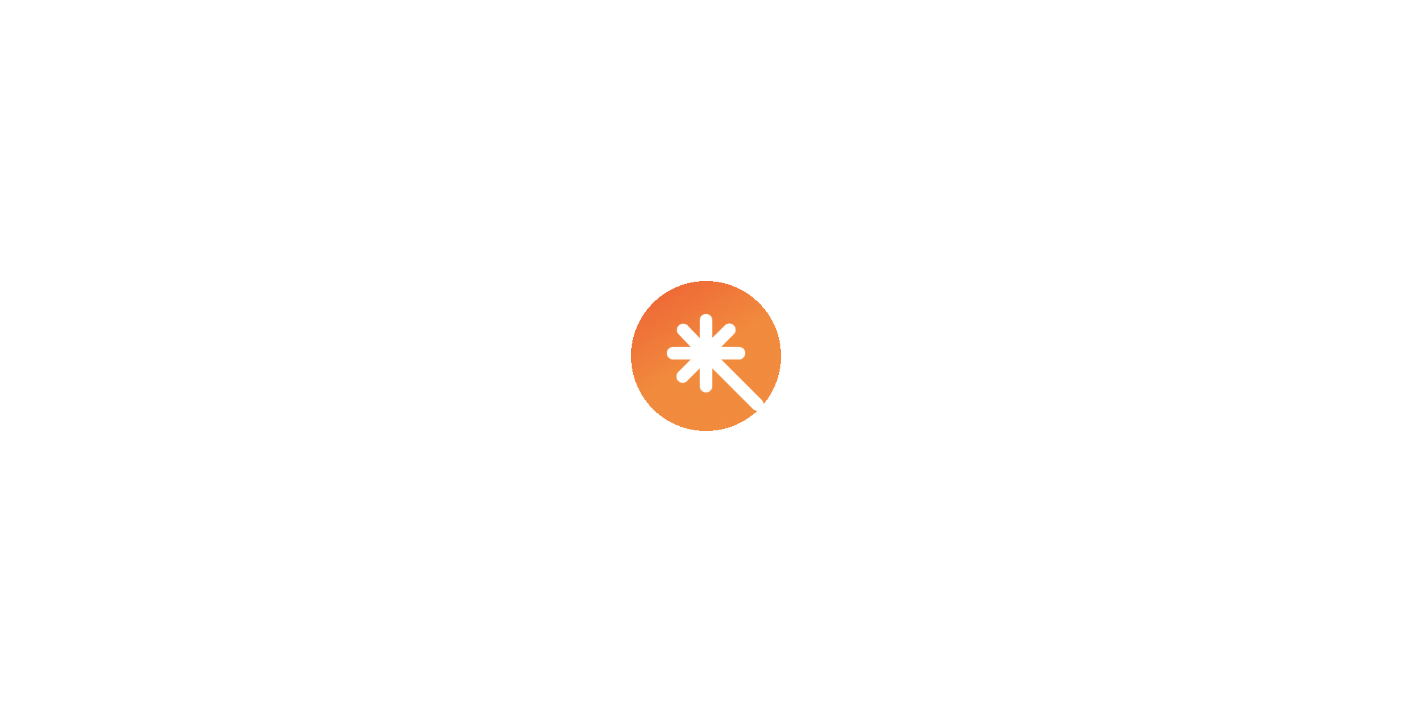 scroll, scrollTop: 0, scrollLeft: 0, axis: both 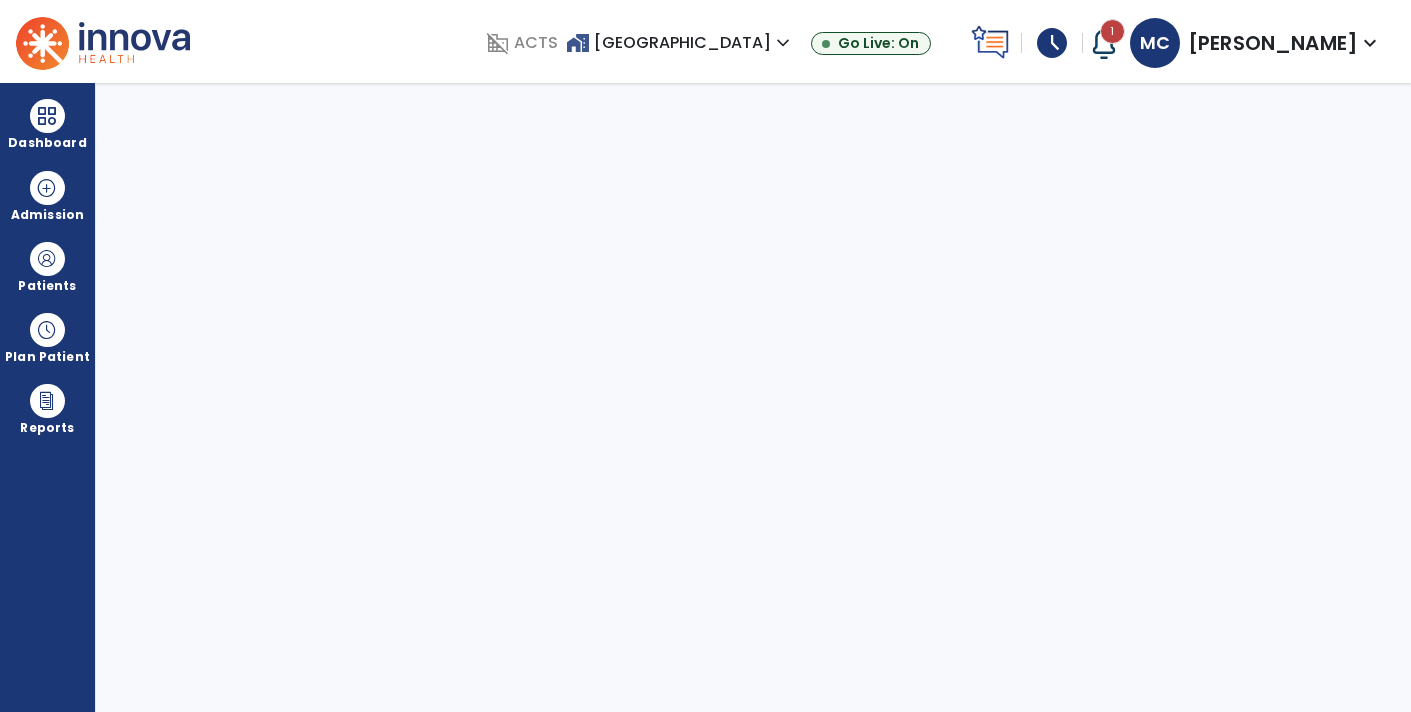 select on "****" 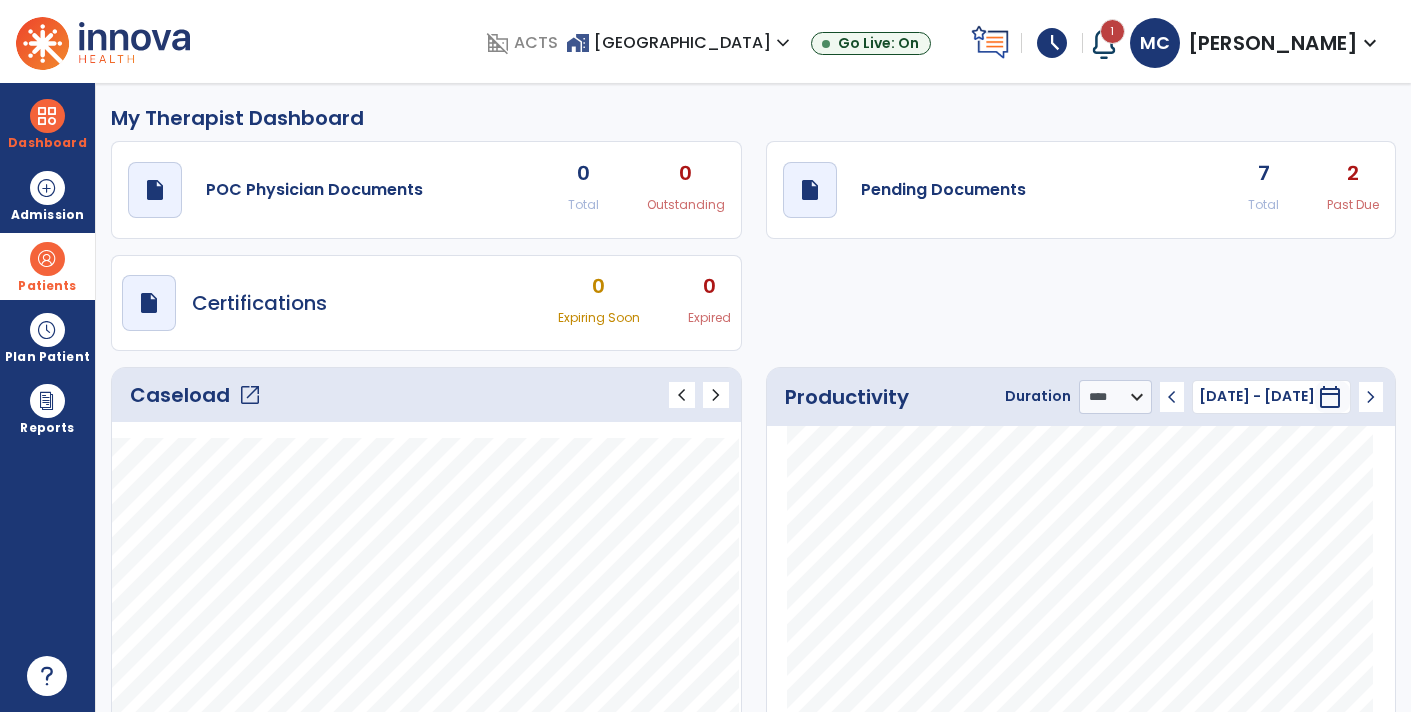 click at bounding box center [47, 259] 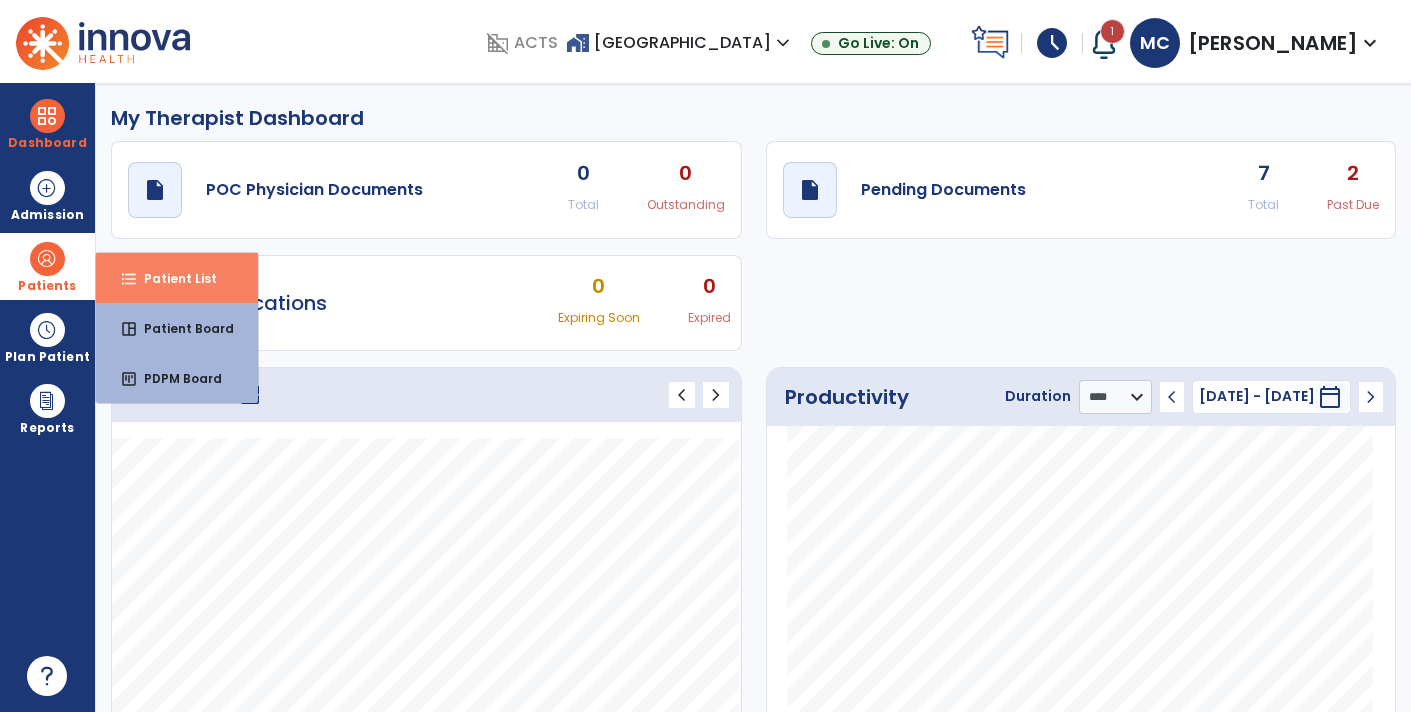 click on "Patient List" at bounding box center [172, 278] 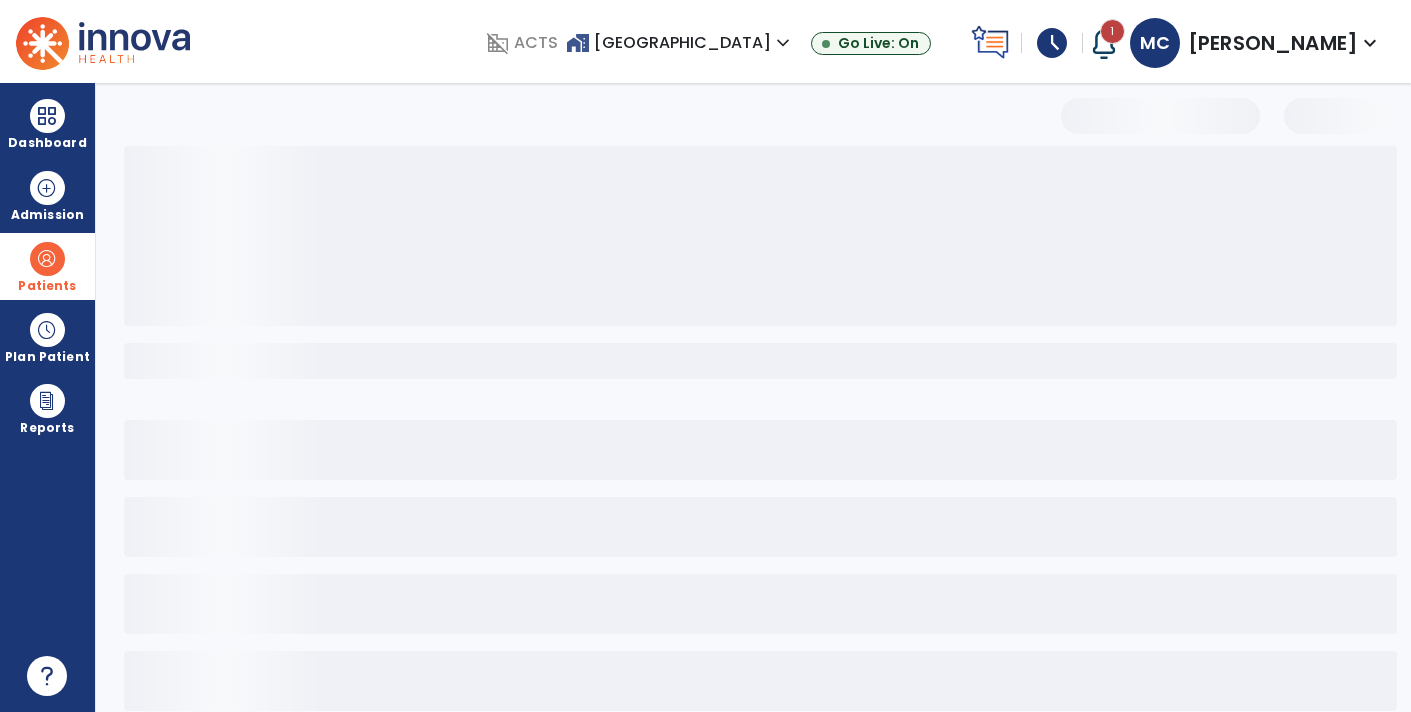select on "***" 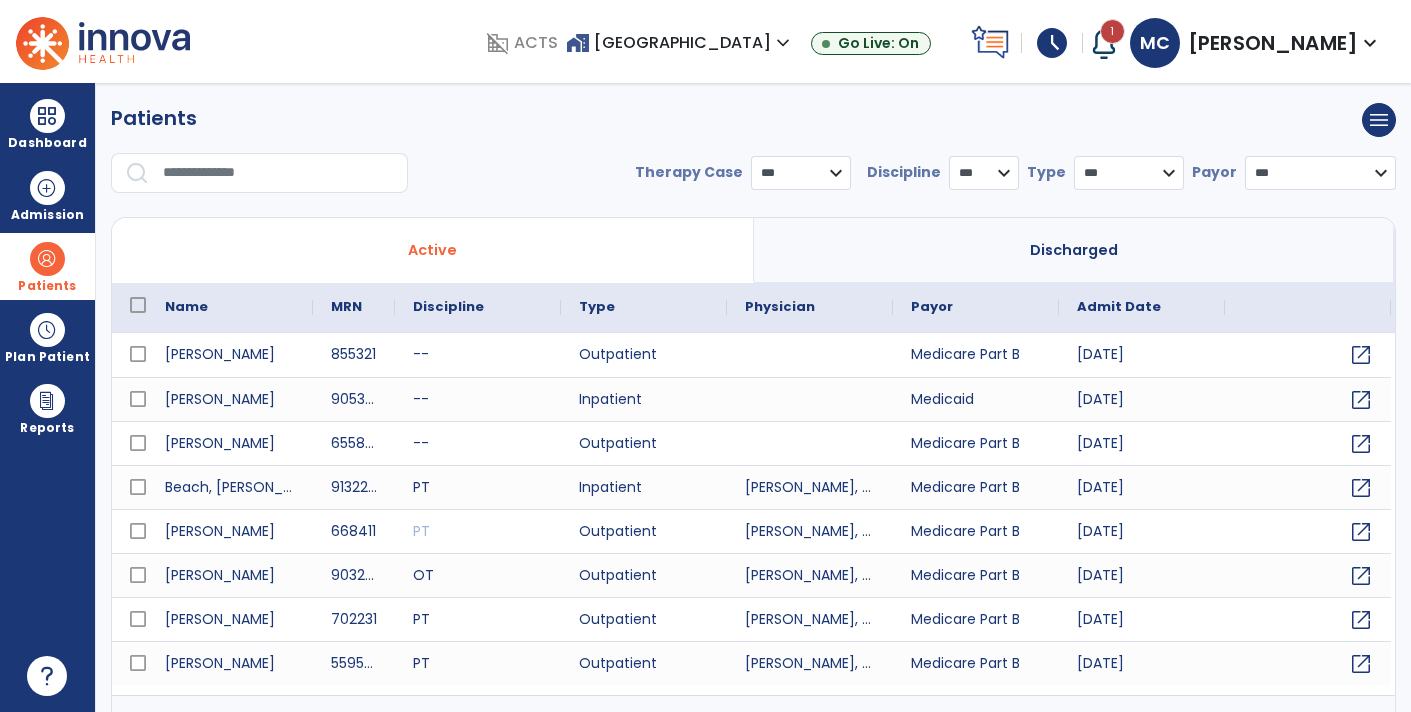 click at bounding box center (278, 173) 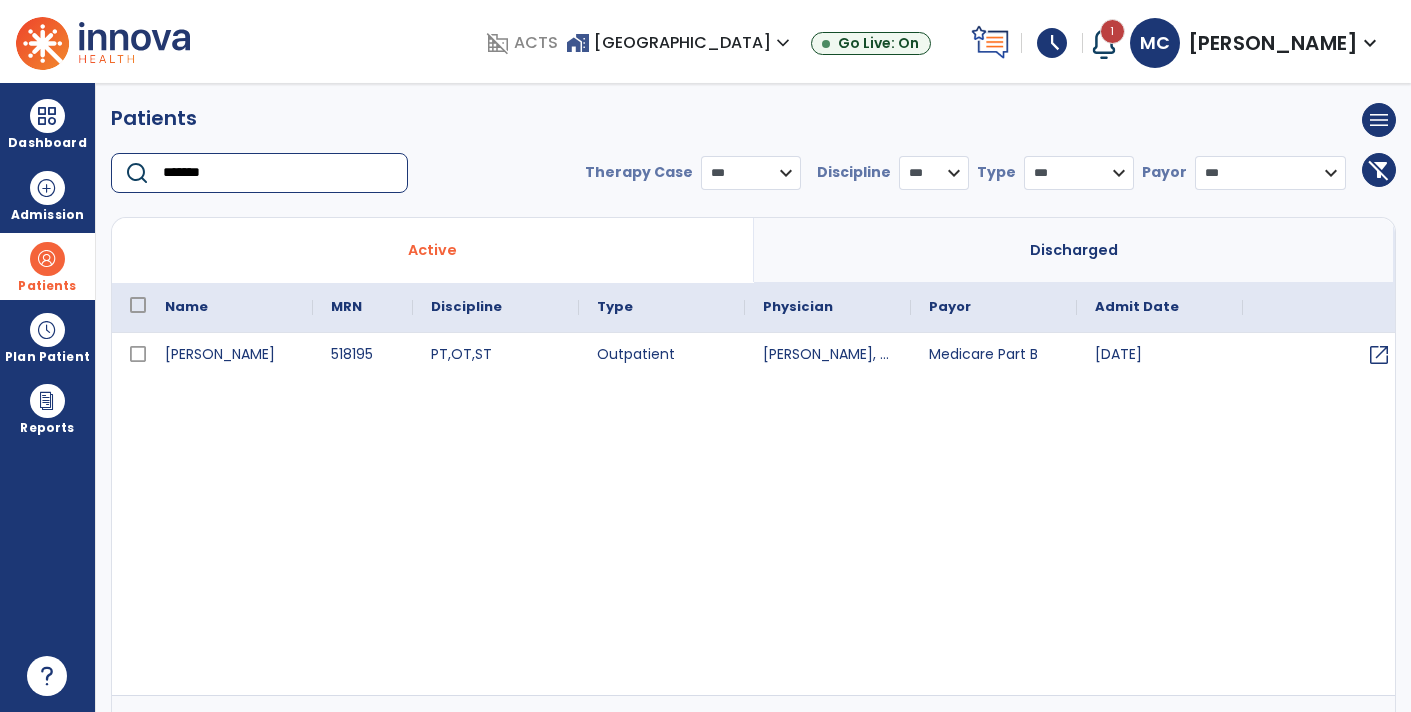 type on "*******" 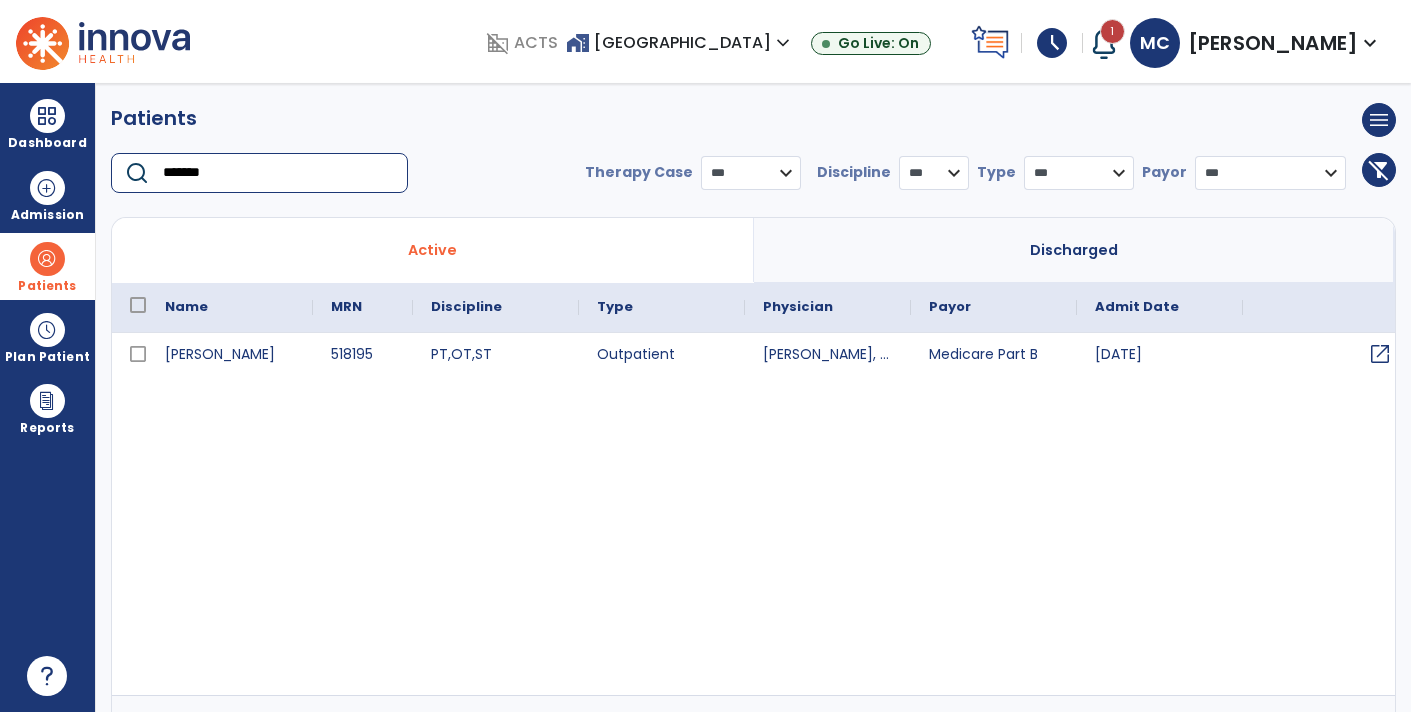 click on "open_in_new" at bounding box center [1380, 354] 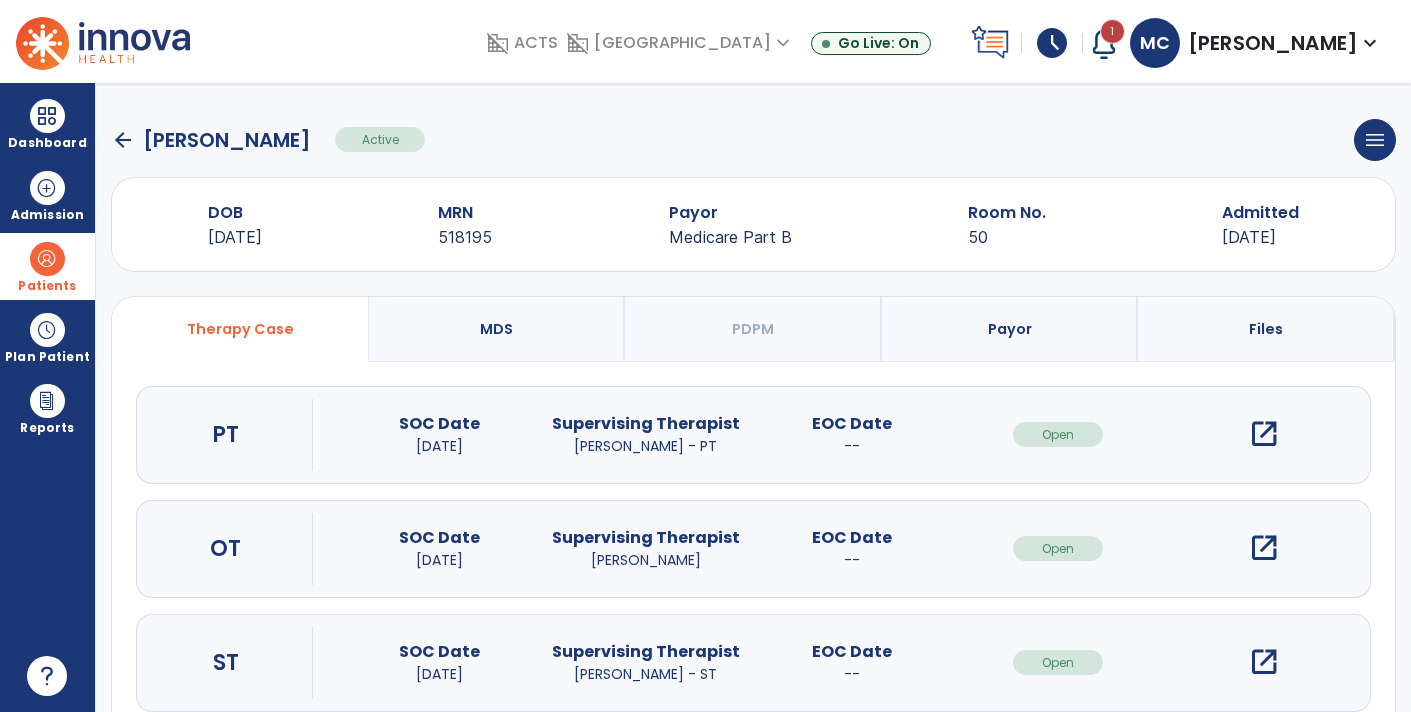 click on "open_in_new" at bounding box center (1264, 434) 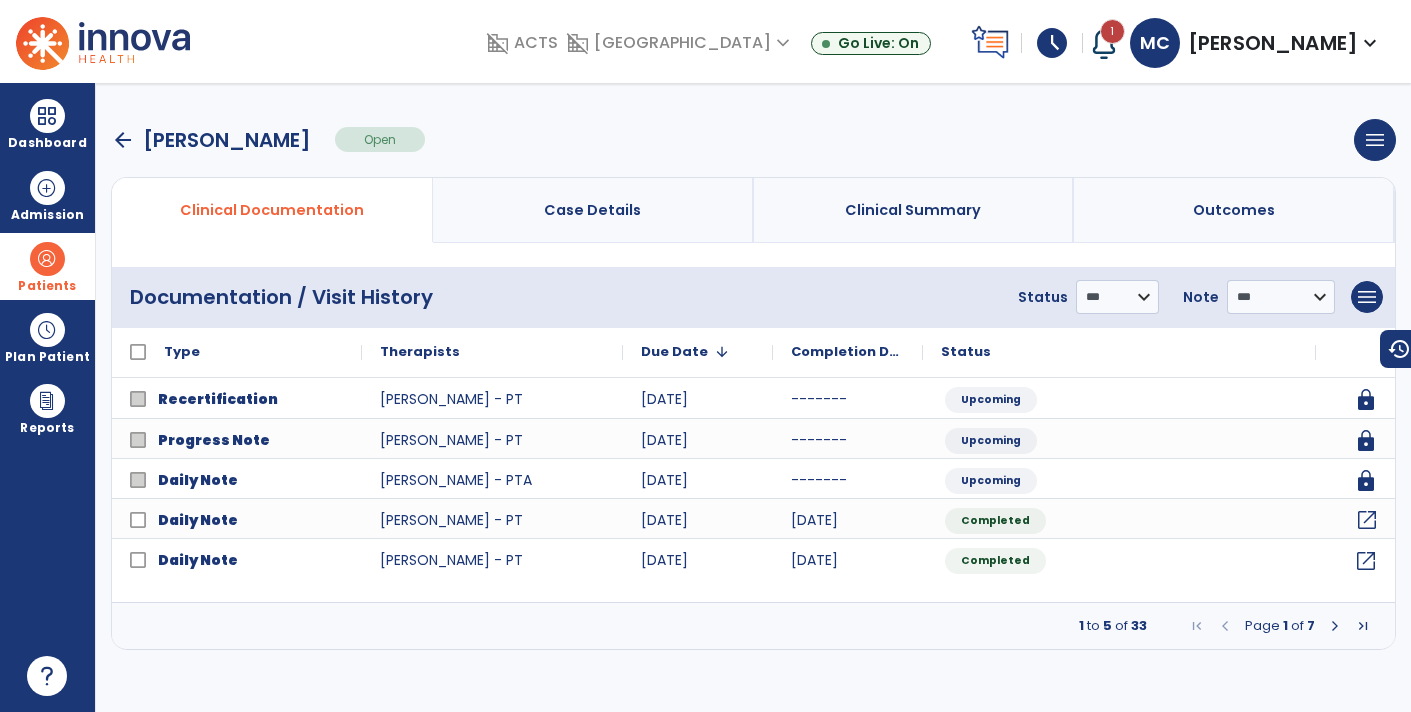 click on "open_in_new" 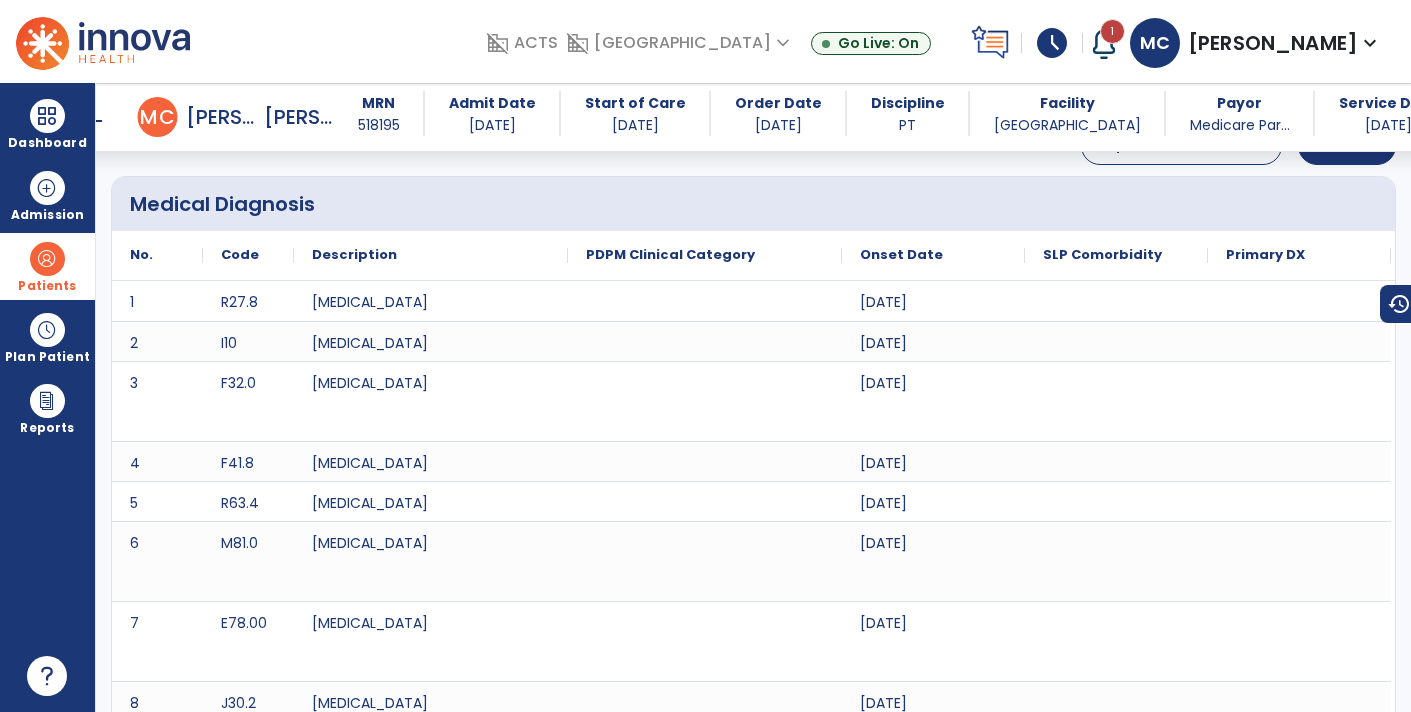scroll, scrollTop: 83, scrollLeft: 0, axis: vertical 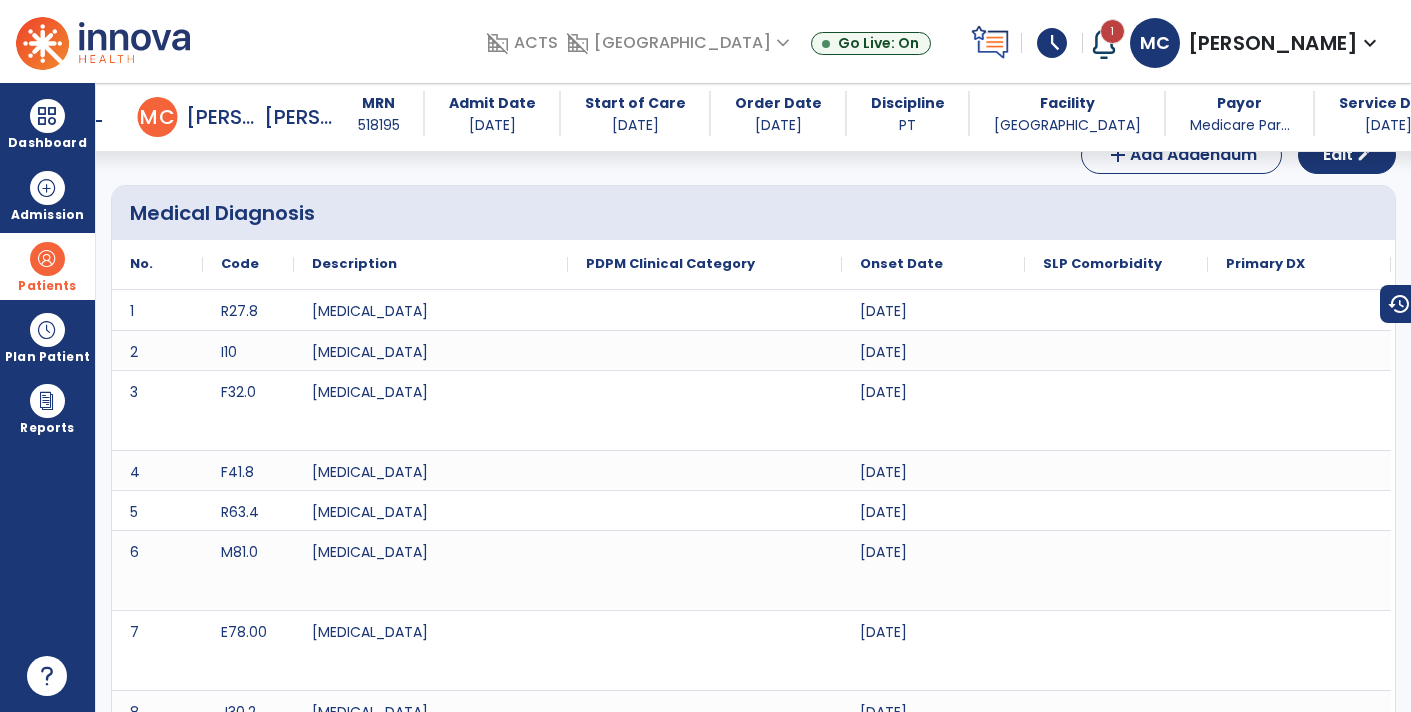 click on "arrow_back" at bounding box center (94, 121) 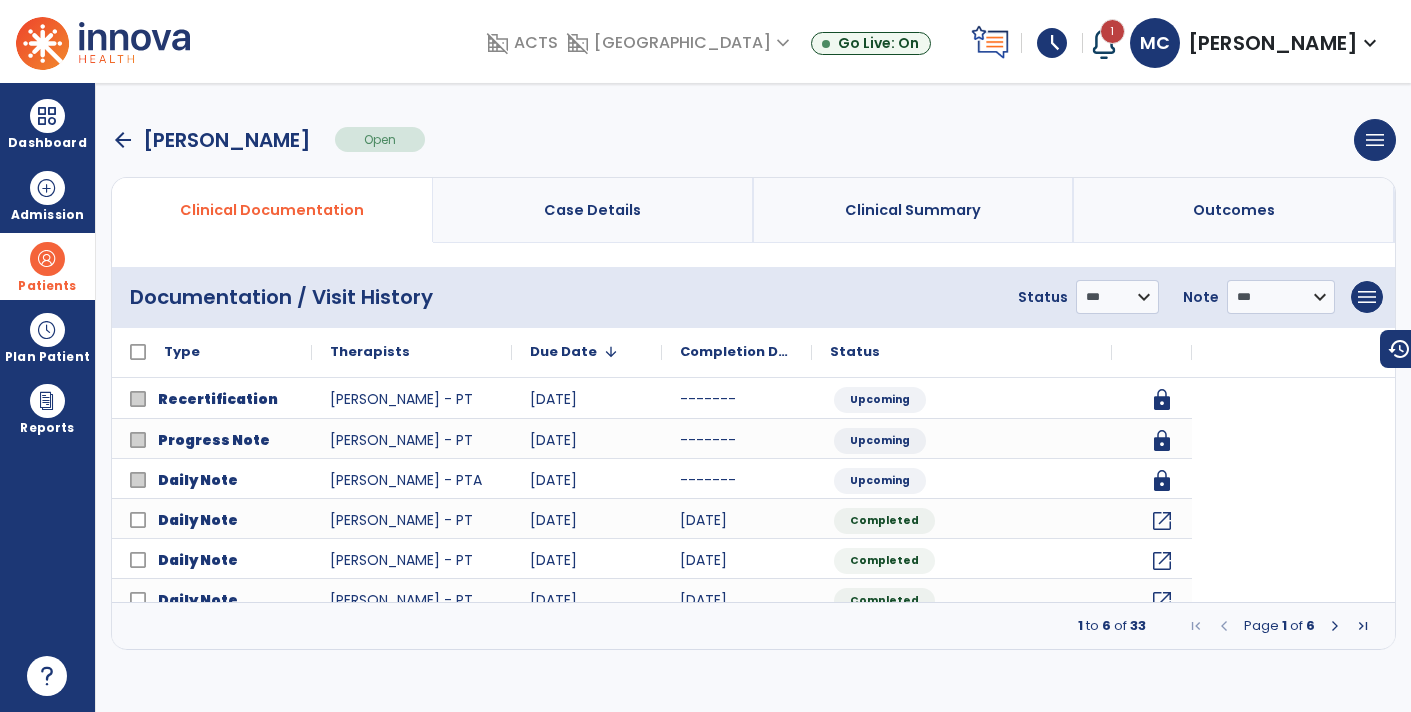 scroll, scrollTop: 0, scrollLeft: 0, axis: both 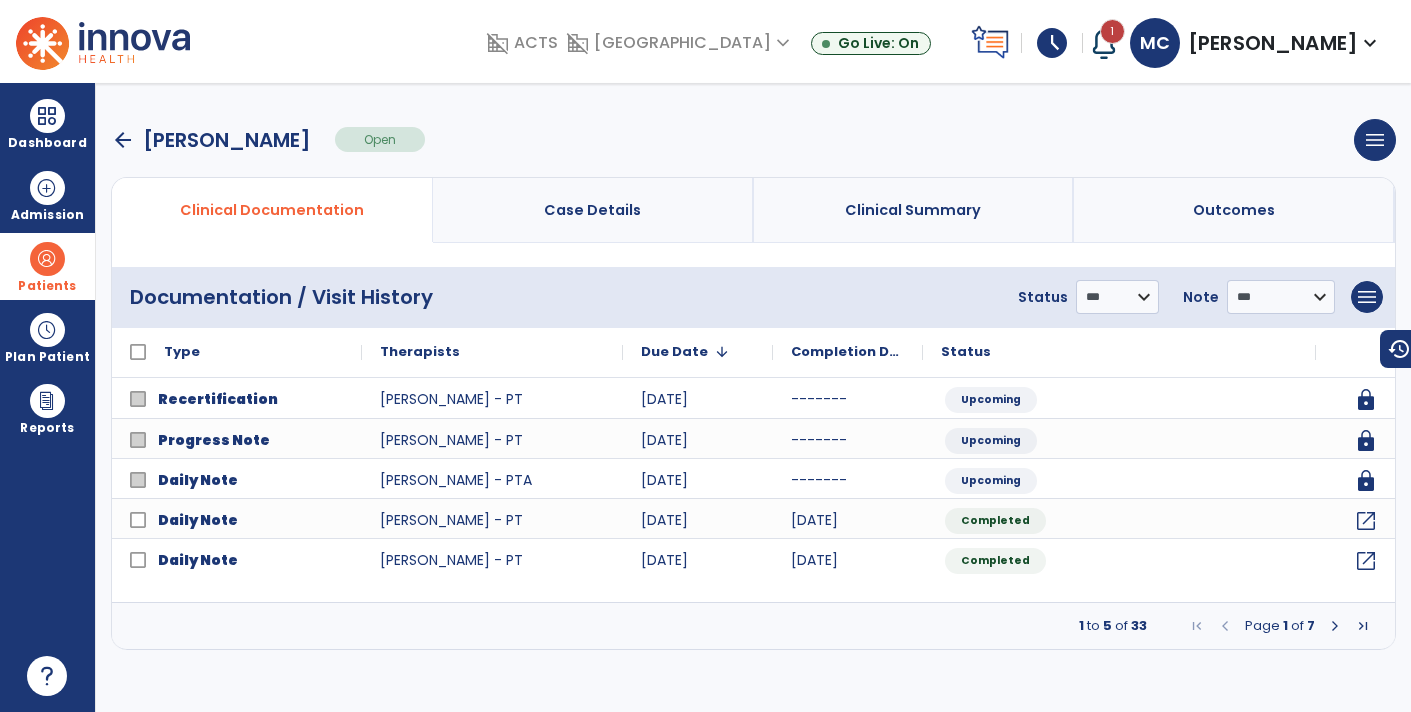 click at bounding box center (1335, 626) 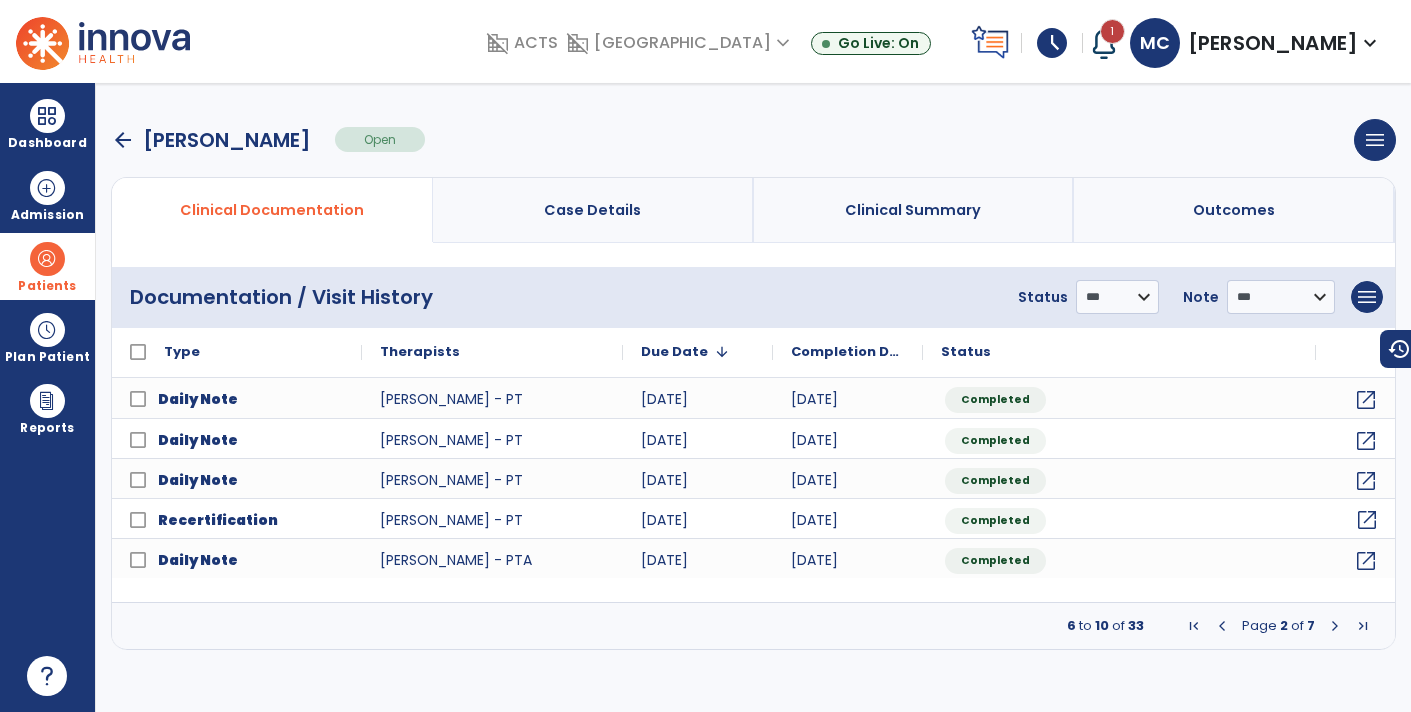 click on "open_in_new" 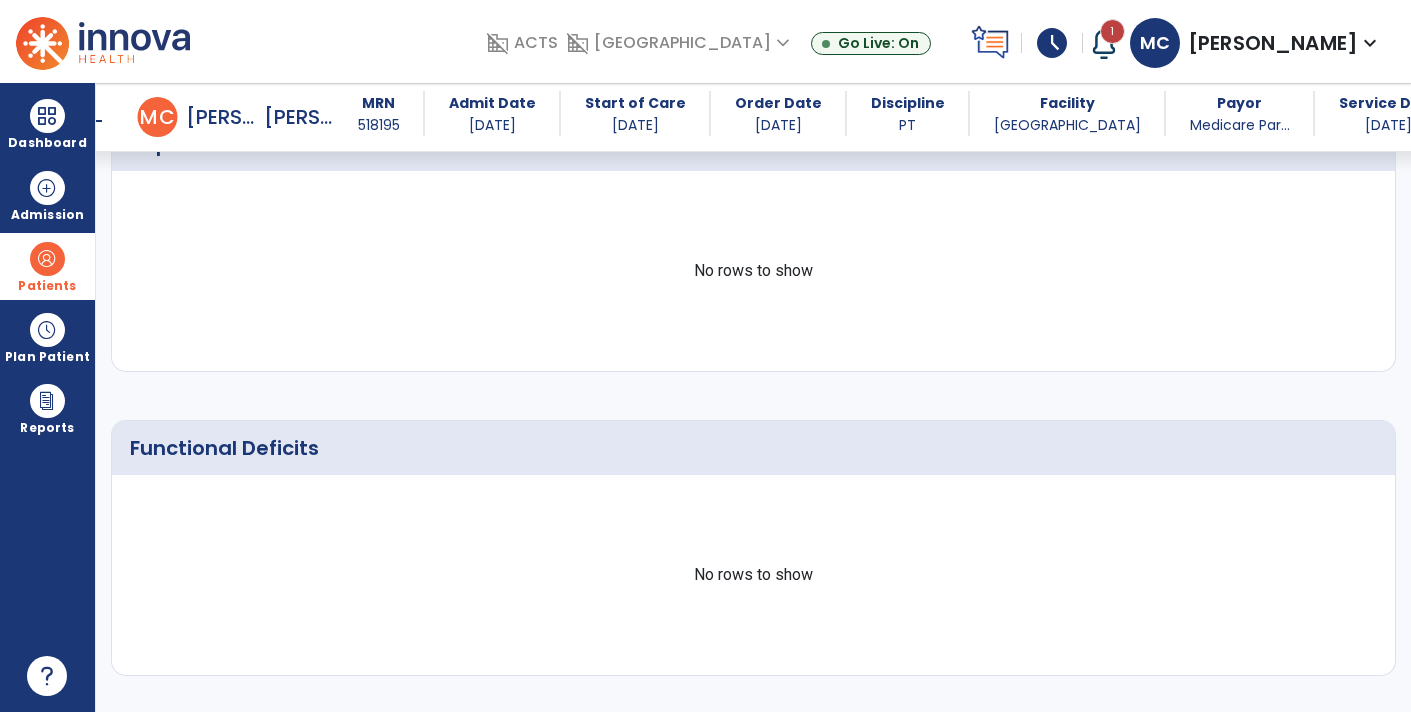 scroll, scrollTop: 1211, scrollLeft: 0, axis: vertical 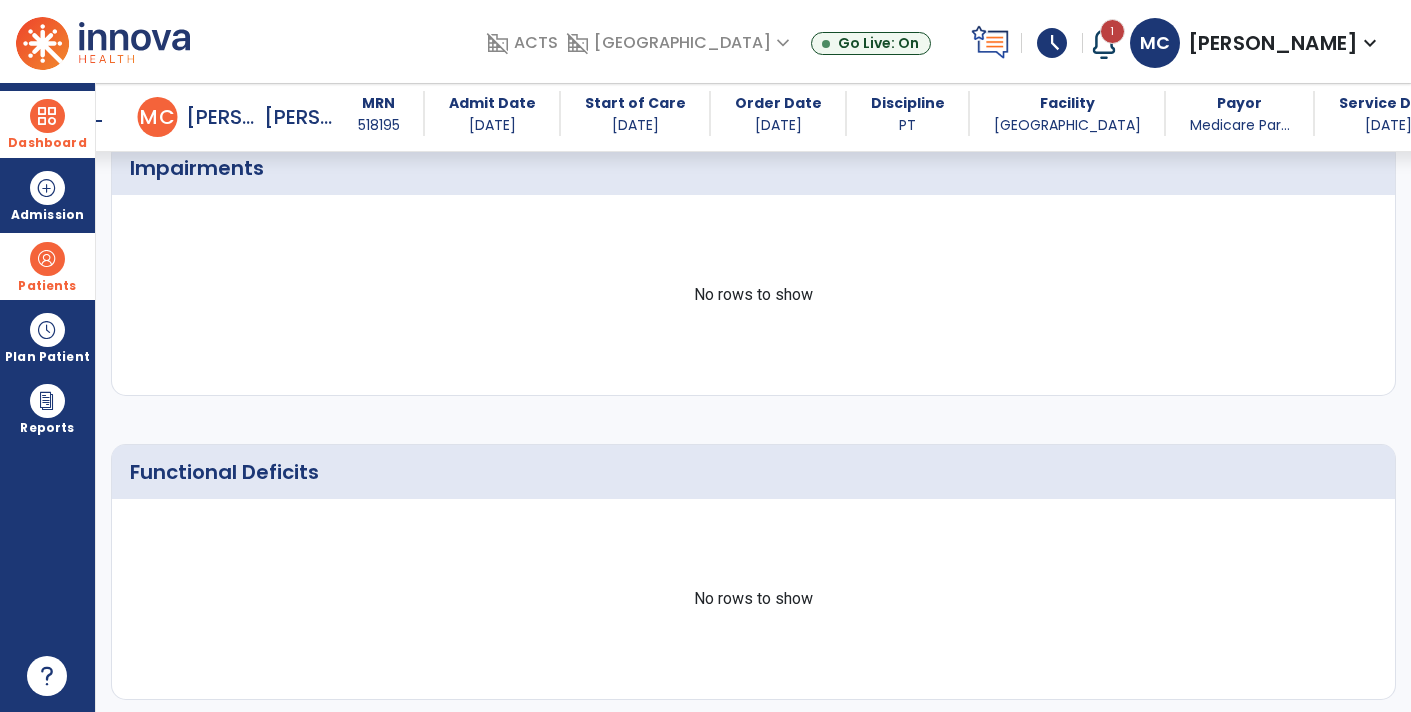 click at bounding box center (47, 116) 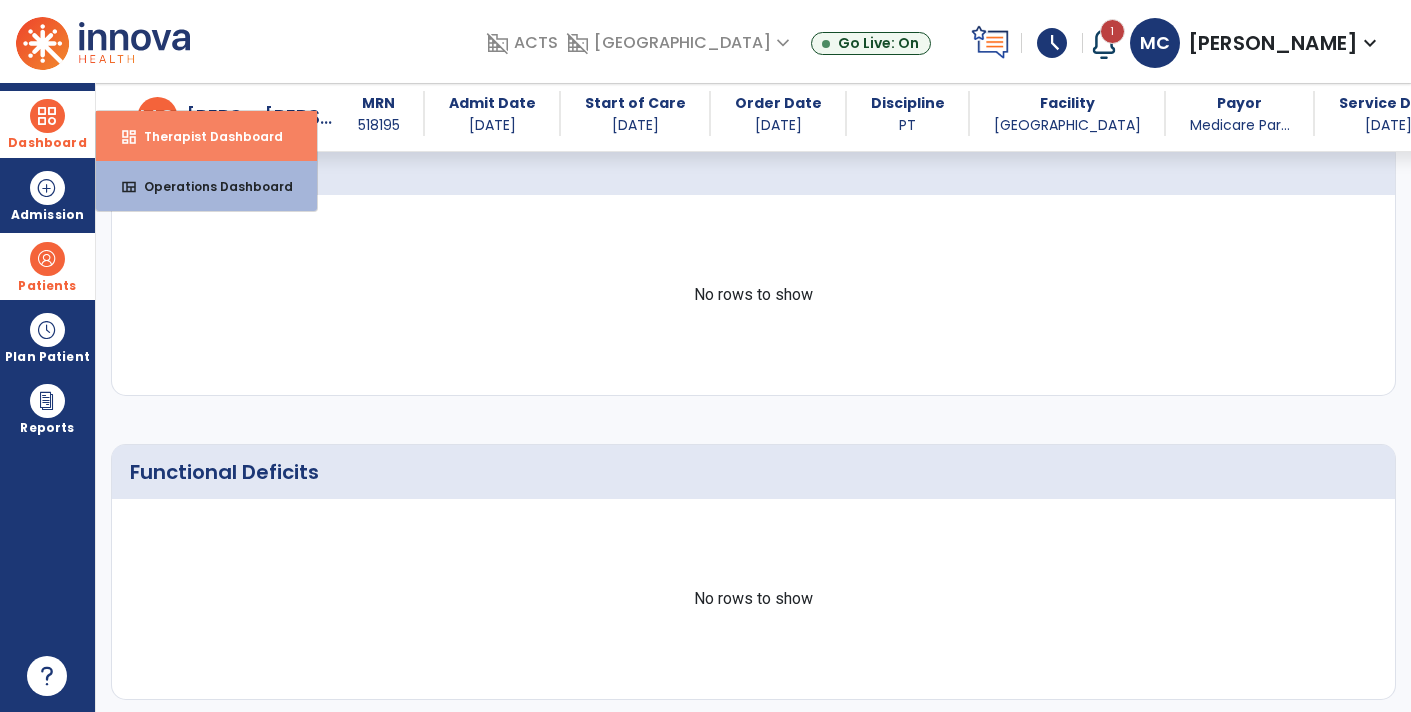 click on "Therapist Dashboard" at bounding box center (205, 136) 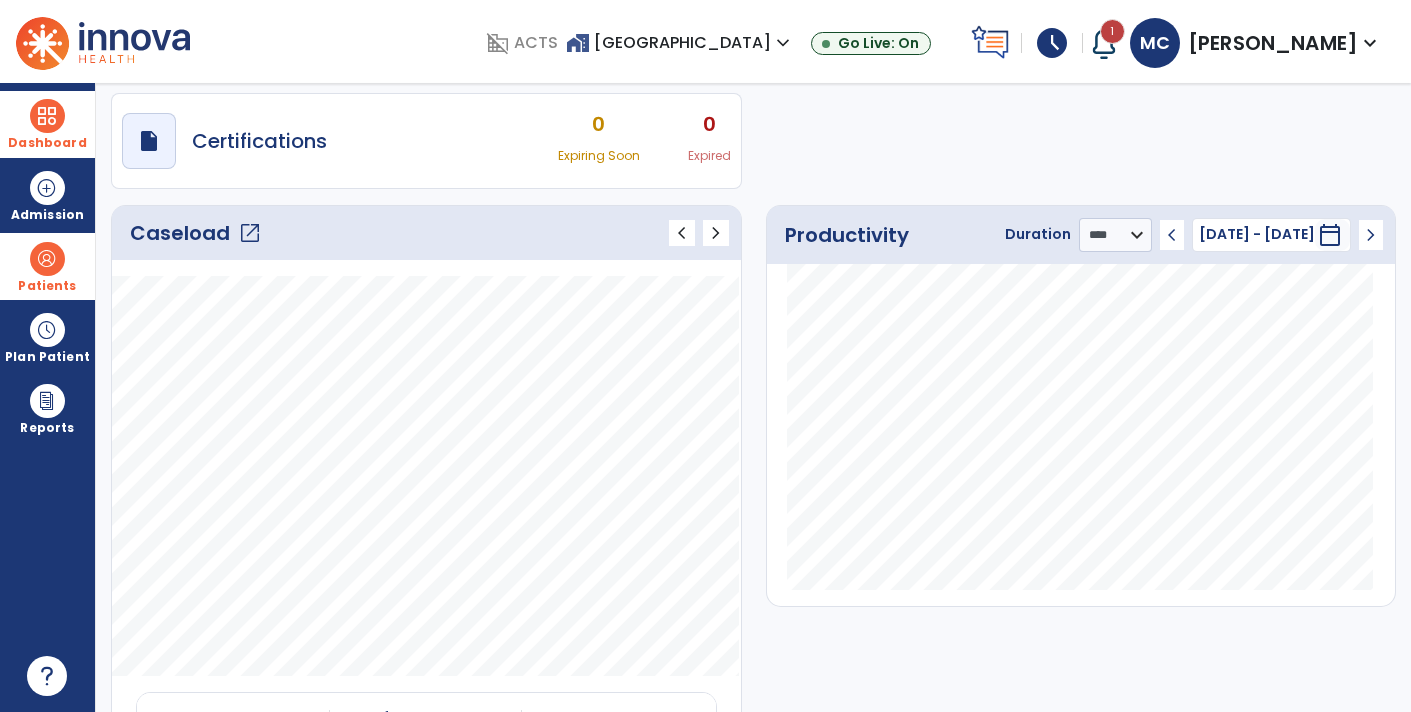 scroll, scrollTop: 0, scrollLeft: 0, axis: both 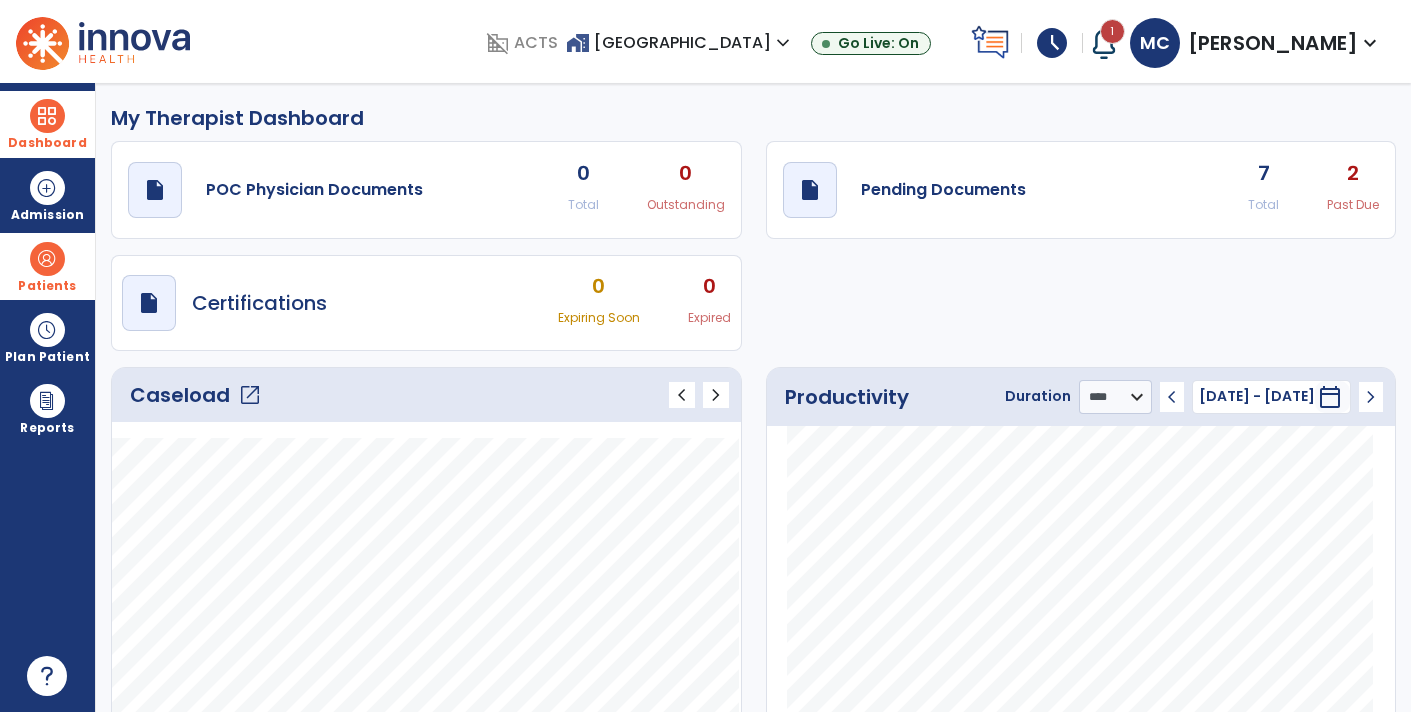 click on "draft   open_in_new  Pending Documents 7 Total 2 Past Due" 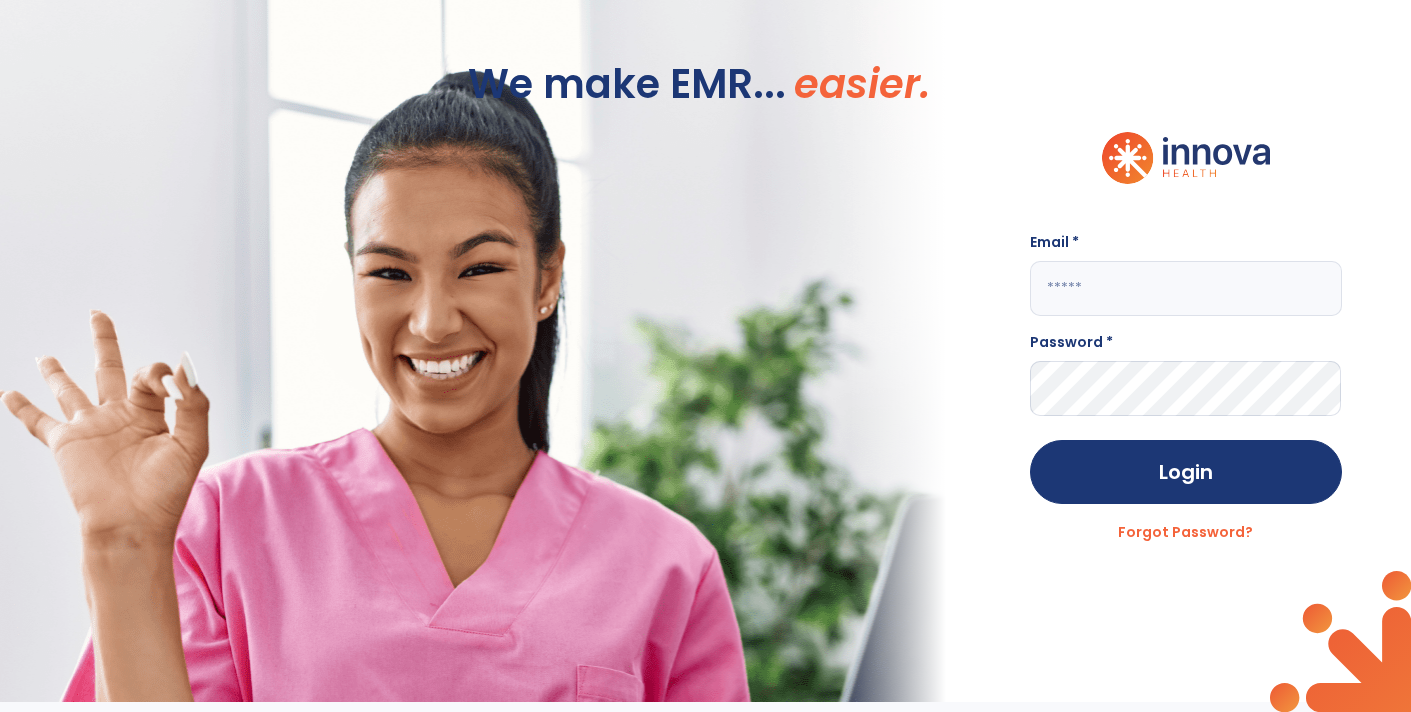 scroll, scrollTop: 0, scrollLeft: 0, axis: both 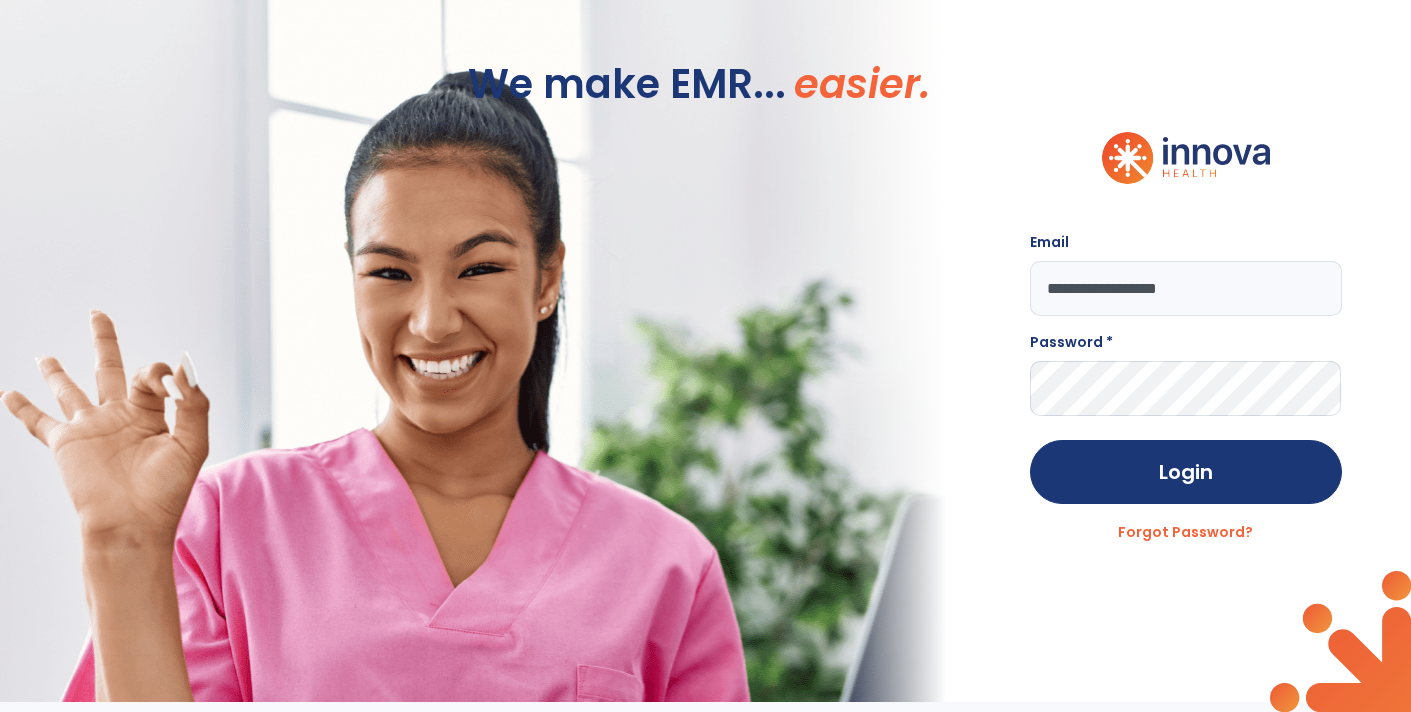 type on "**********" 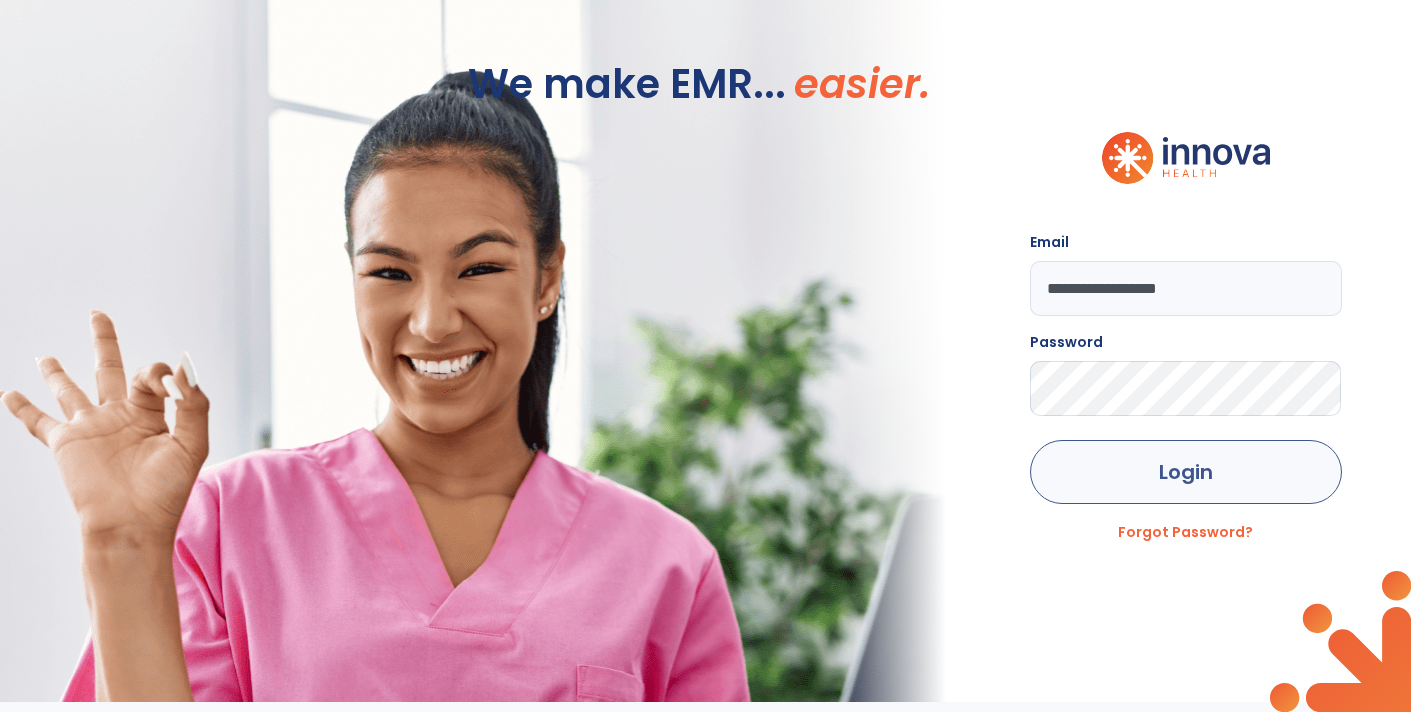click on "Login" 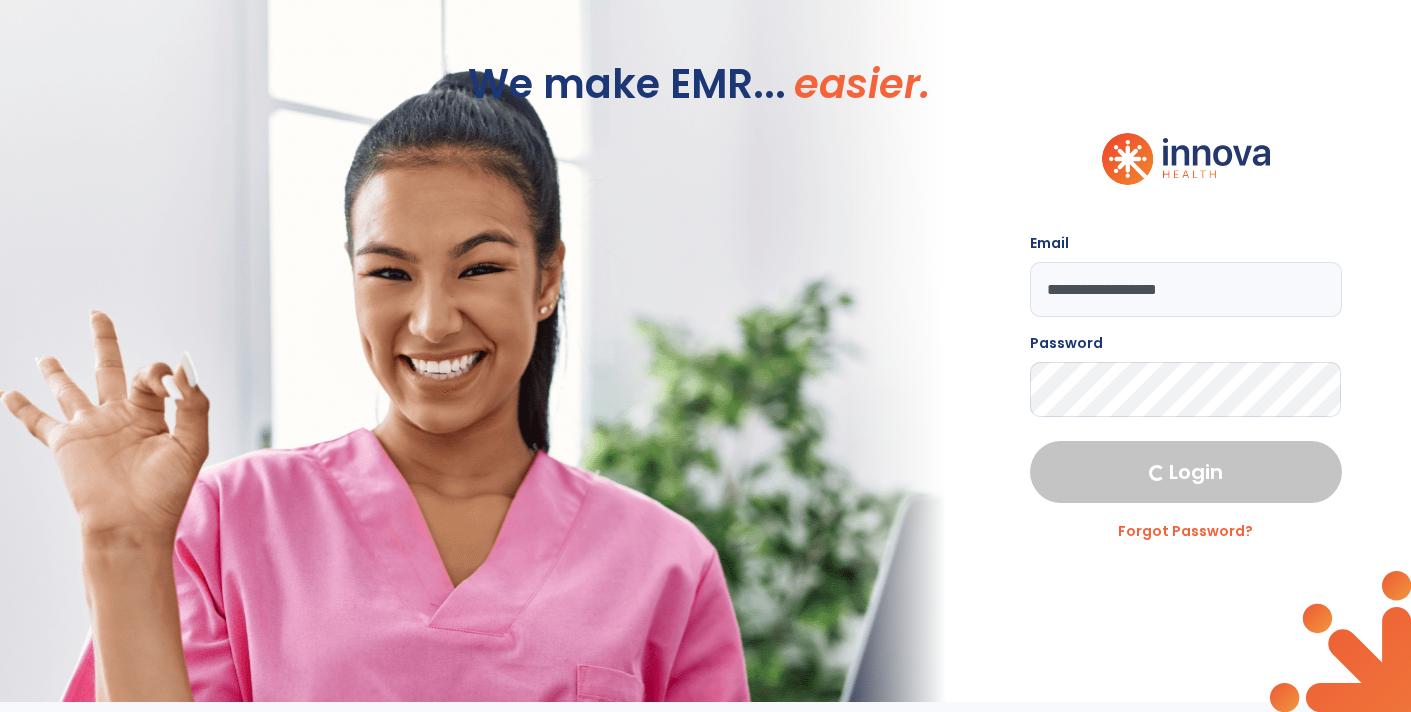 select on "****" 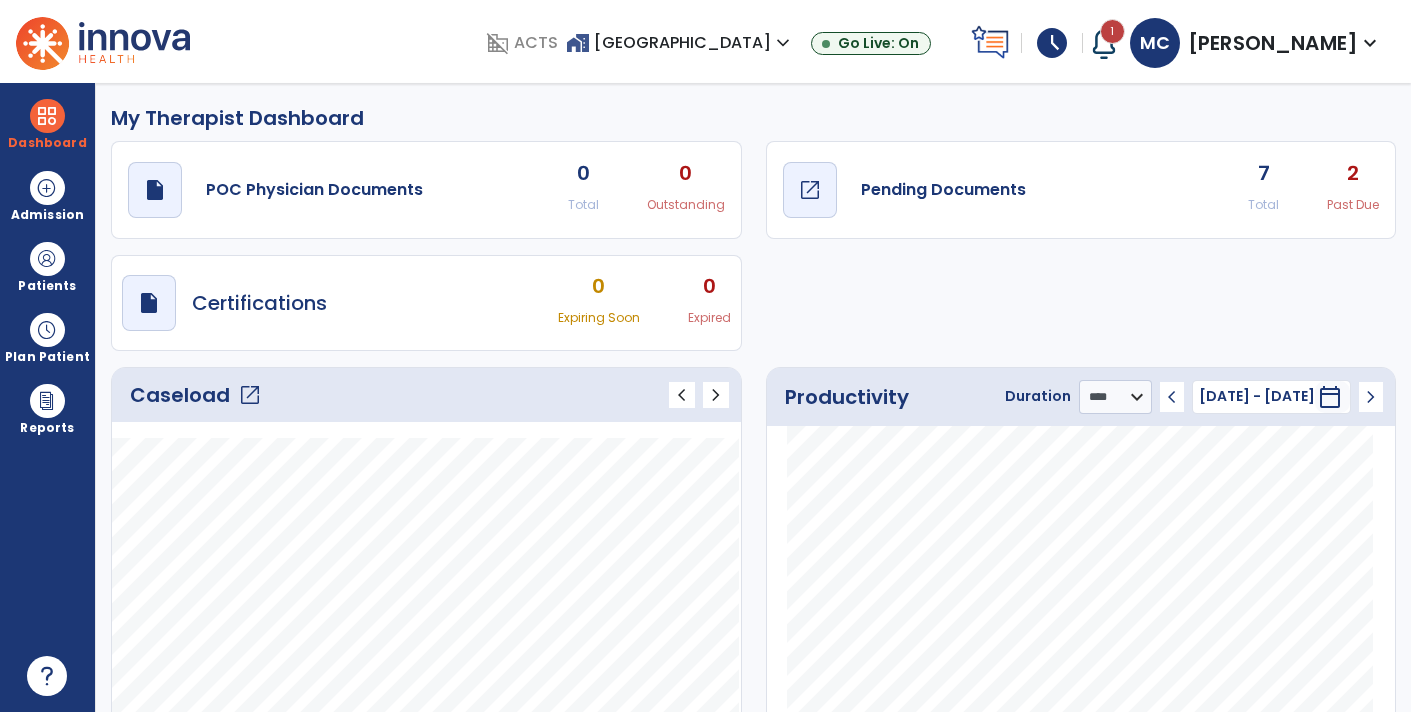 click on "Pending Documents" 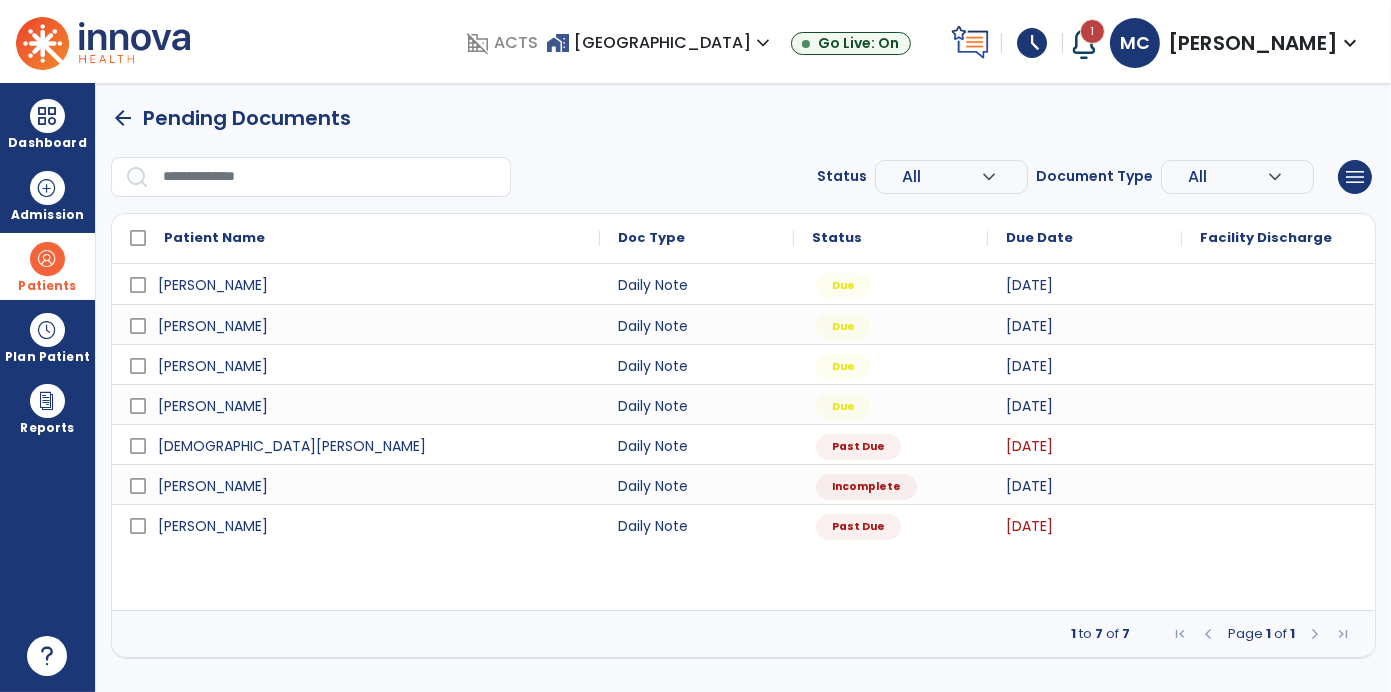 click at bounding box center (47, 259) 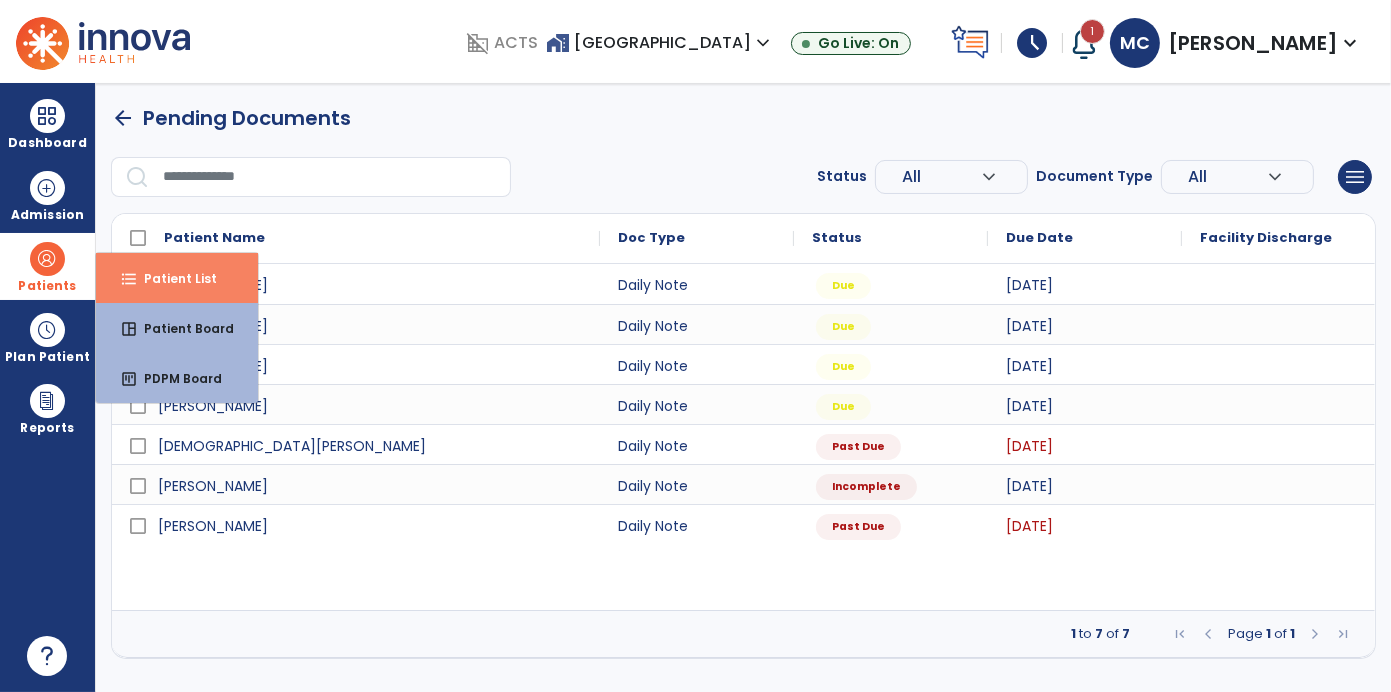 click on "Patient List" at bounding box center (172, 278) 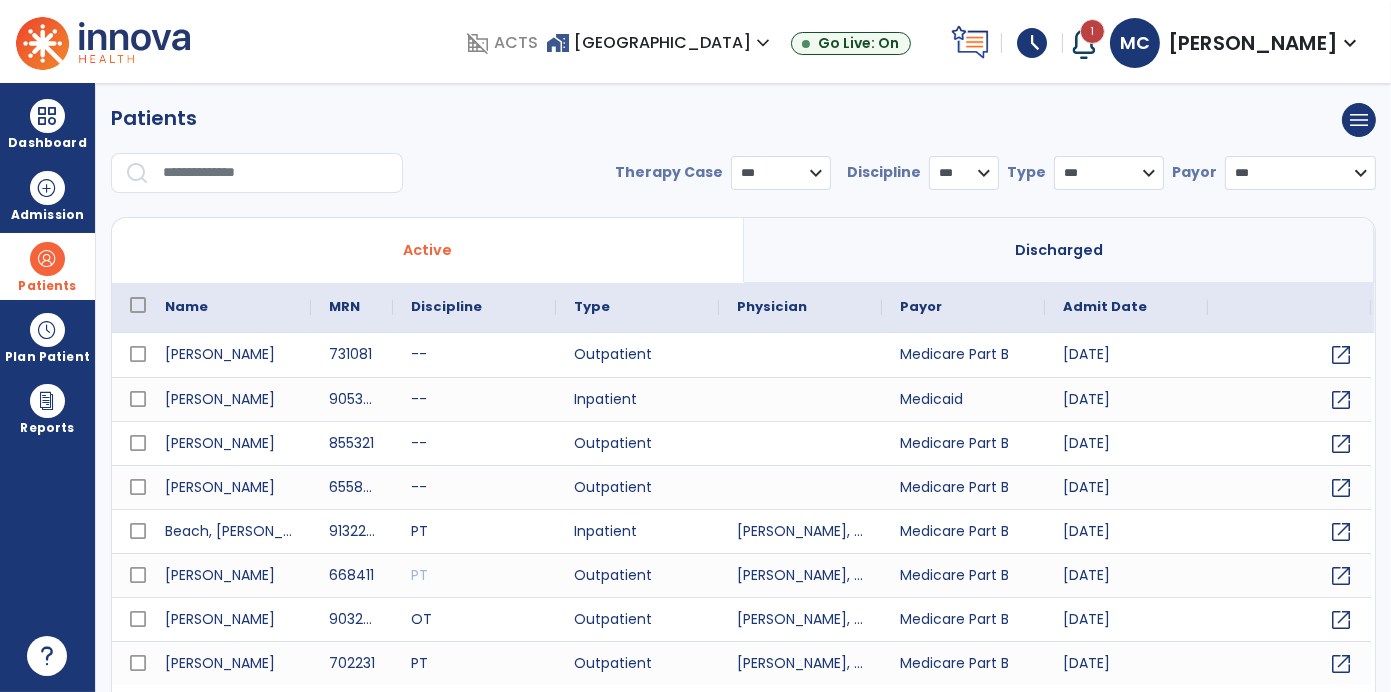click at bounding box center [276, 173] 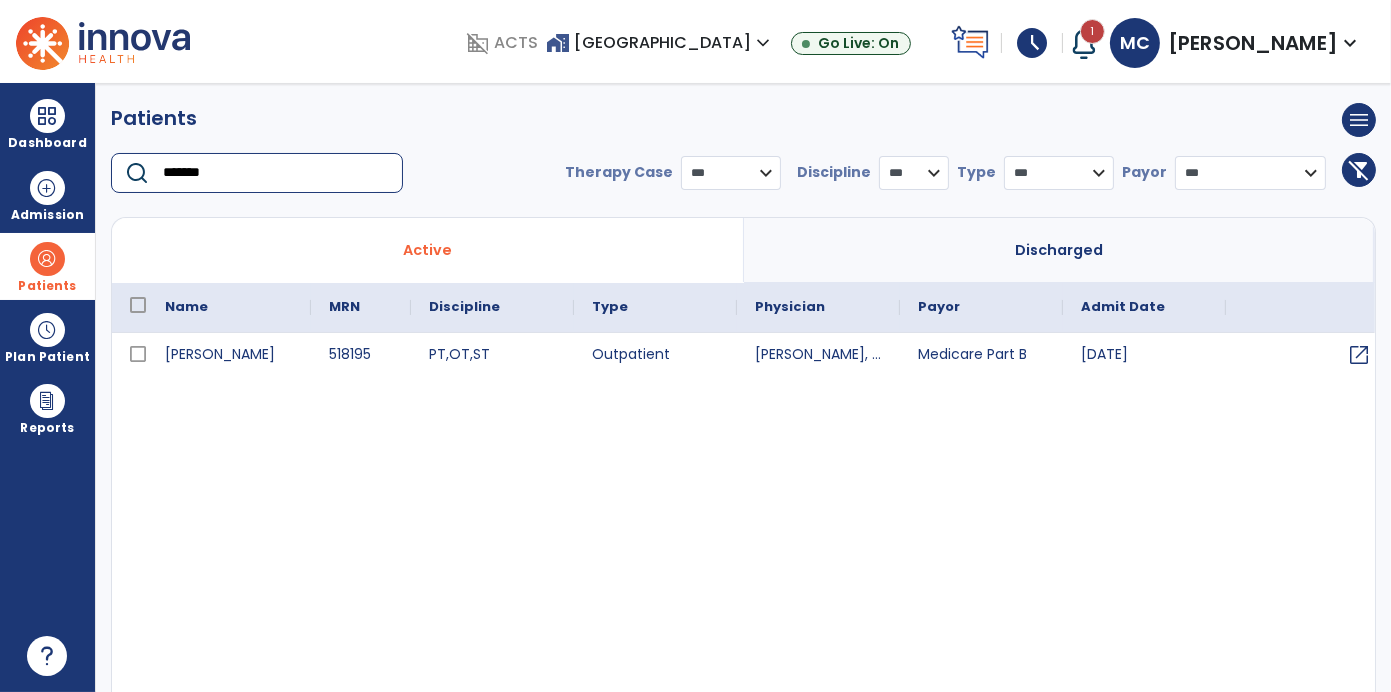 type on "*******" 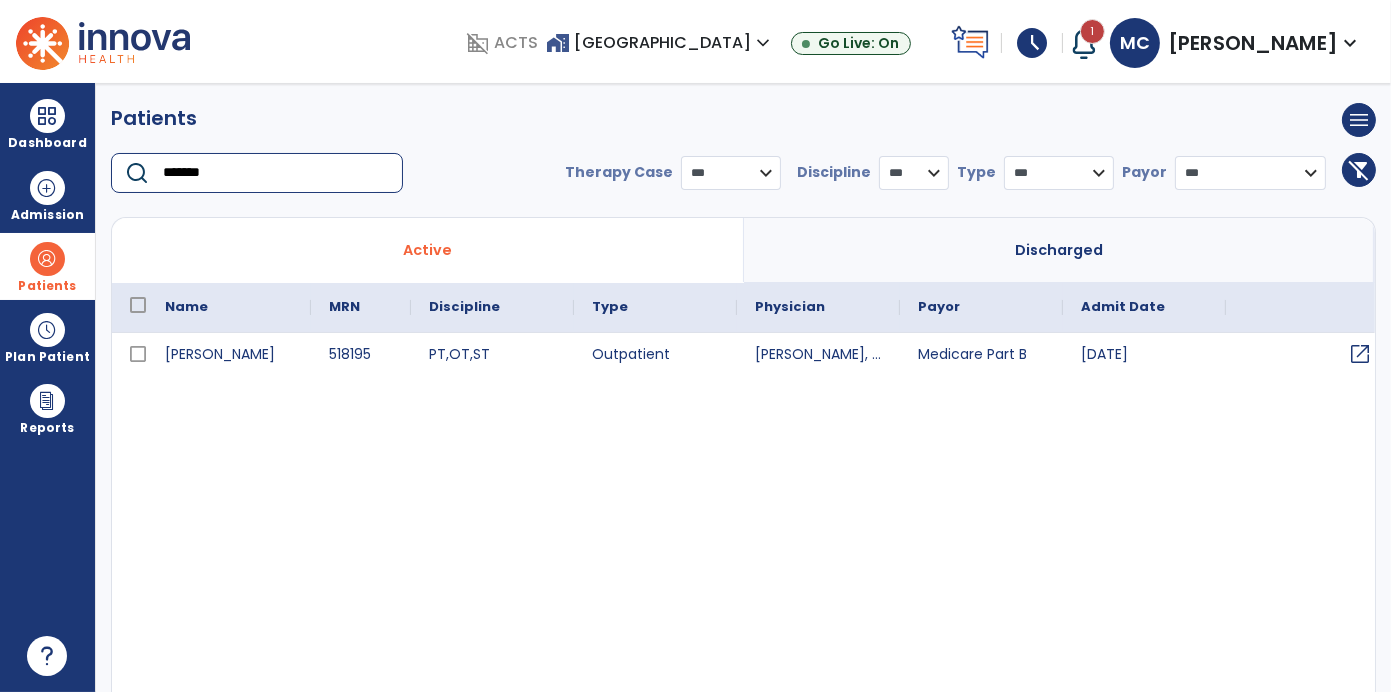 click on "open_in_new" at bounding box center [1360, 354] 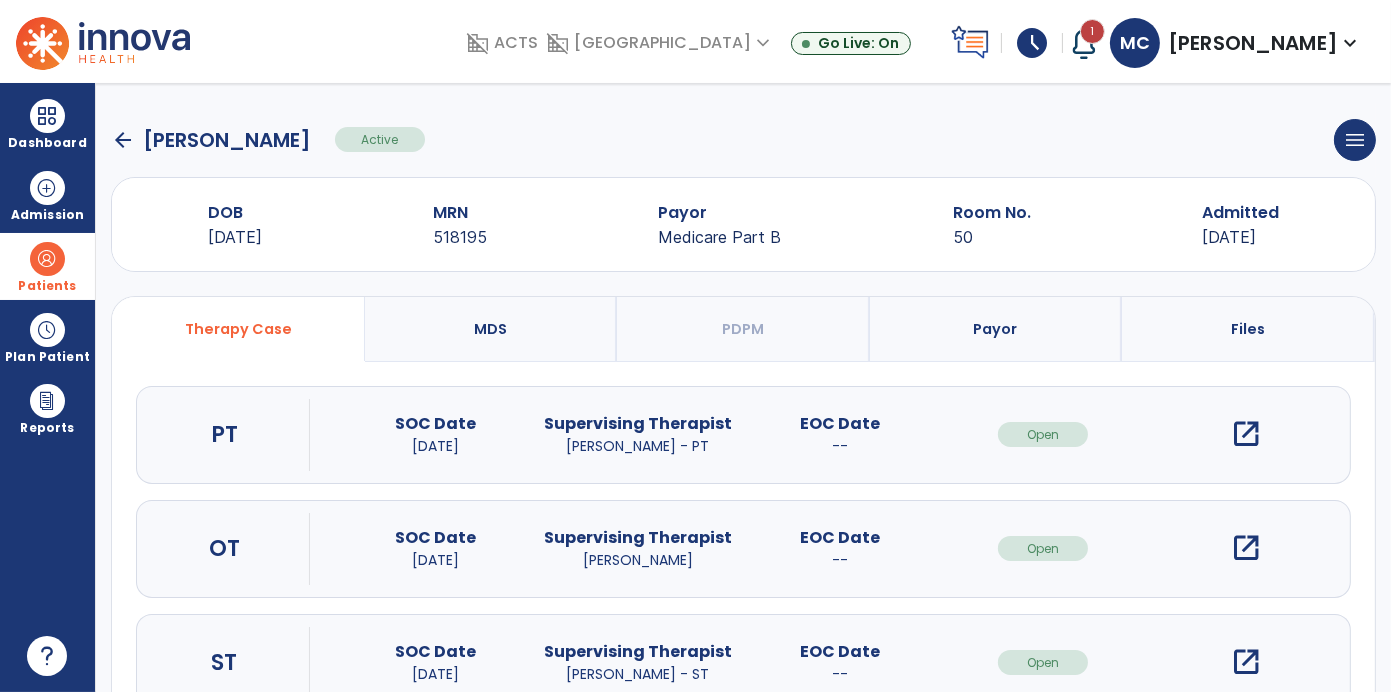 click on "open_in_new" at bounding box center [1246, 434] 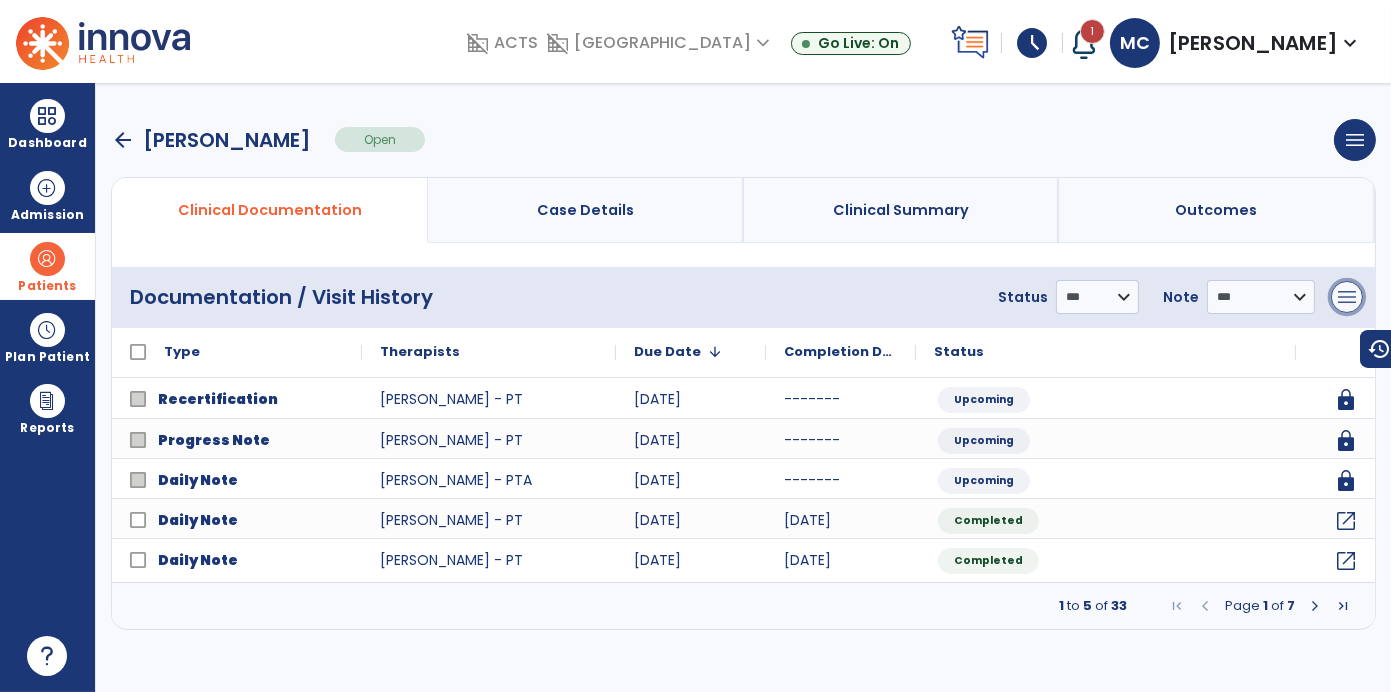 click on "menu" at bounding box center (1347, 297) 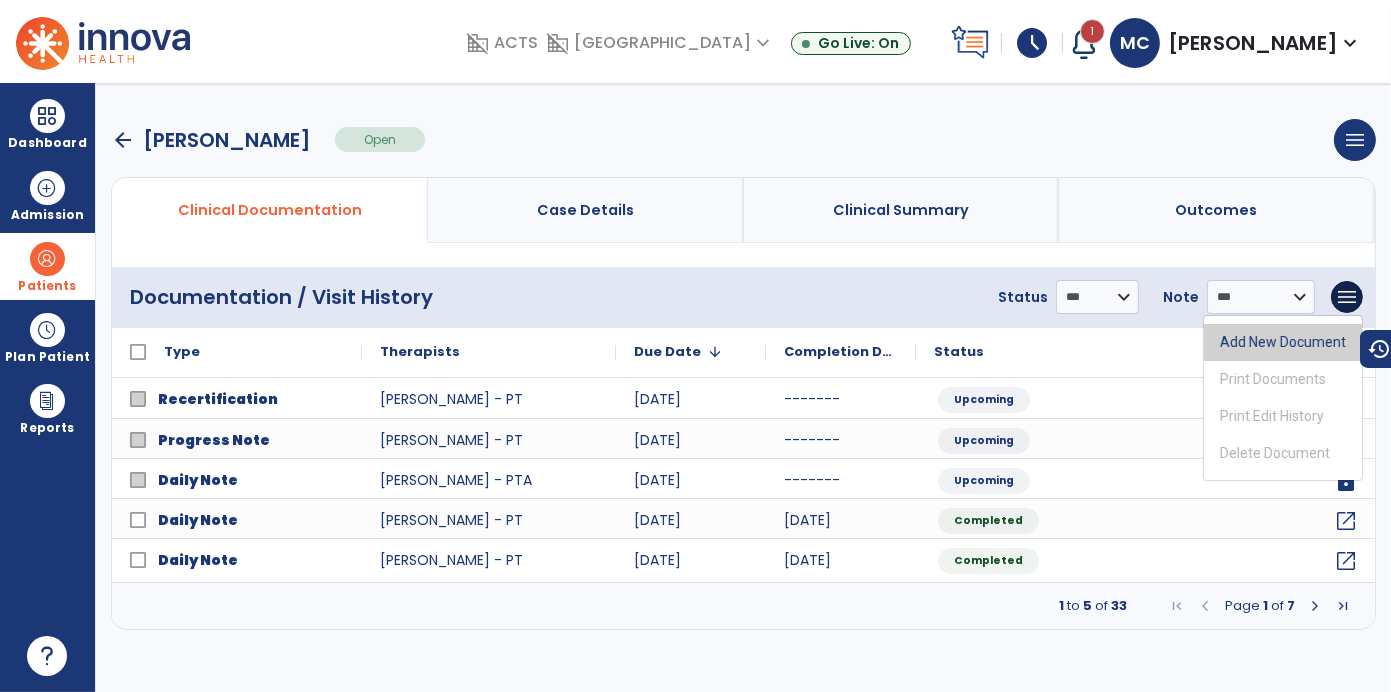 click on "Add New Document" at bounding box center [1283, 342] 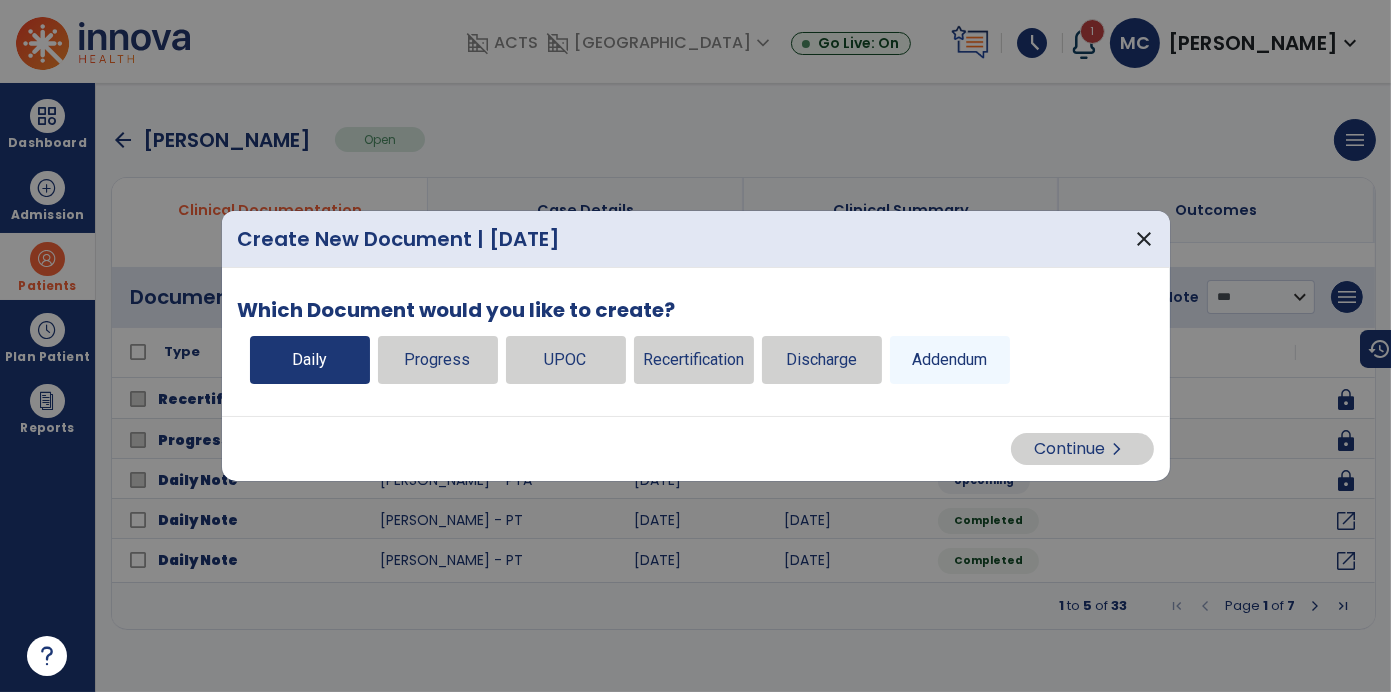 click on "Daily" at bounding box center (310, 360) 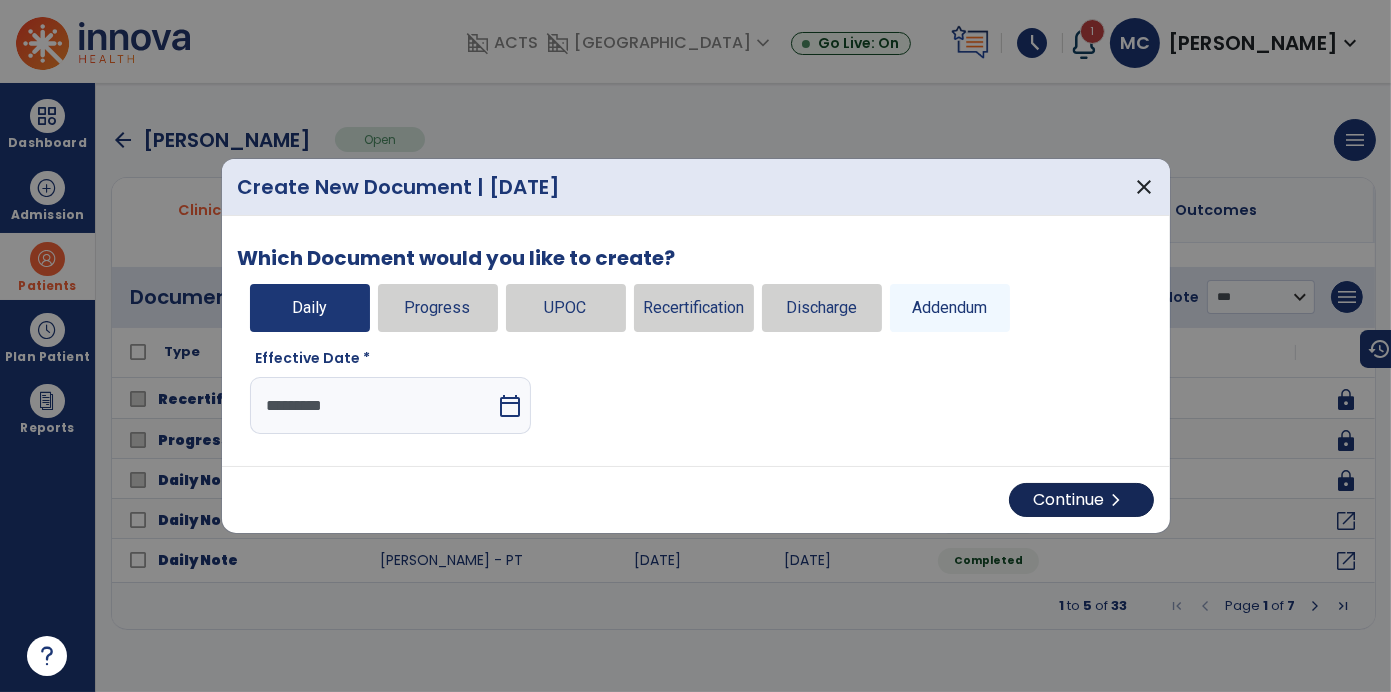 click on "Continue   chevron_right" at bounding box center (1081, 500) 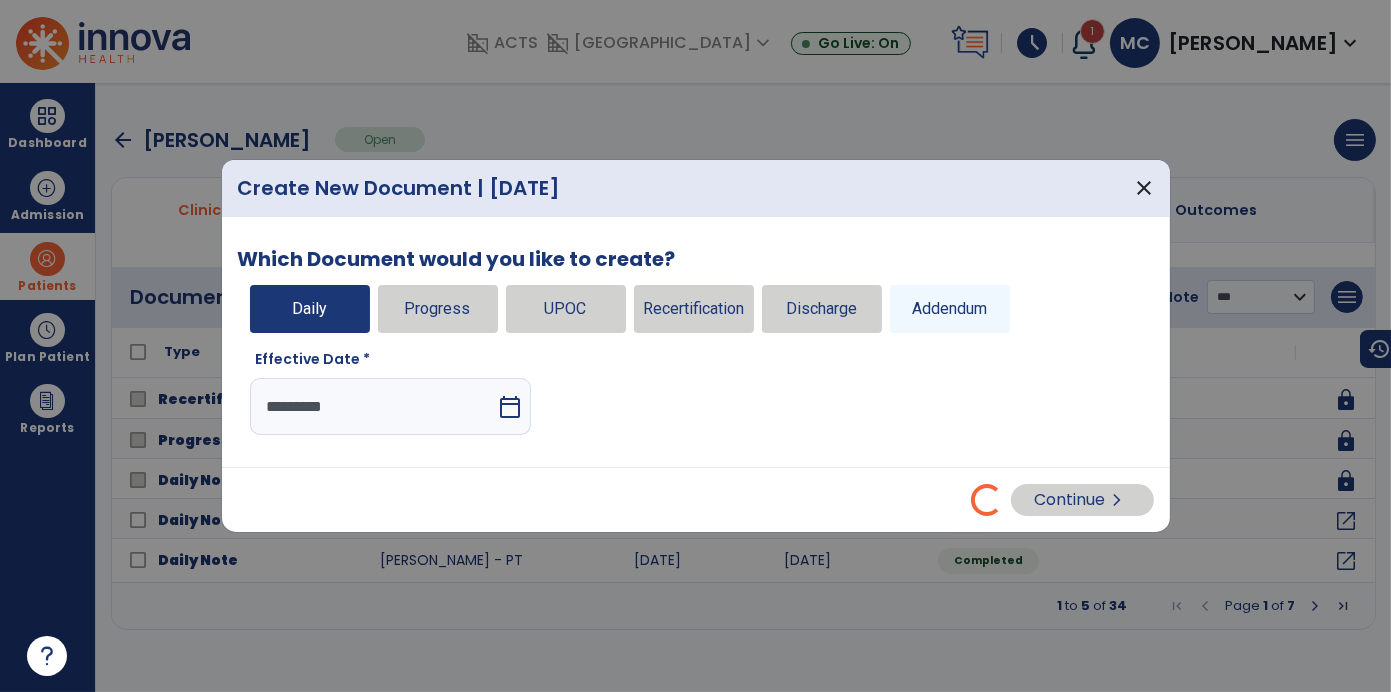 select on "*" 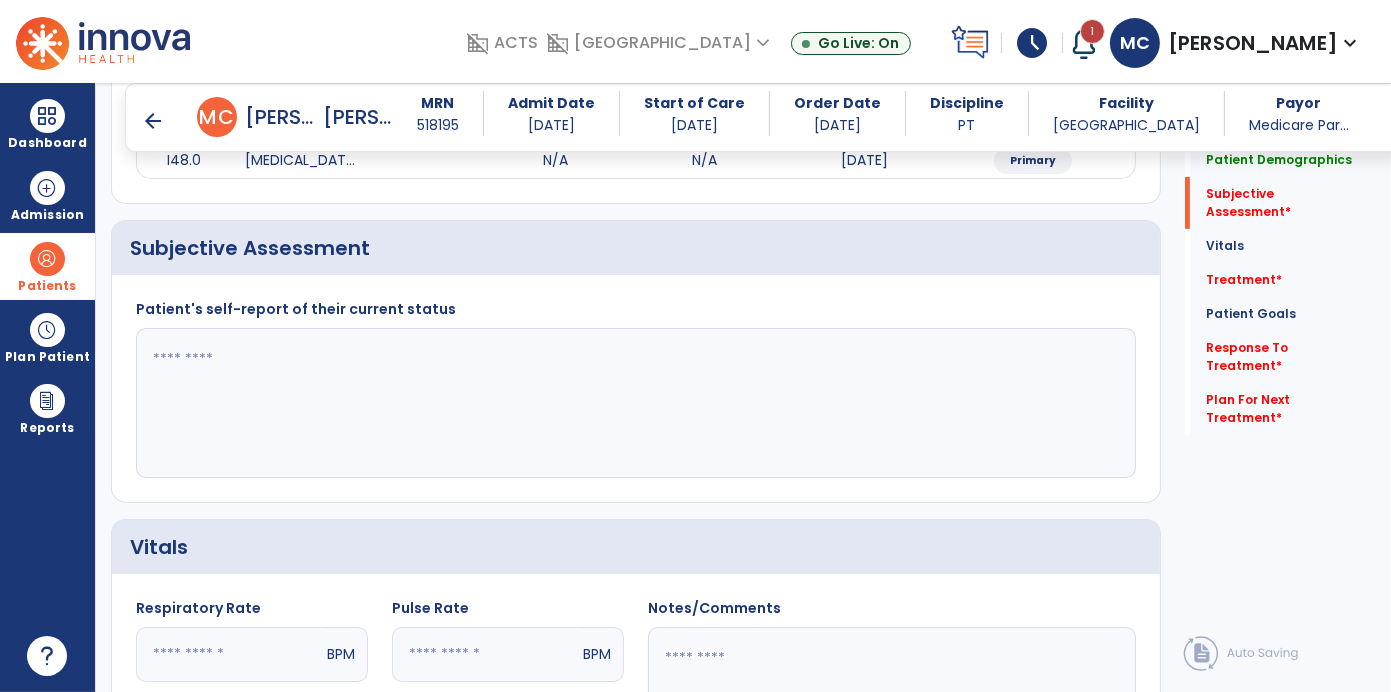 scroll, scrollTop: 629, scrollLeft: 0, axis: vertical 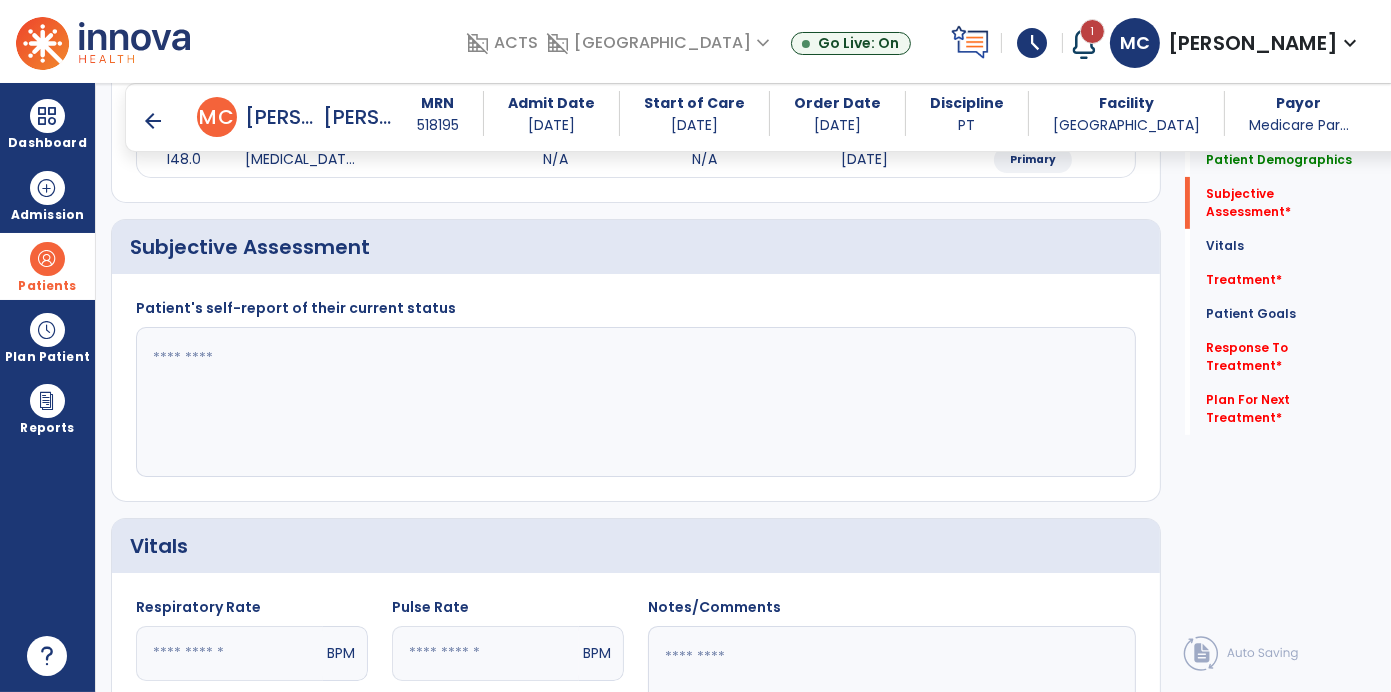 click 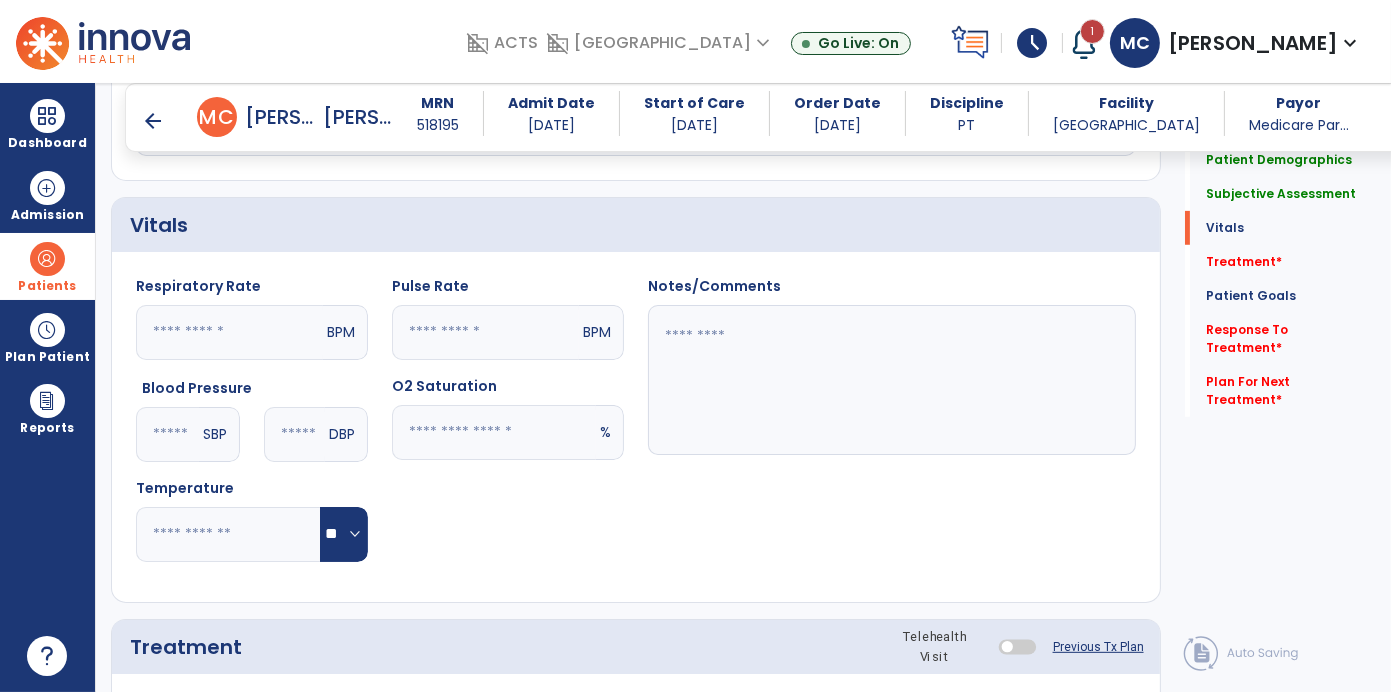 scroll, scrollTop: 950, scrollLeft: 0, axis: vertical 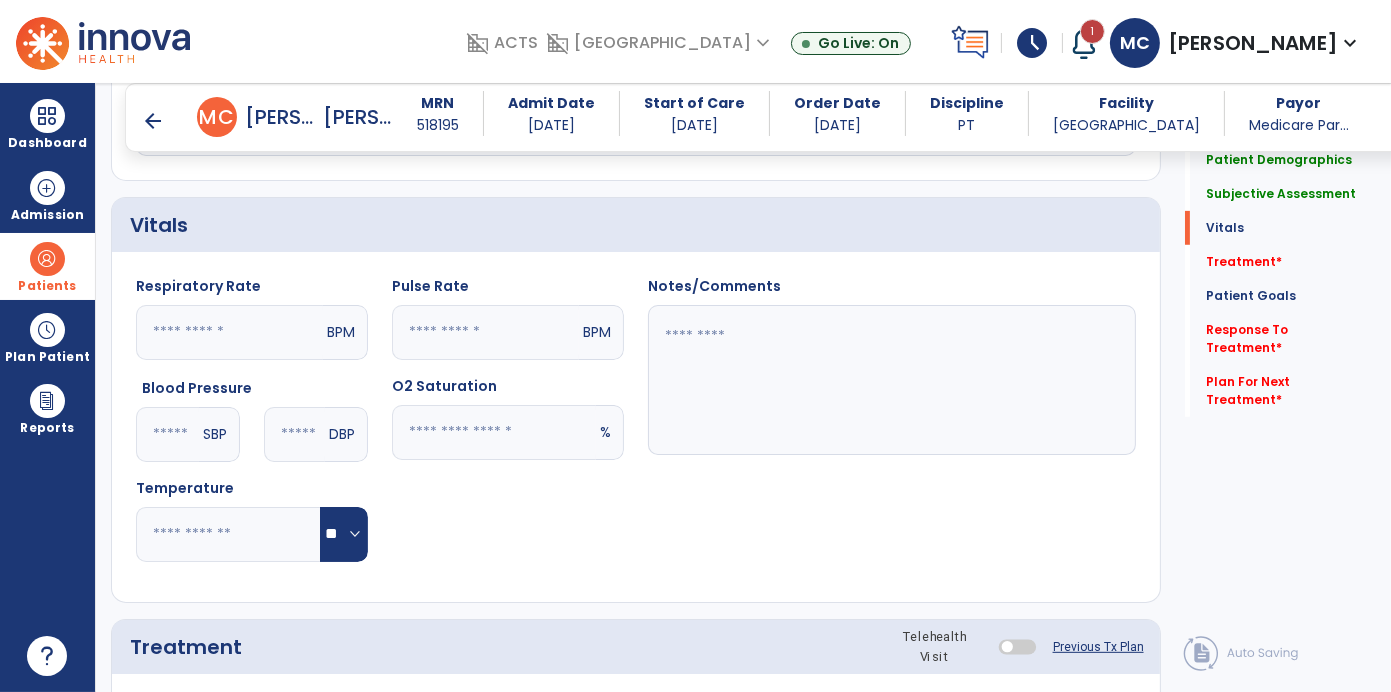 type on "**********" 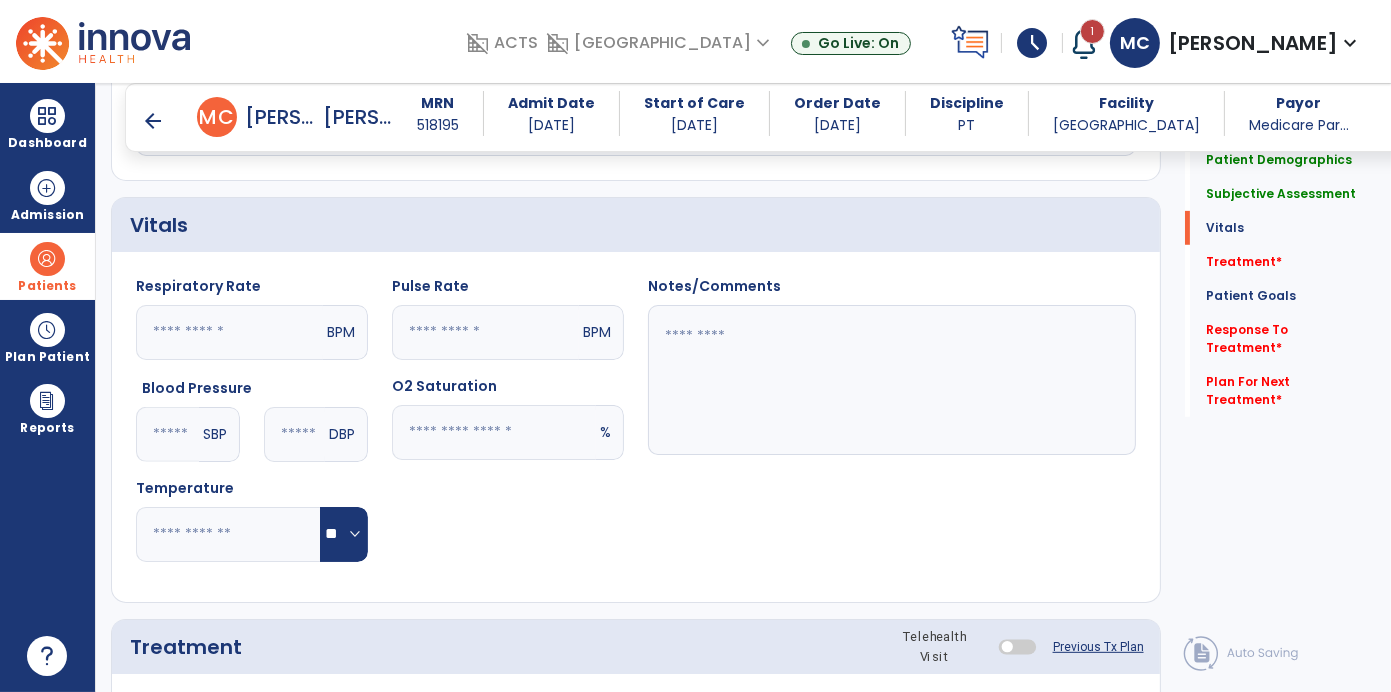 click 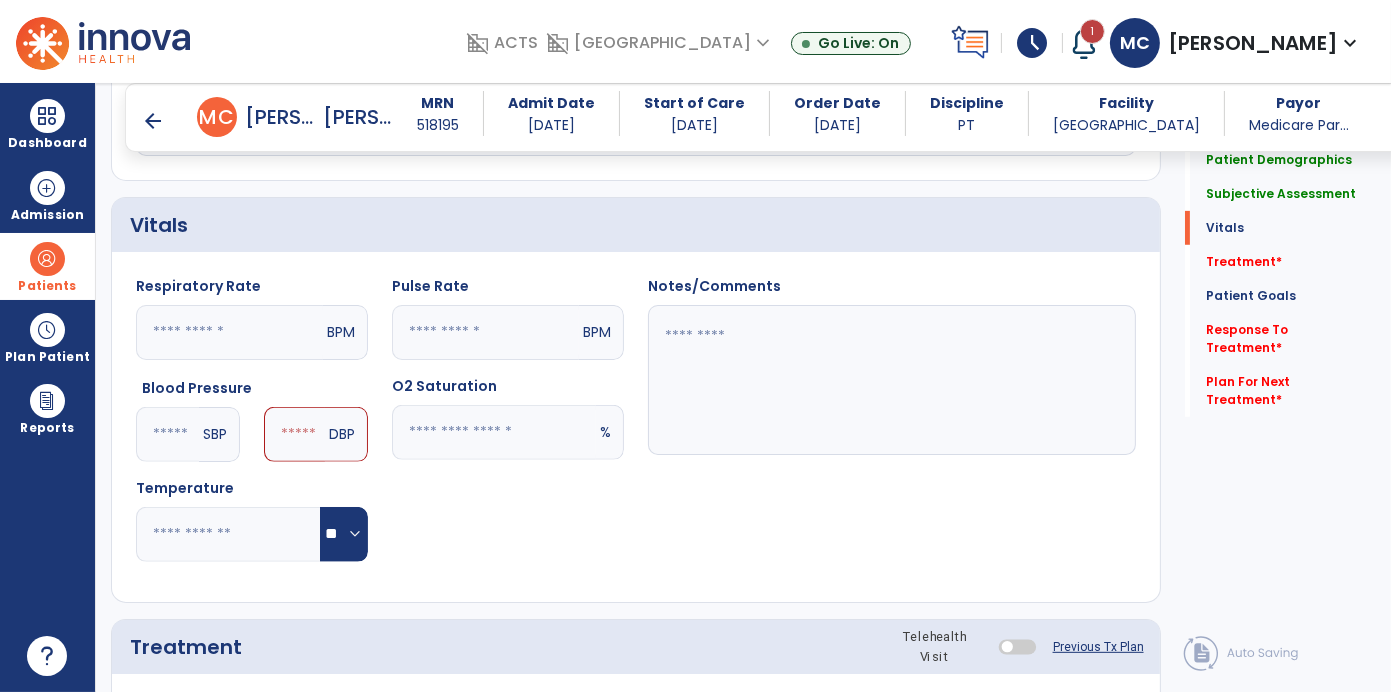 type on "**" 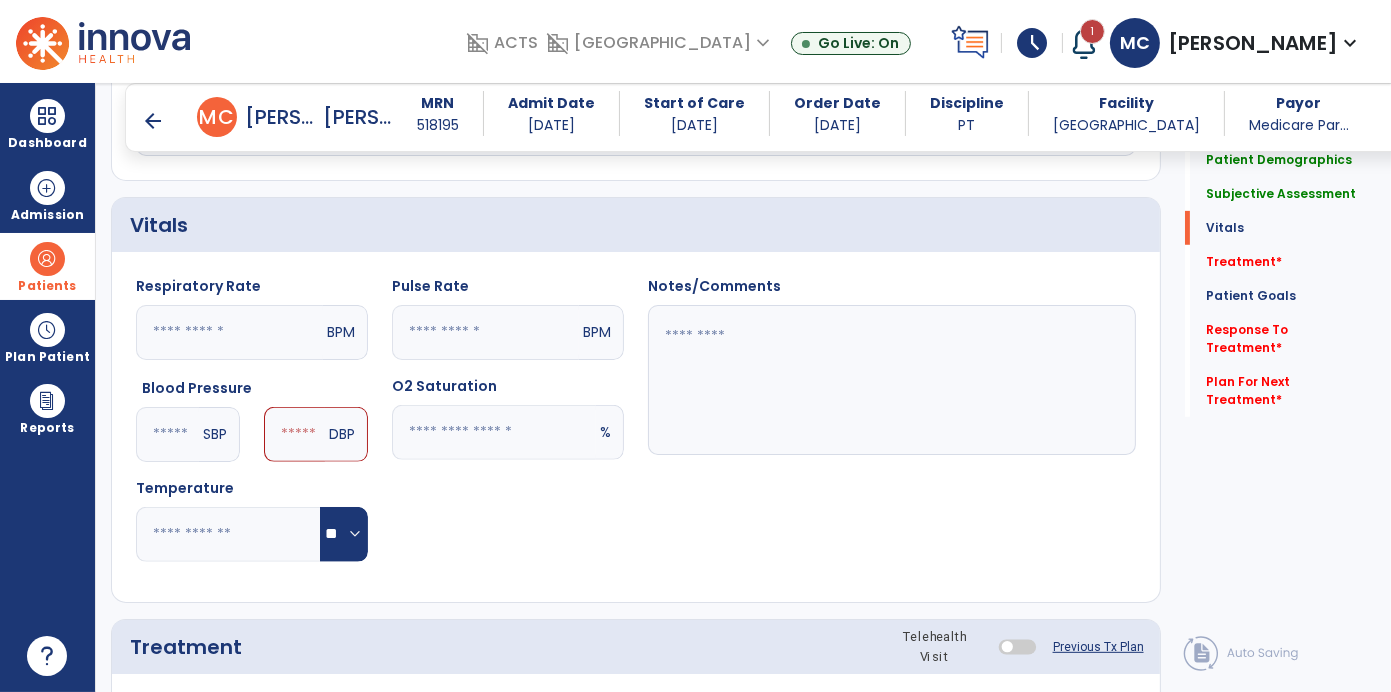 click on "DBP" 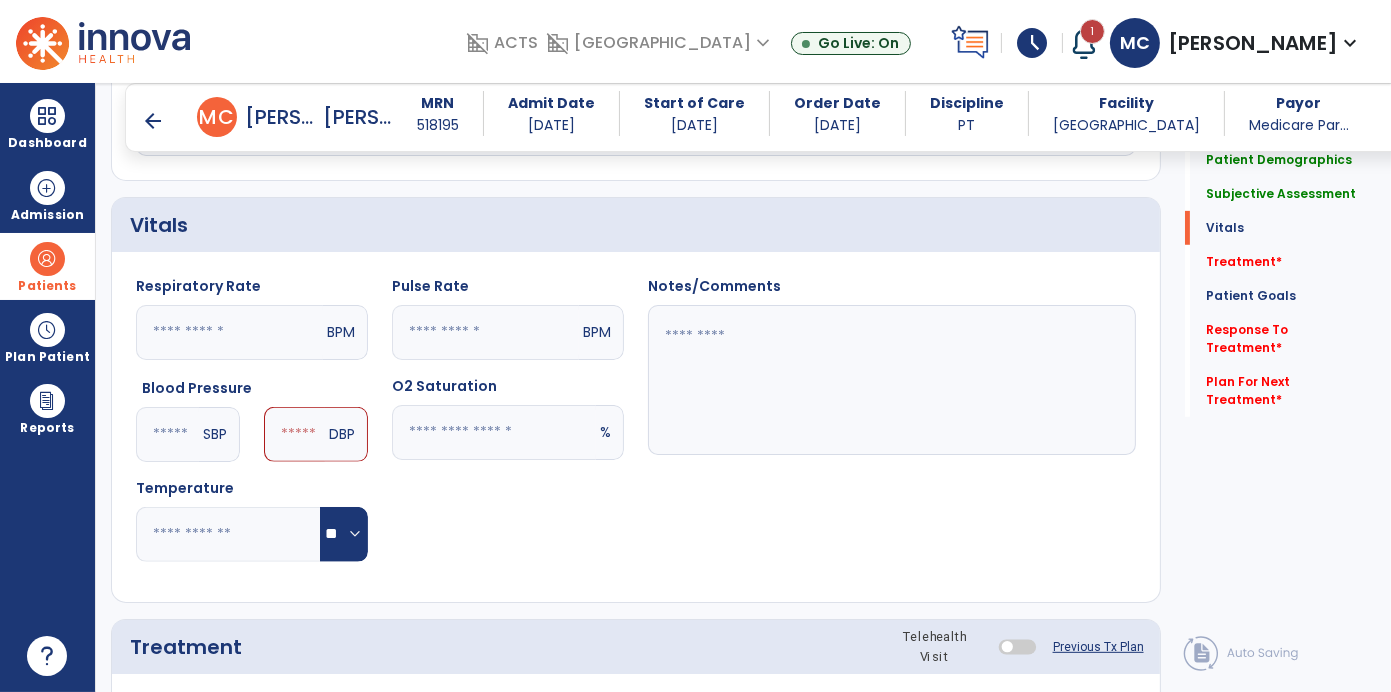 click 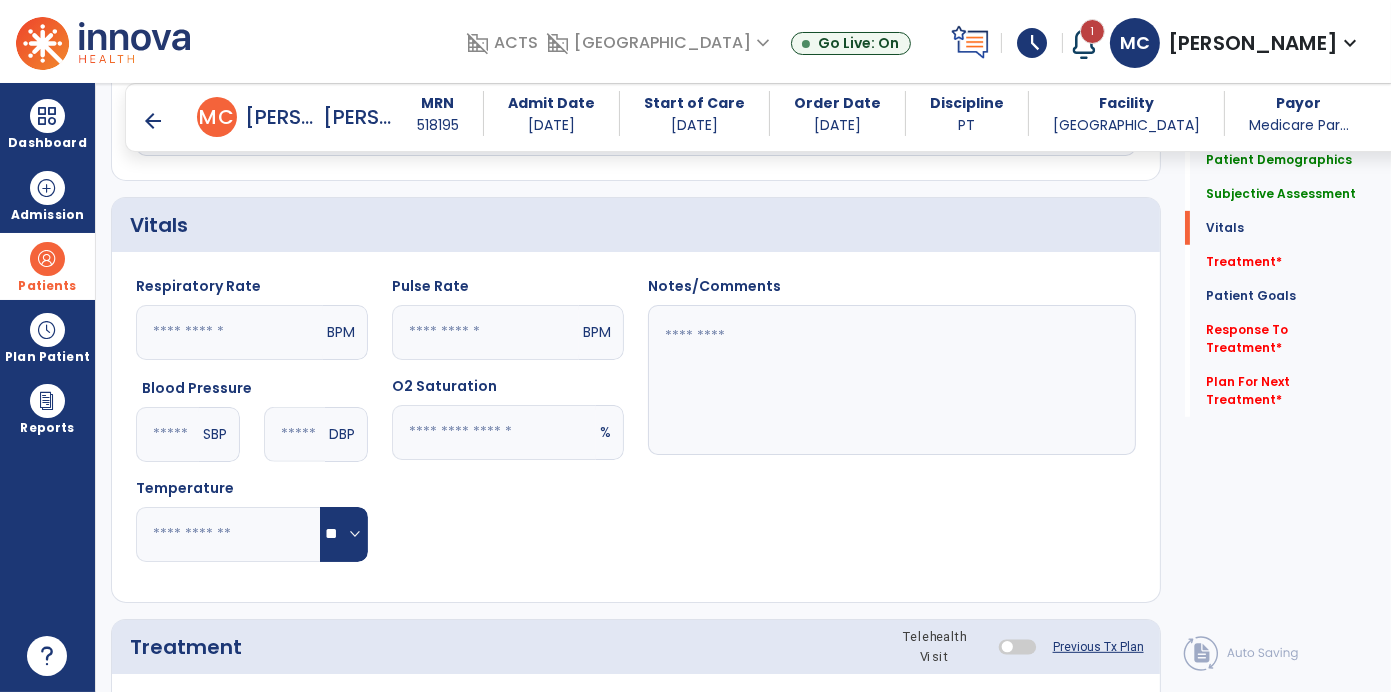 type on "**" 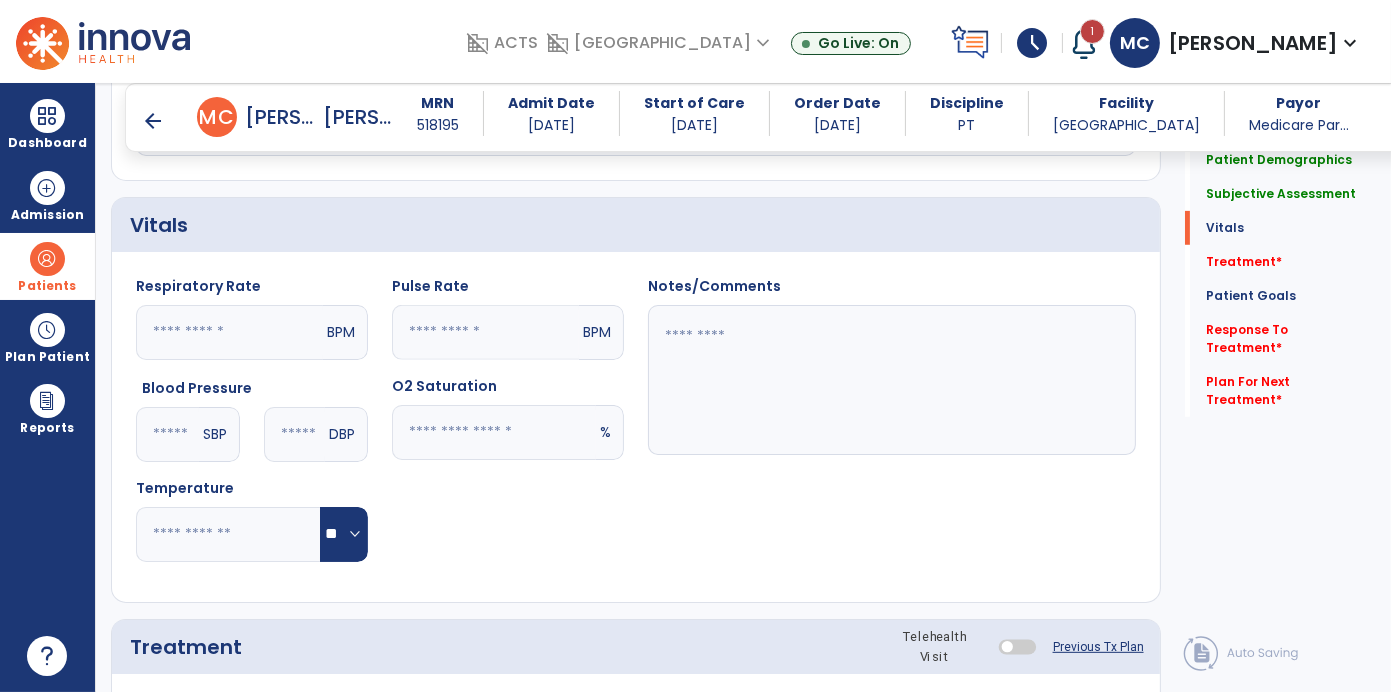 click 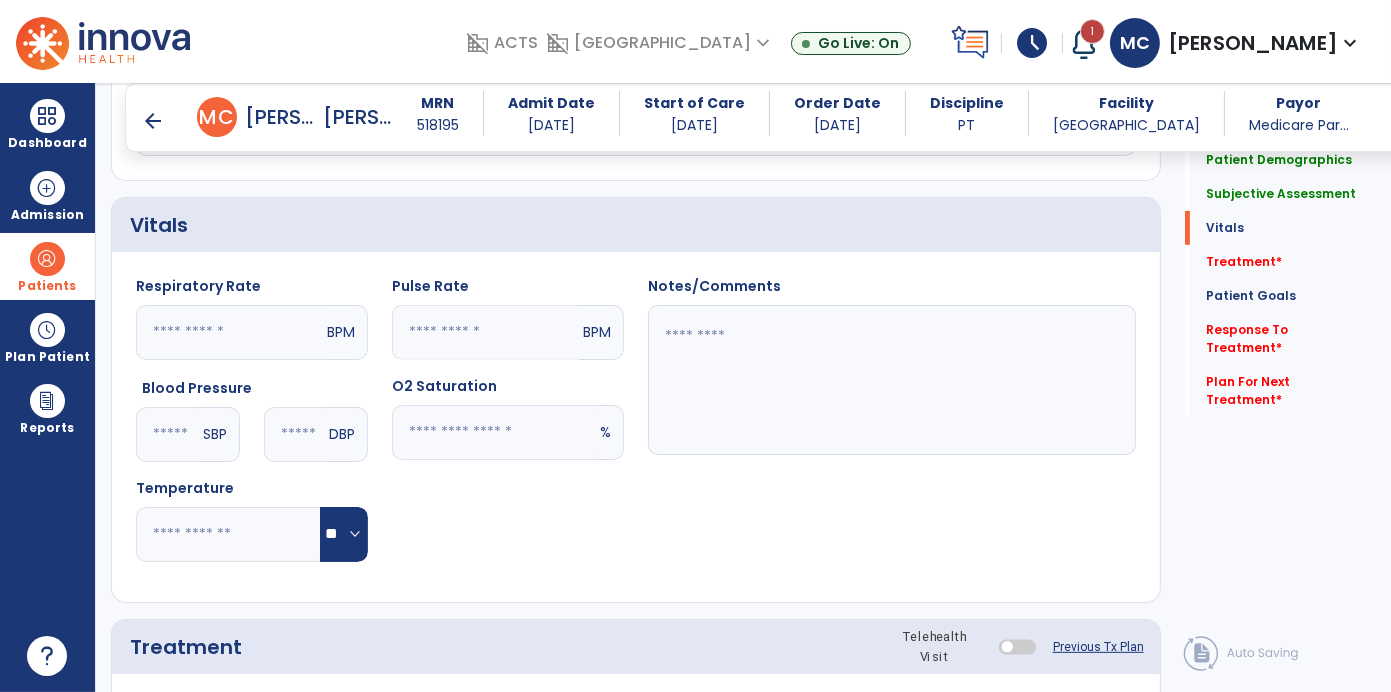 type on "**" 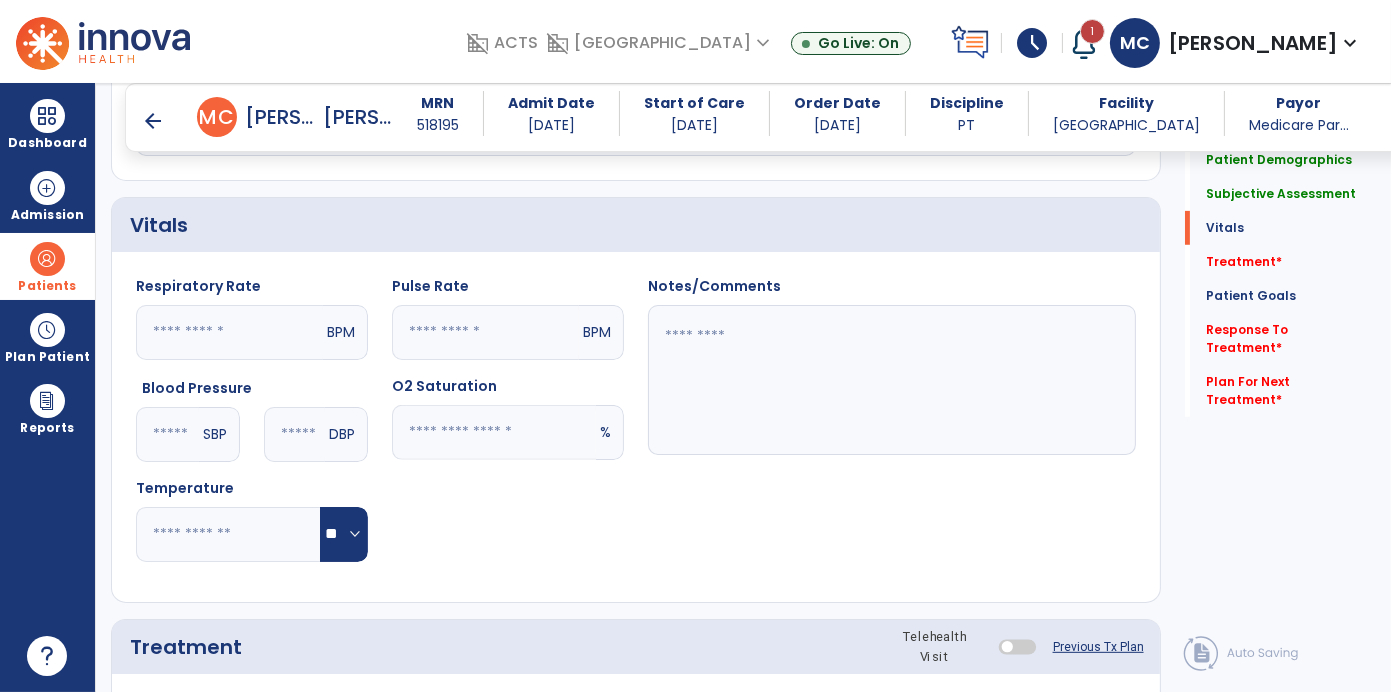 click 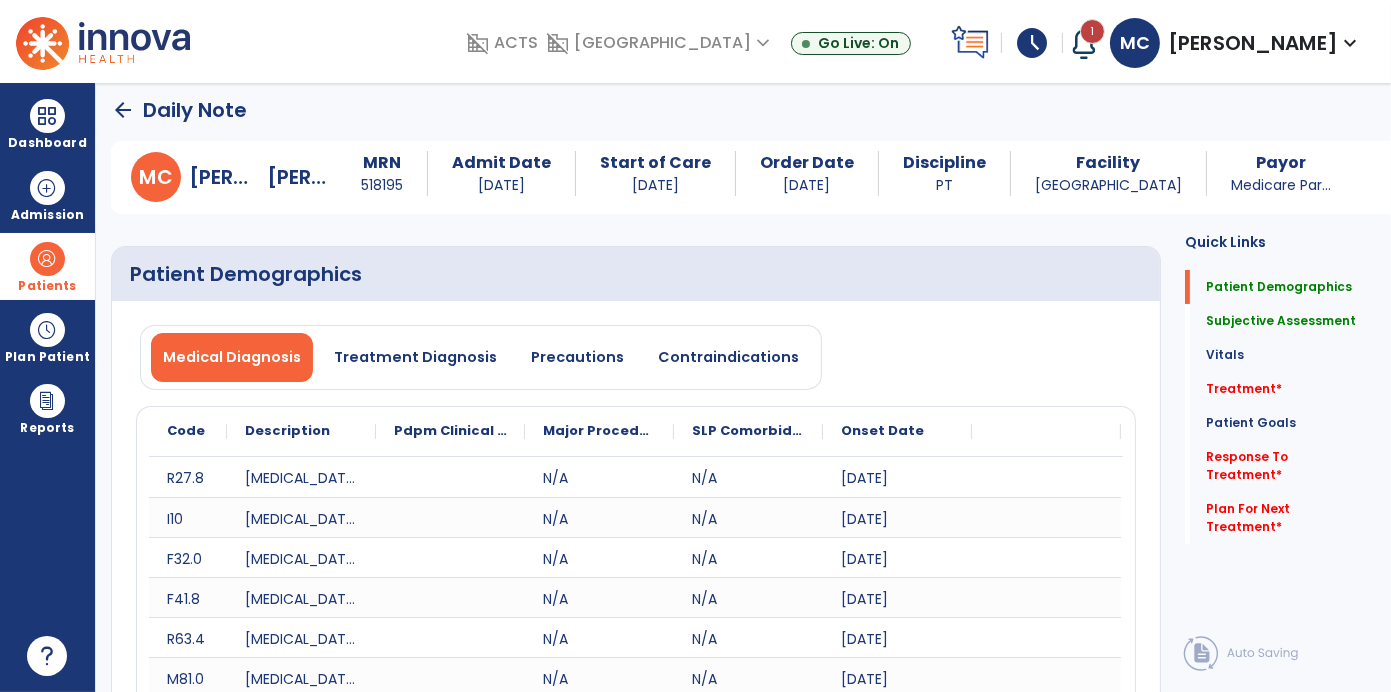 scroll, scrollTop: 0, scrollLeft: 0, axis: both 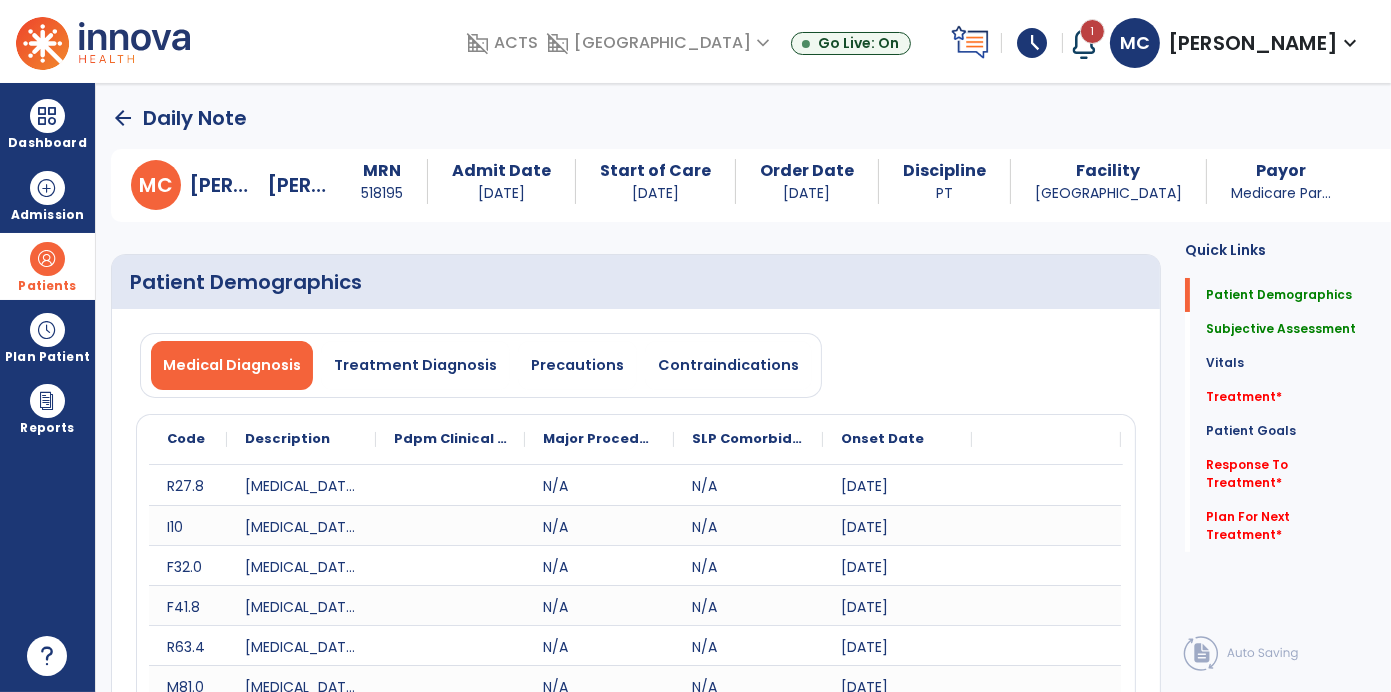 type on "**" 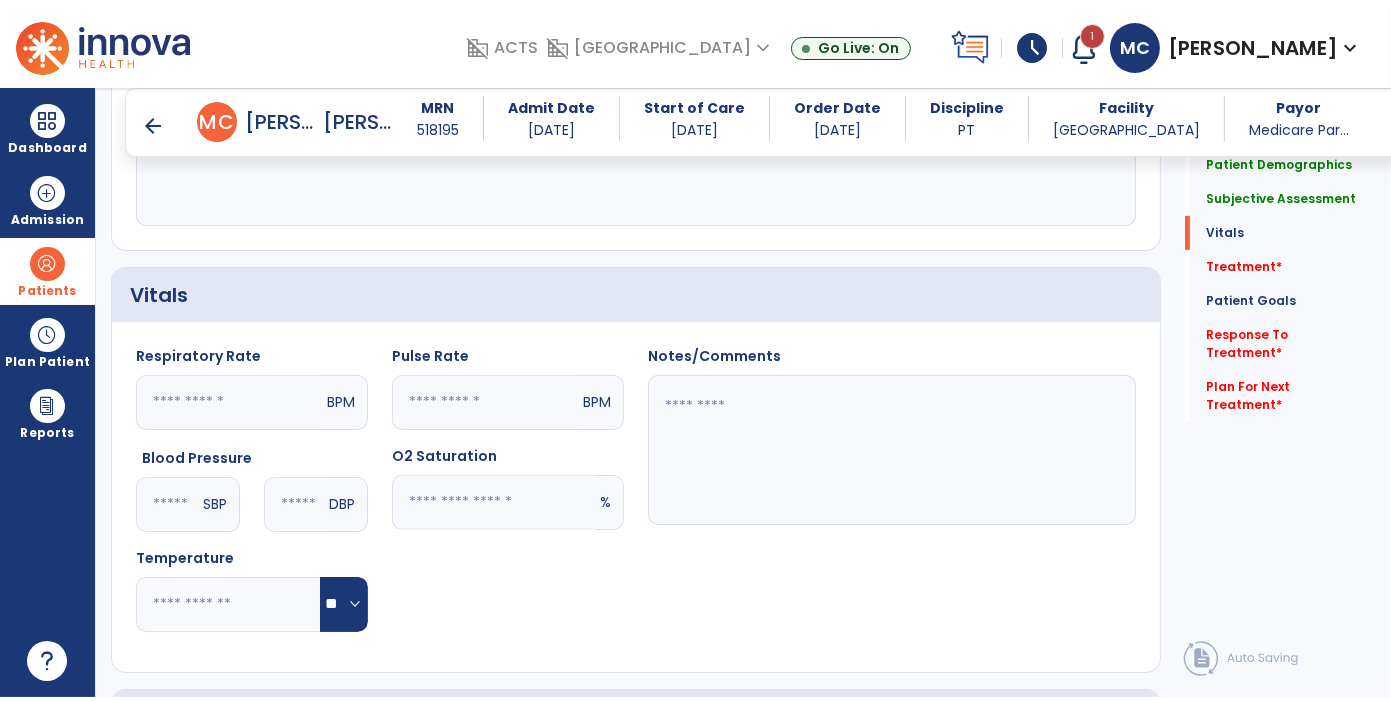 scroll, scrollTop: 887, scrollLeft: 0, axis: vertical 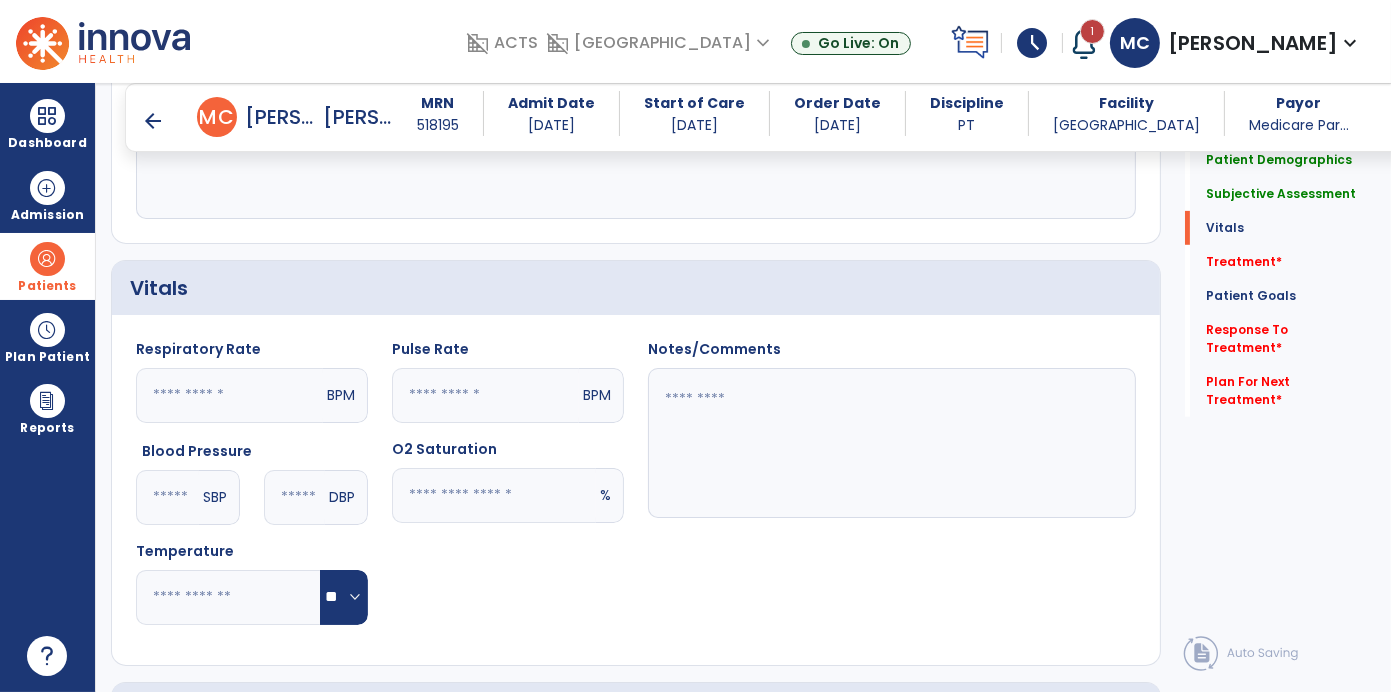 click 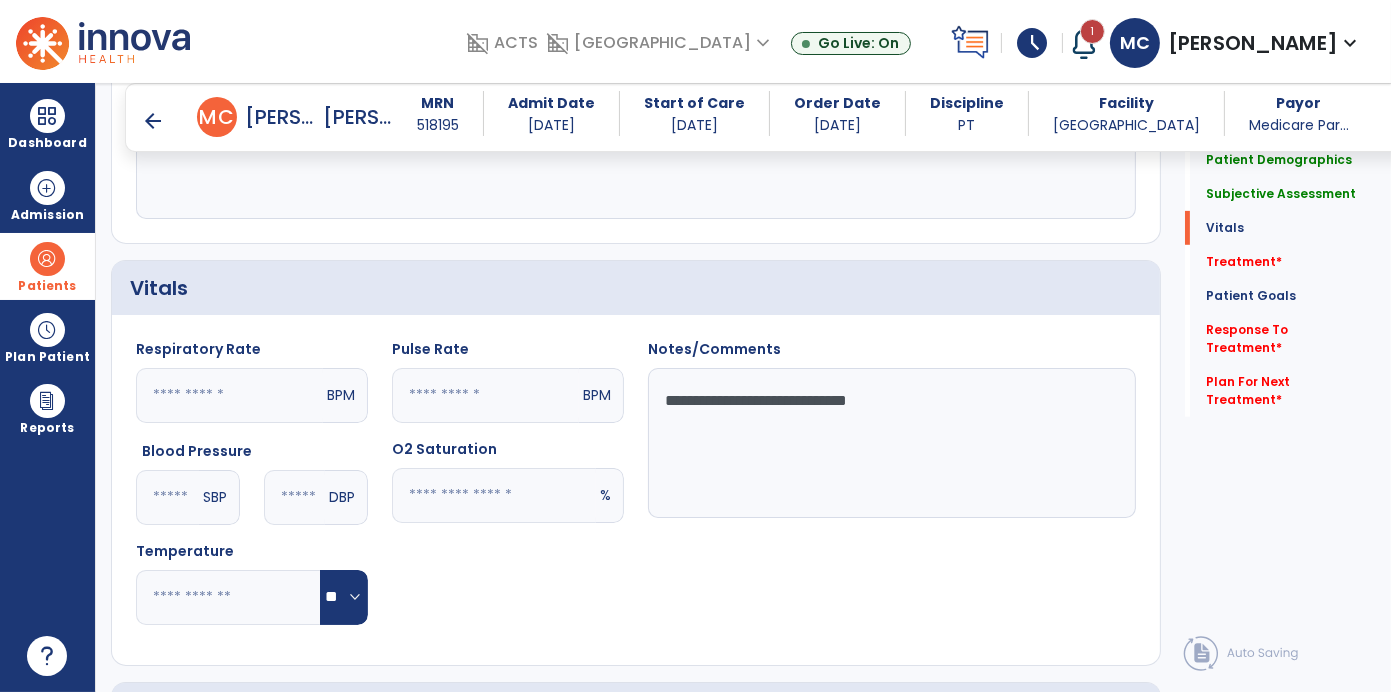 type on "**********" 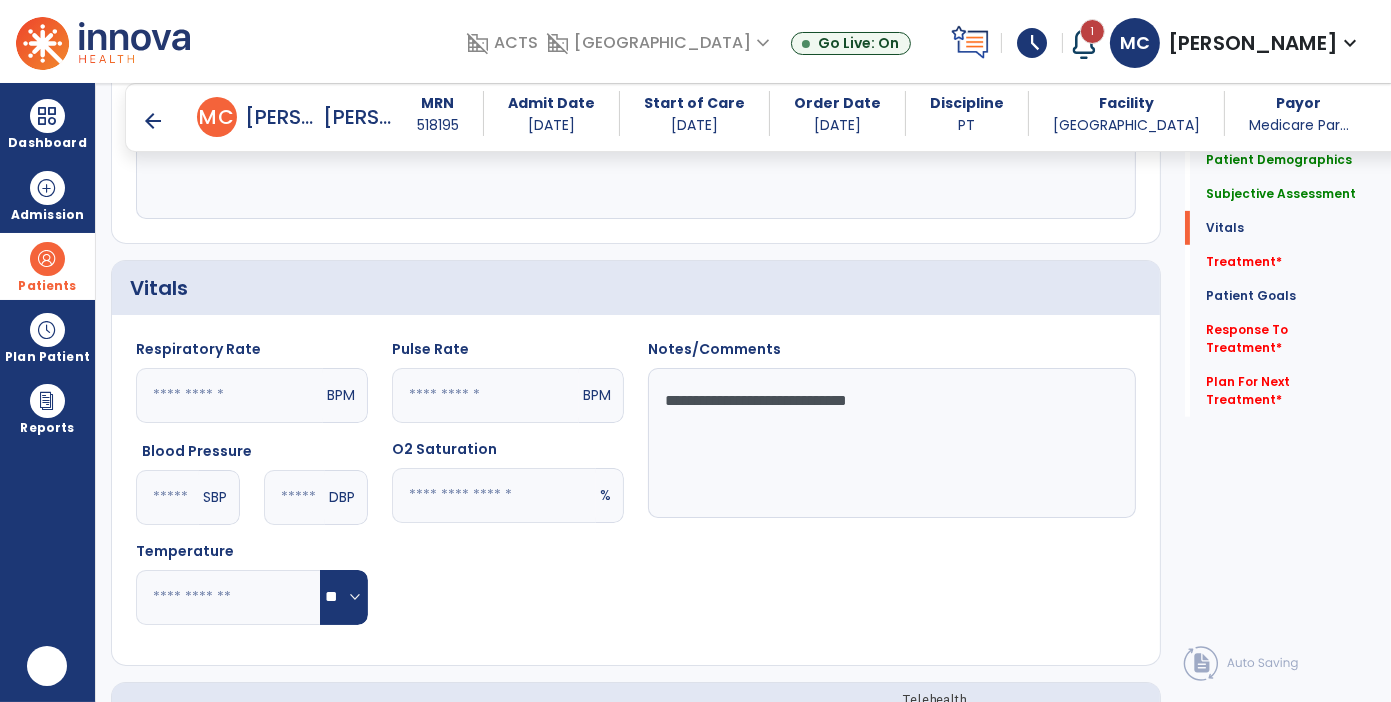scroll, scrollTop: 0, scrollLeft: 0, axis: both 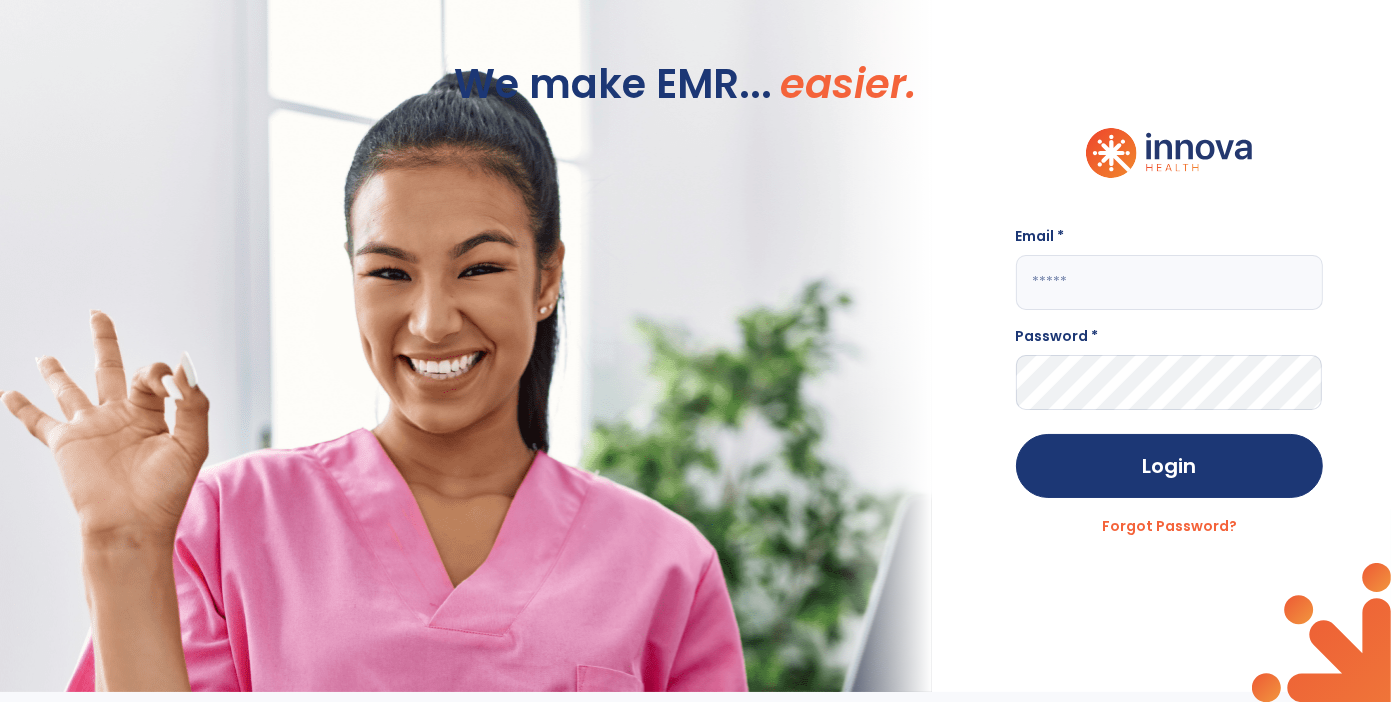 click 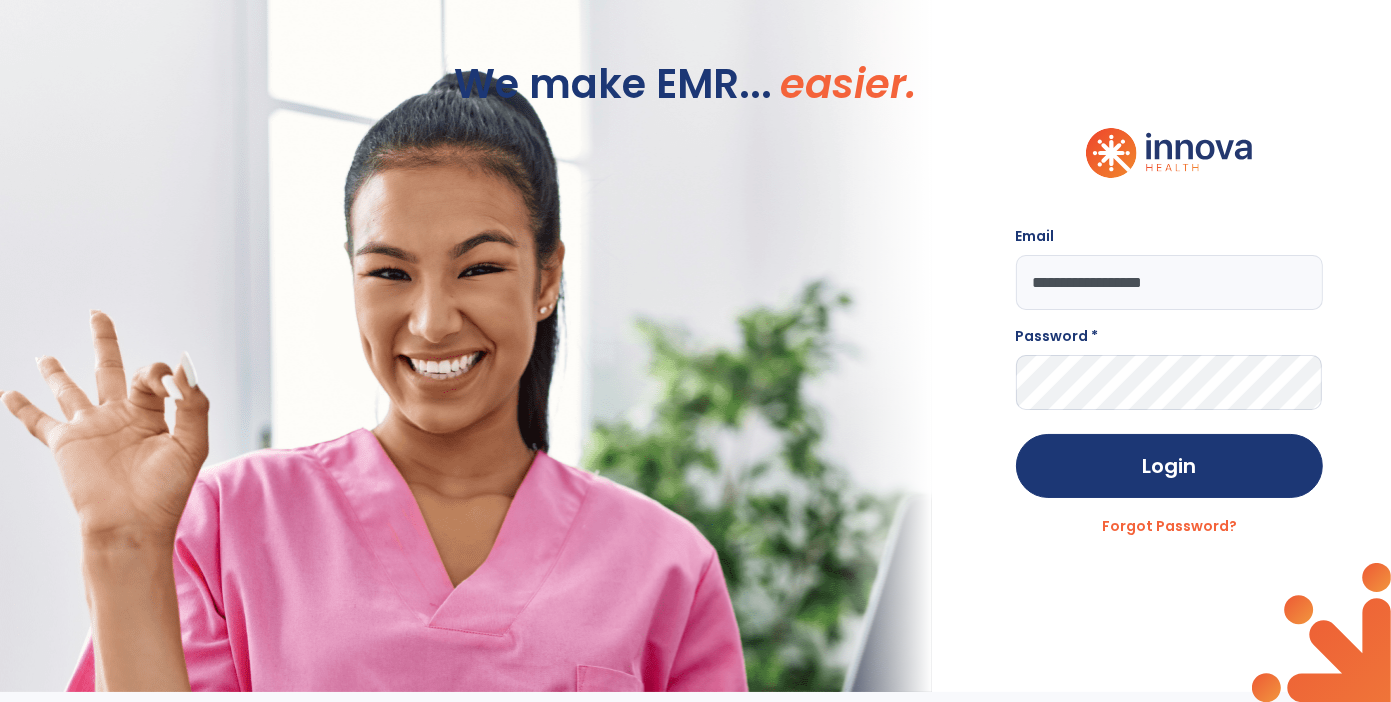 type on "**********" 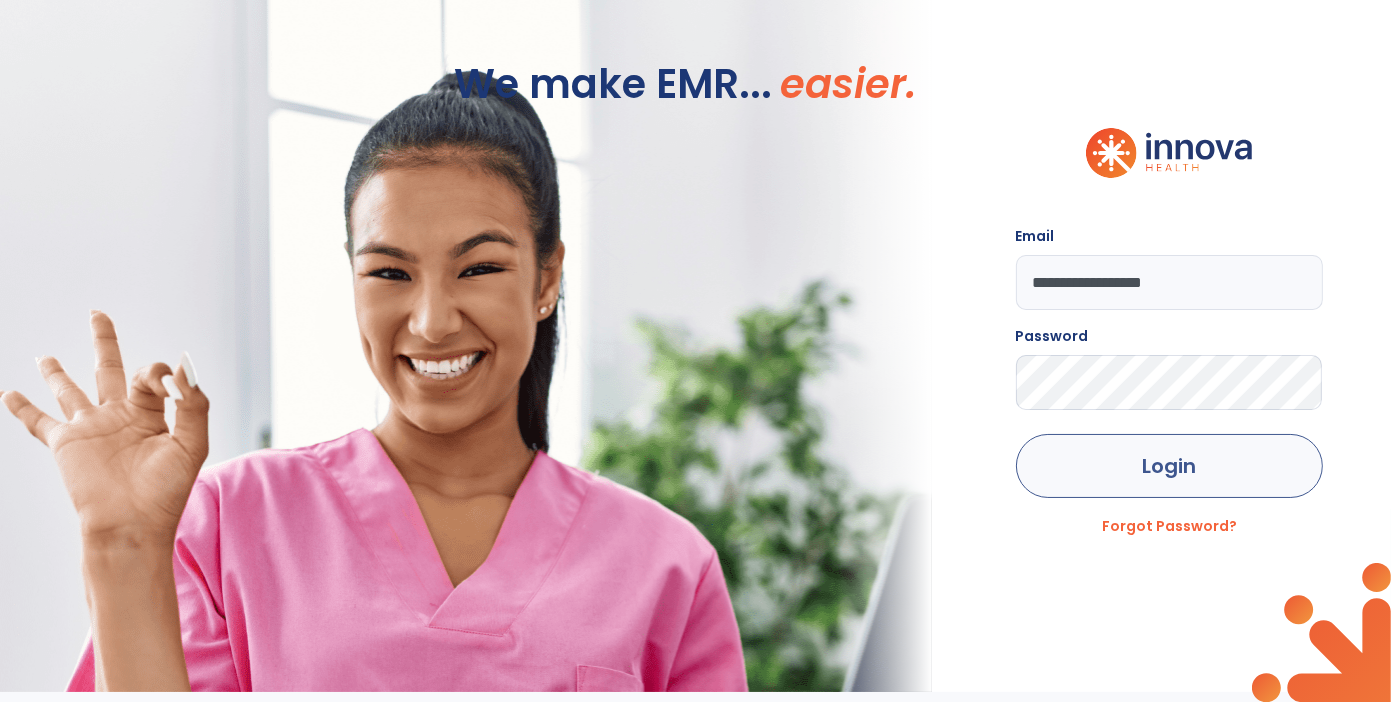 click on "Login" 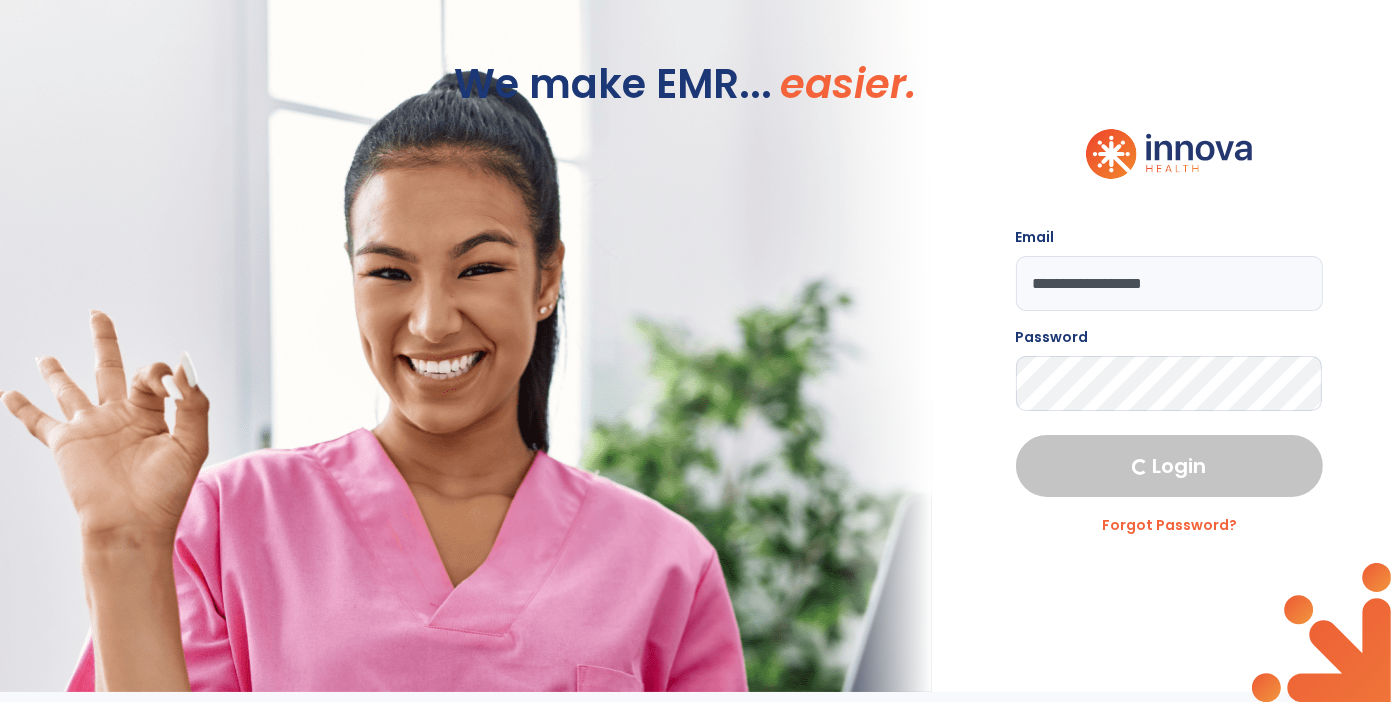 select on "****" 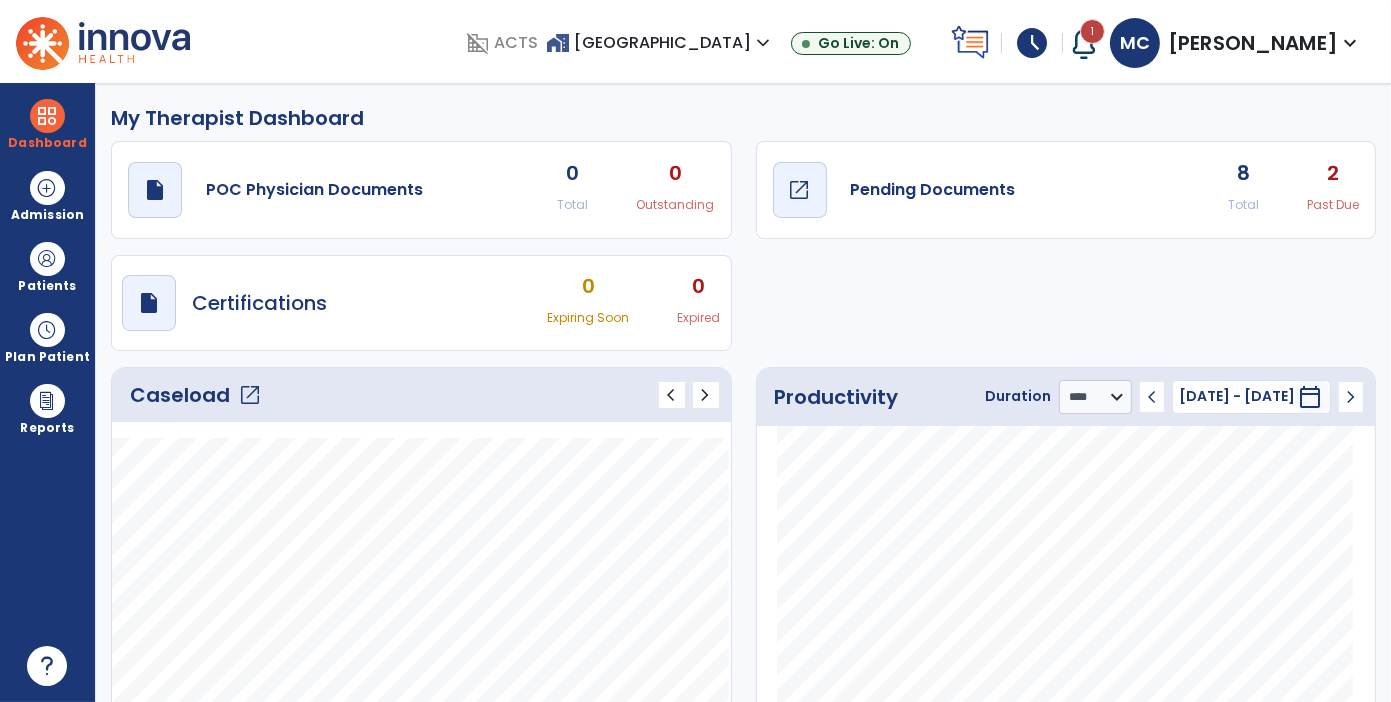 click on "Pending Documents" 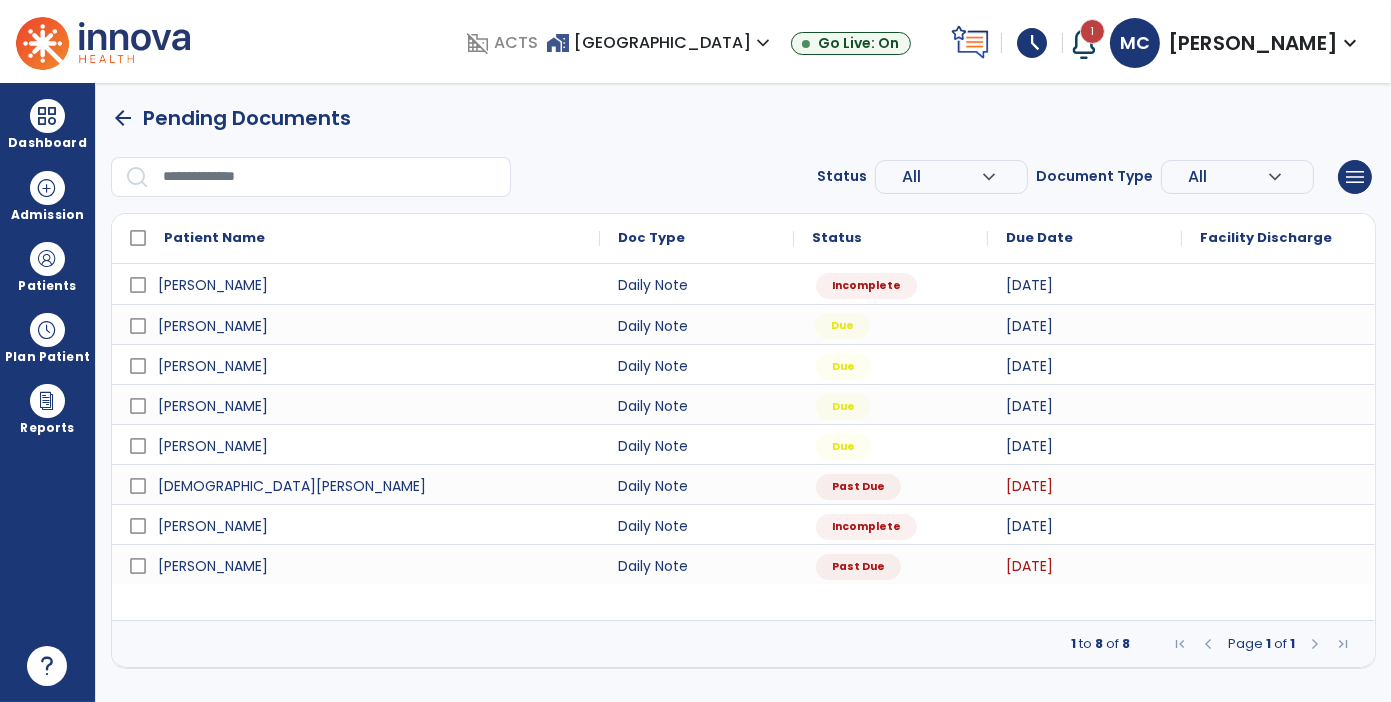 click on "Due" at bounding box center [842, 326] 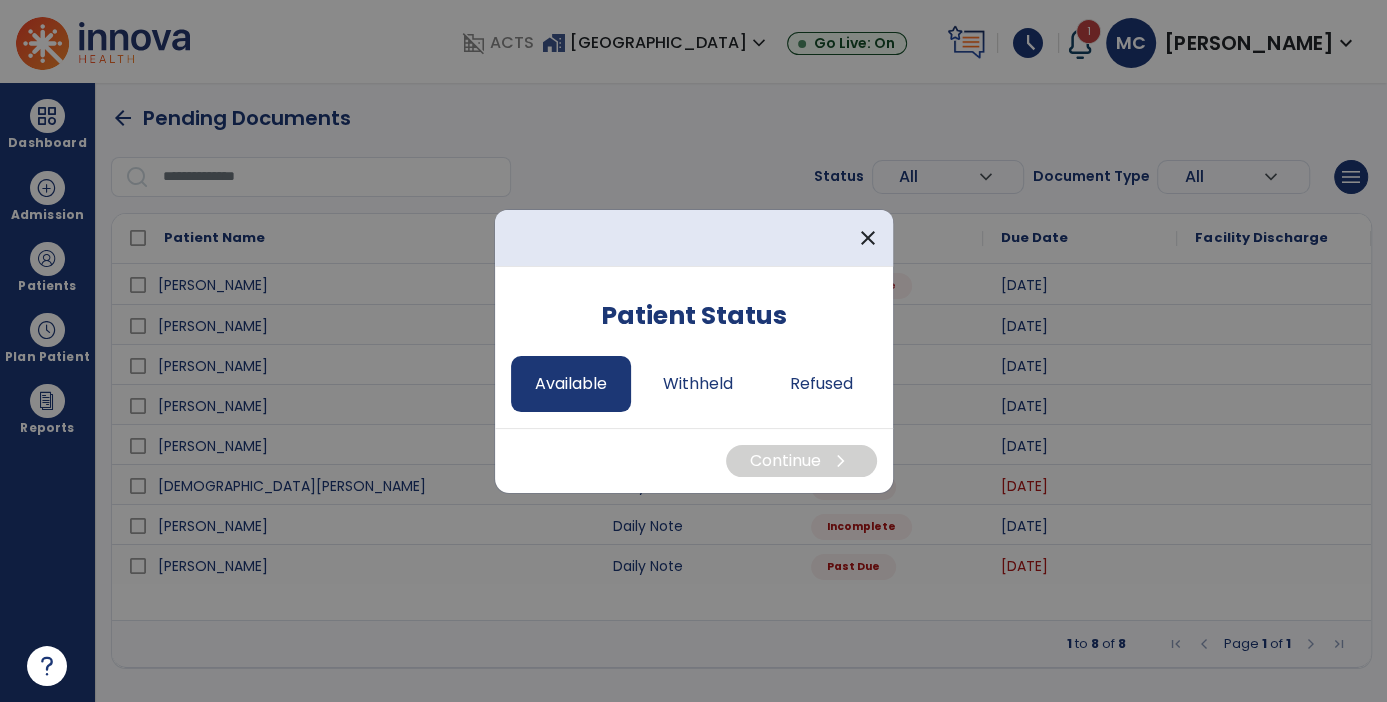 click on "Available" at bounding box center (571, 384) 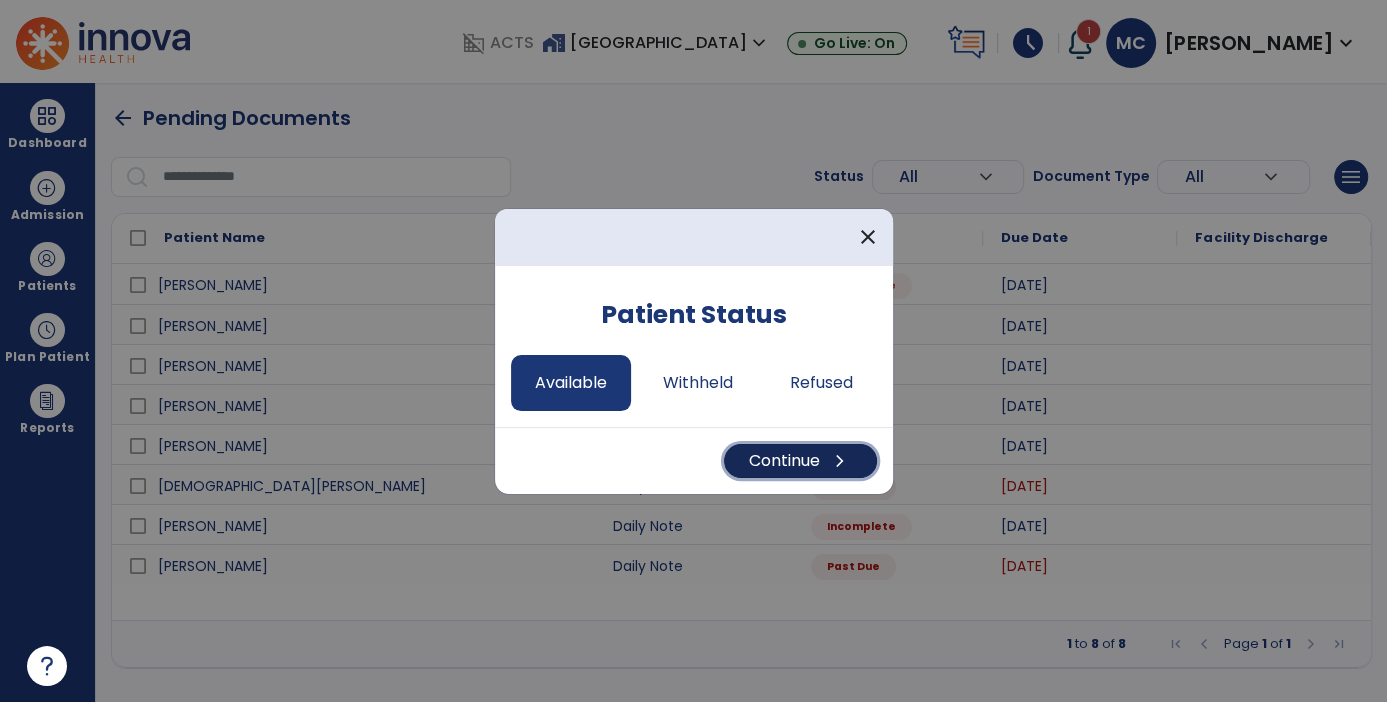 click on "Continue   chevron_right" at bounding box center [800, 461] 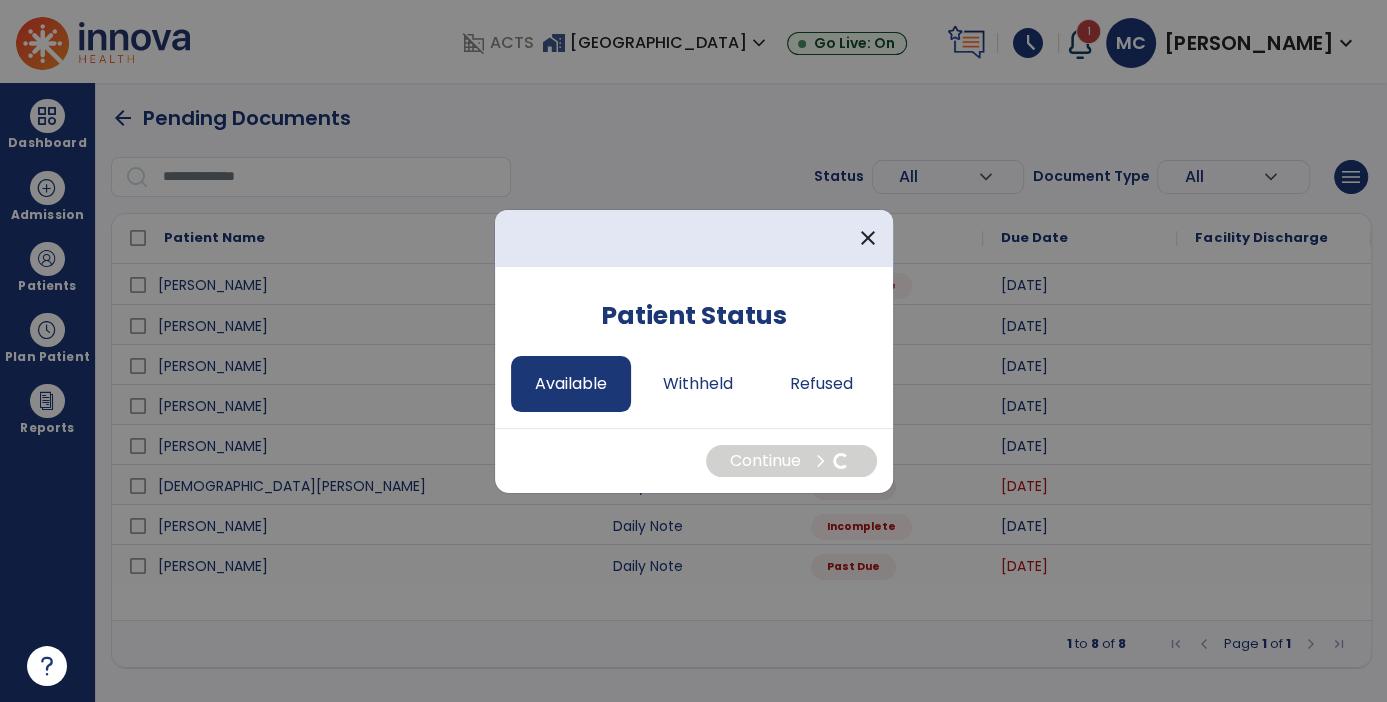 select on "*" 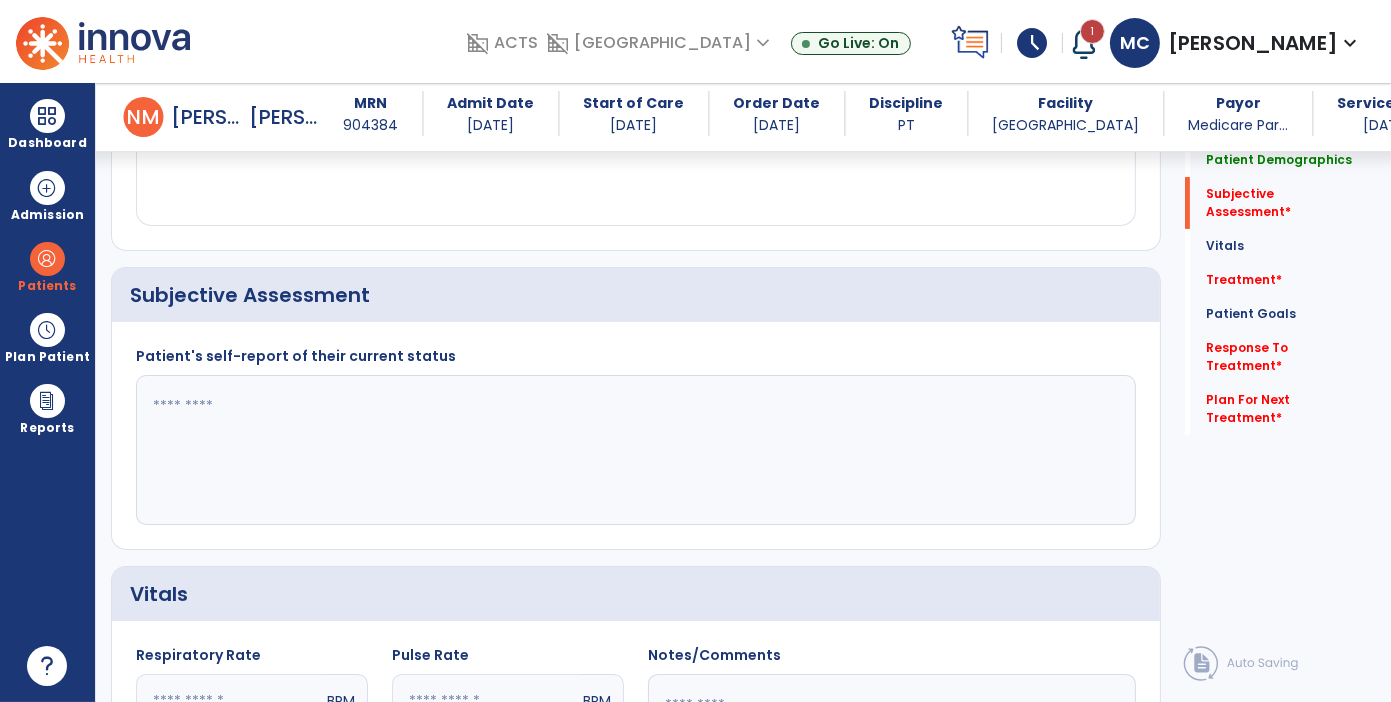 scroll, scrollTop: 404, scrollLeft: 0, axis: vertical 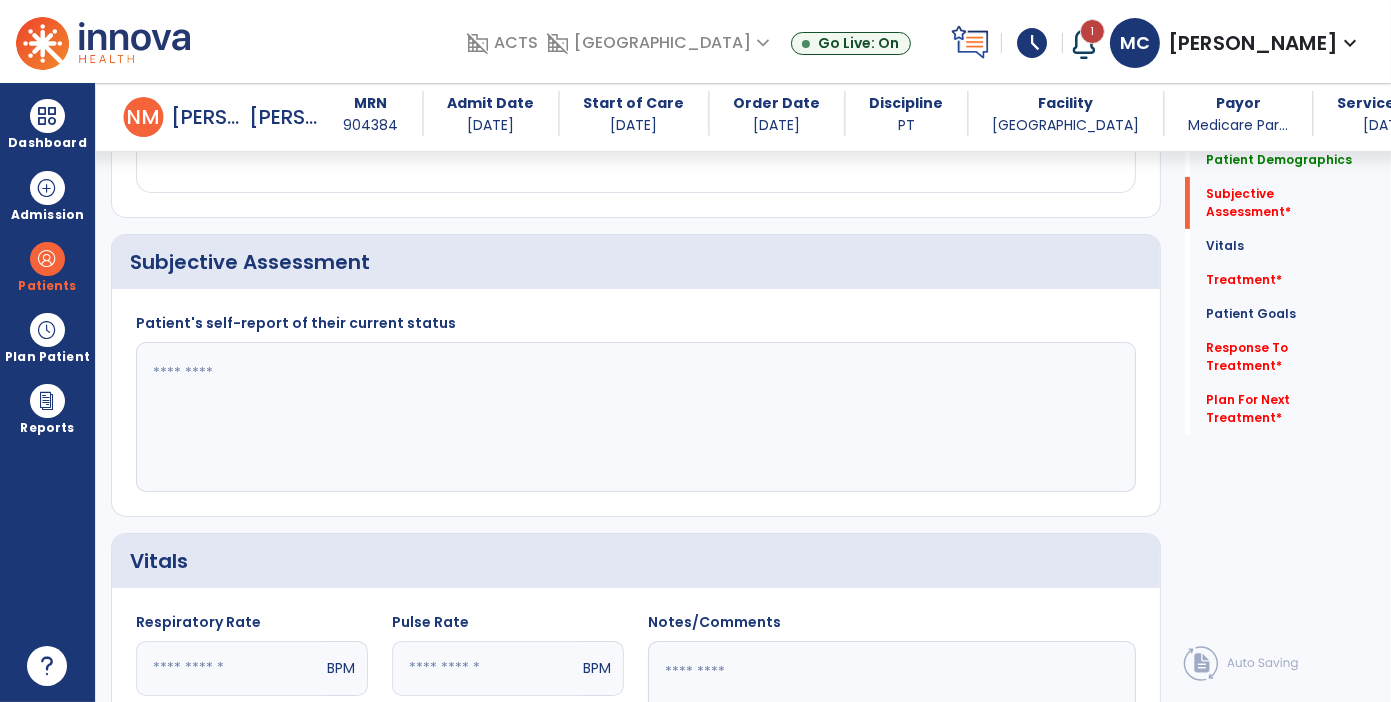 click 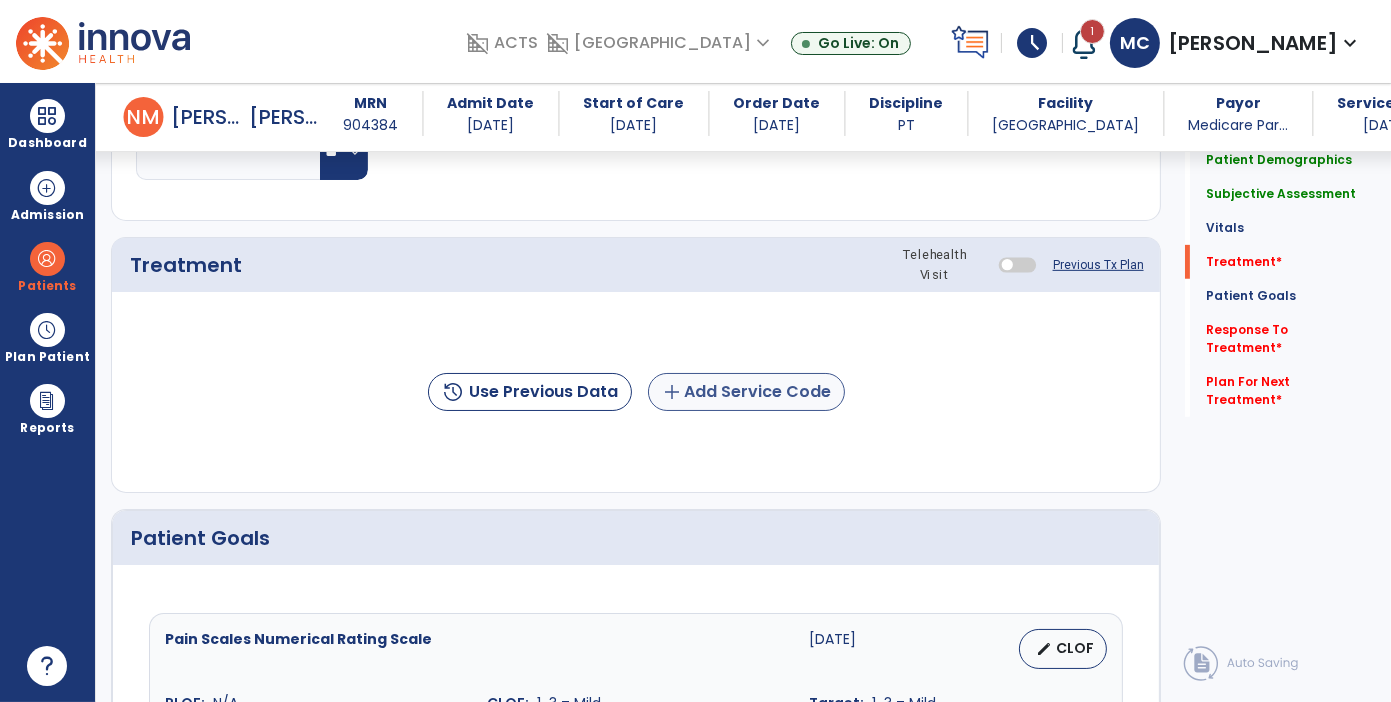 type on "**********" 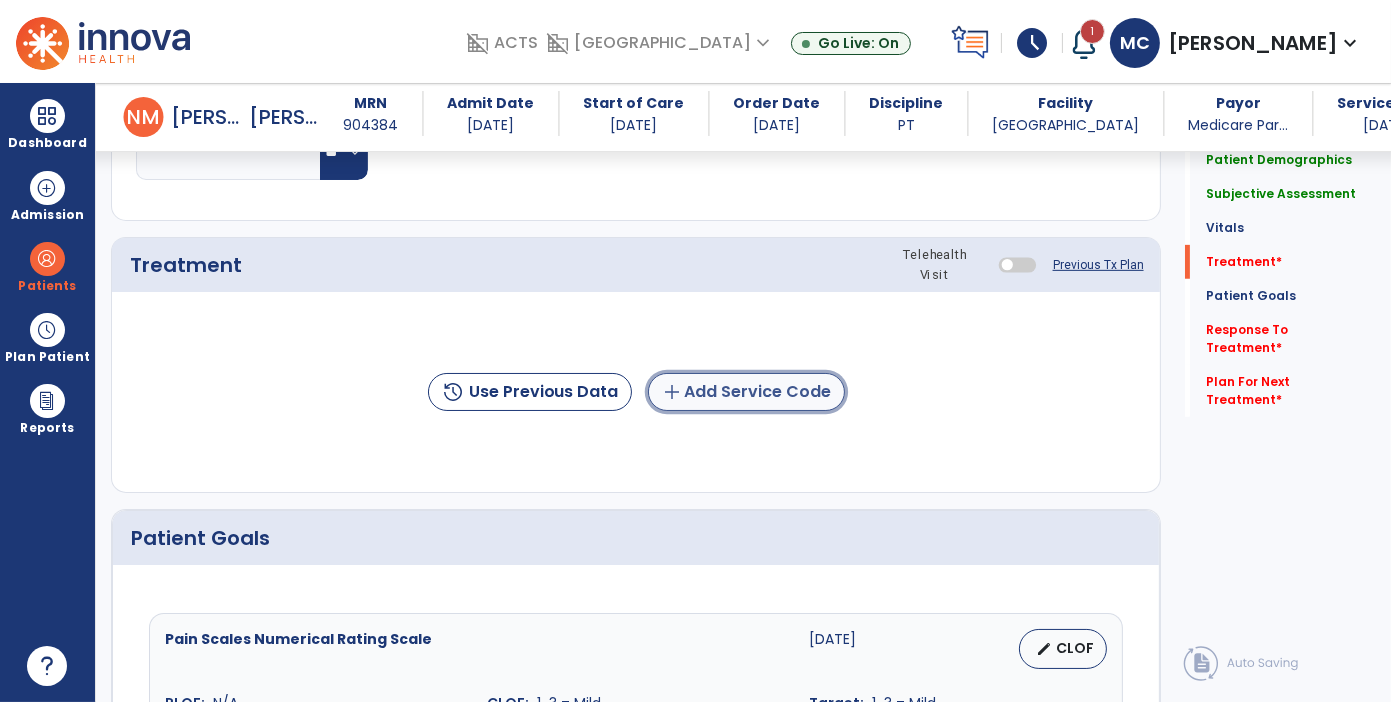 click on "add  Add Service Code" 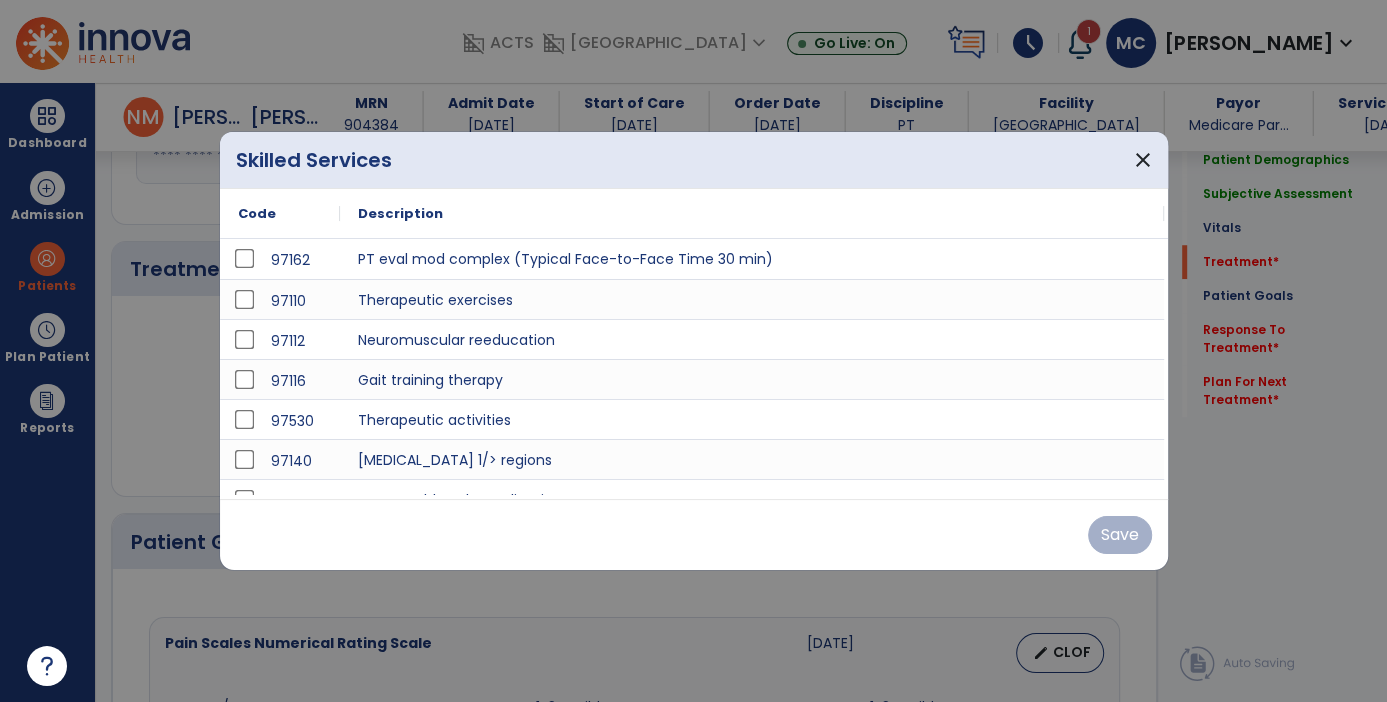 scroll, scrollTop: 1122, scrollLeft: 0, axis: vertical 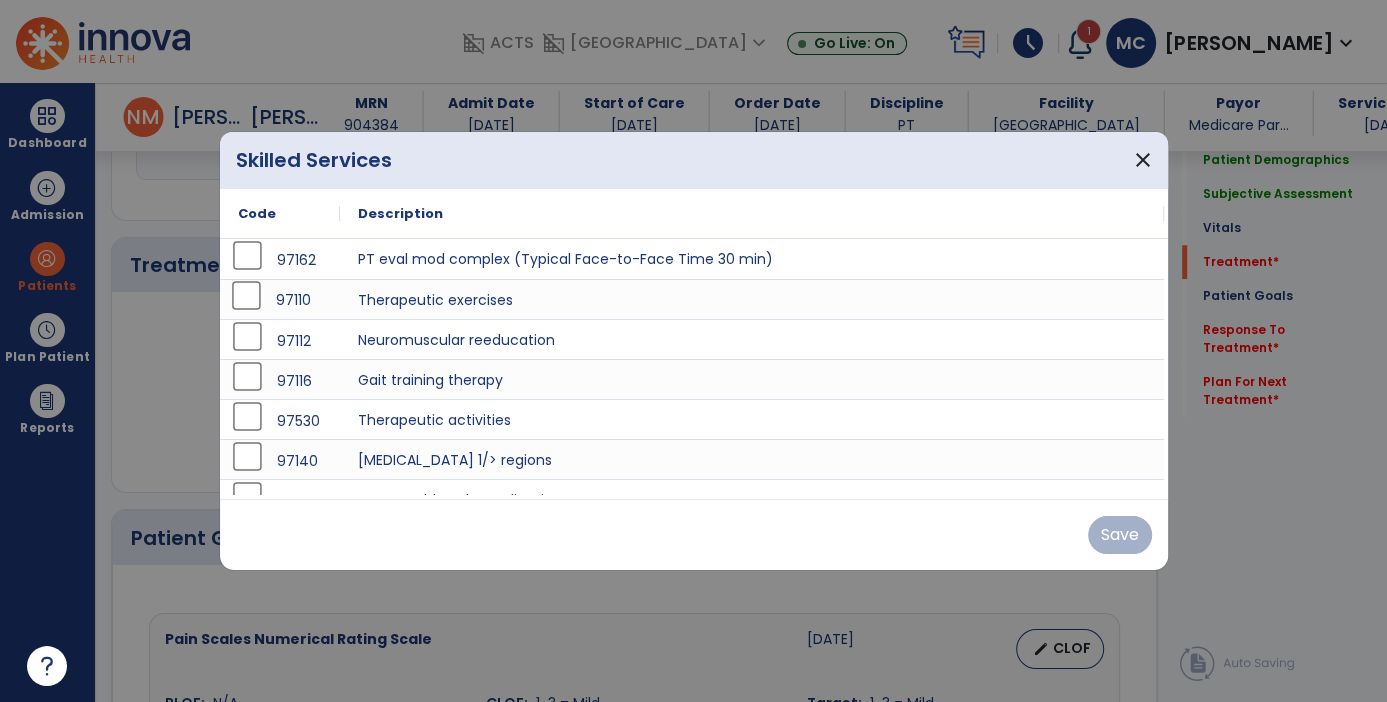click on "97110" at bounding box center [280, 299] 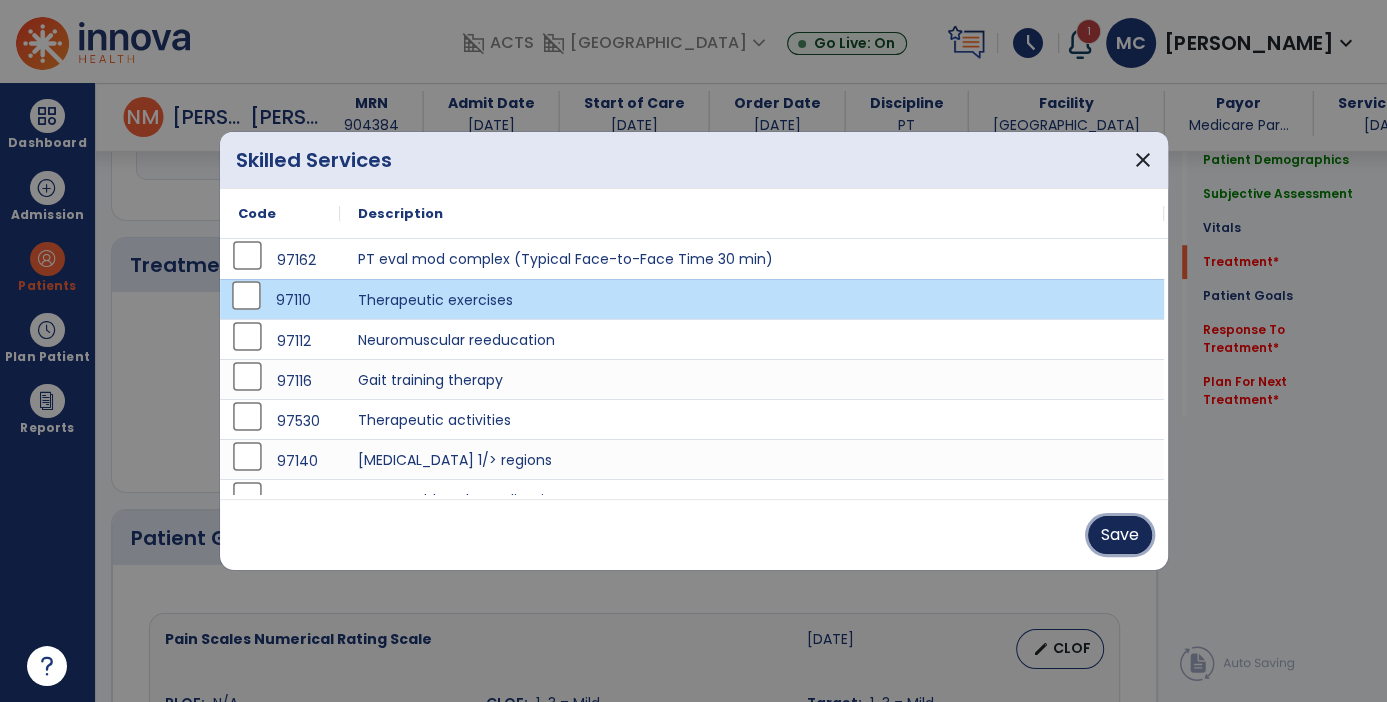 click on "Save" at bounding box center (1120, 535) 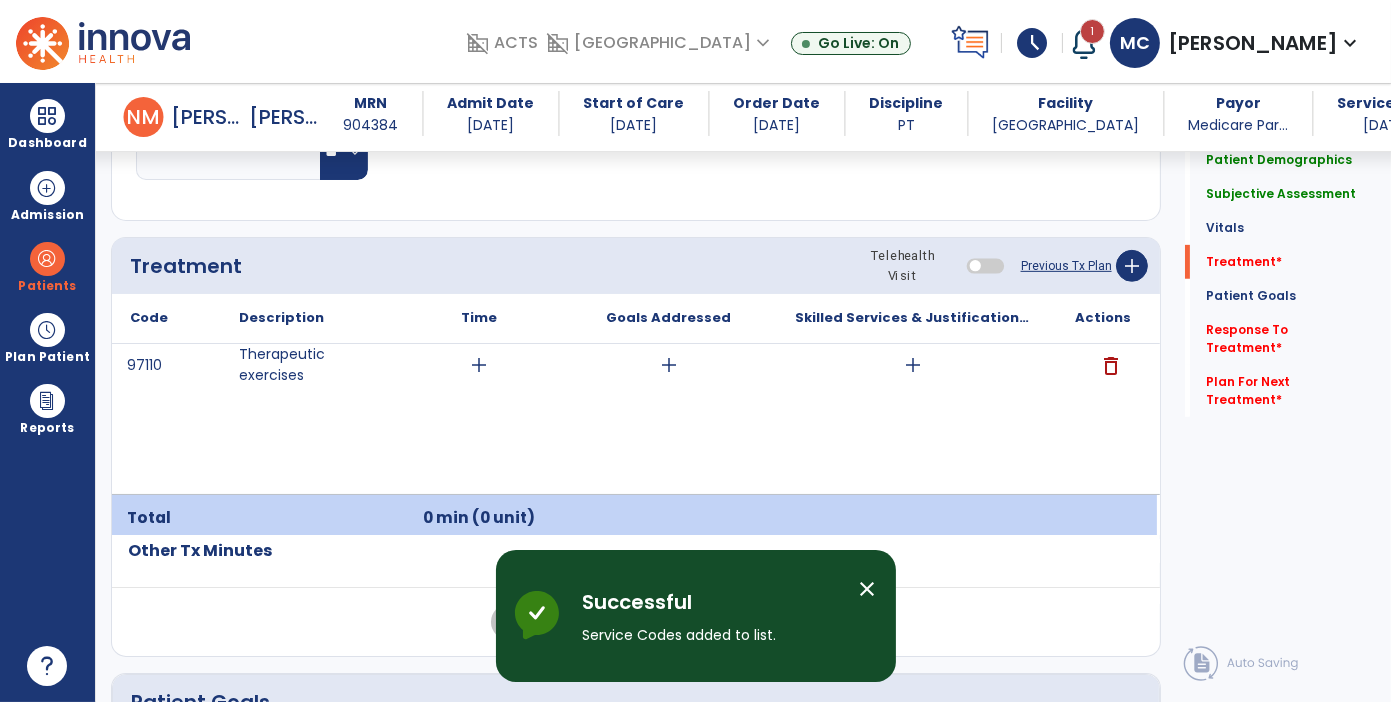 click on "add" at bounding box center [913, 365] 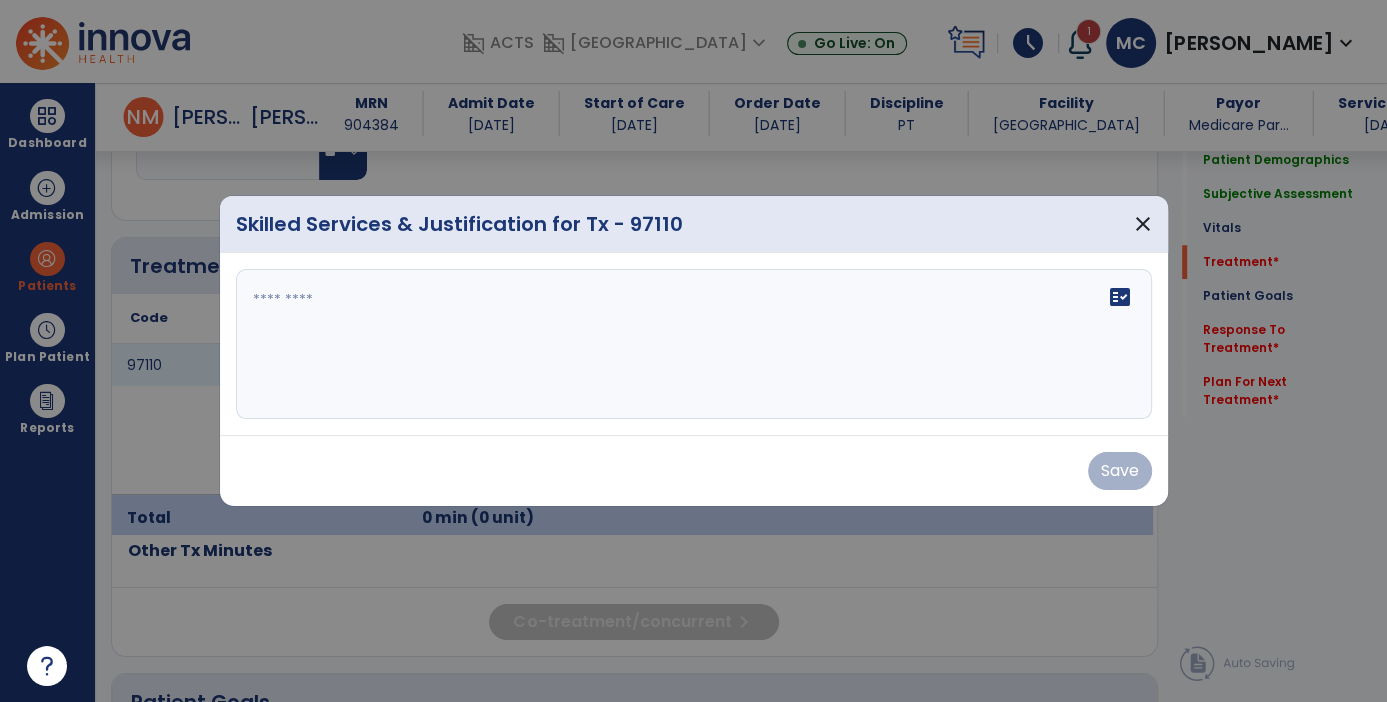 scroll, scrollTop: 1122, scrollLeft: 0, axis: vertical 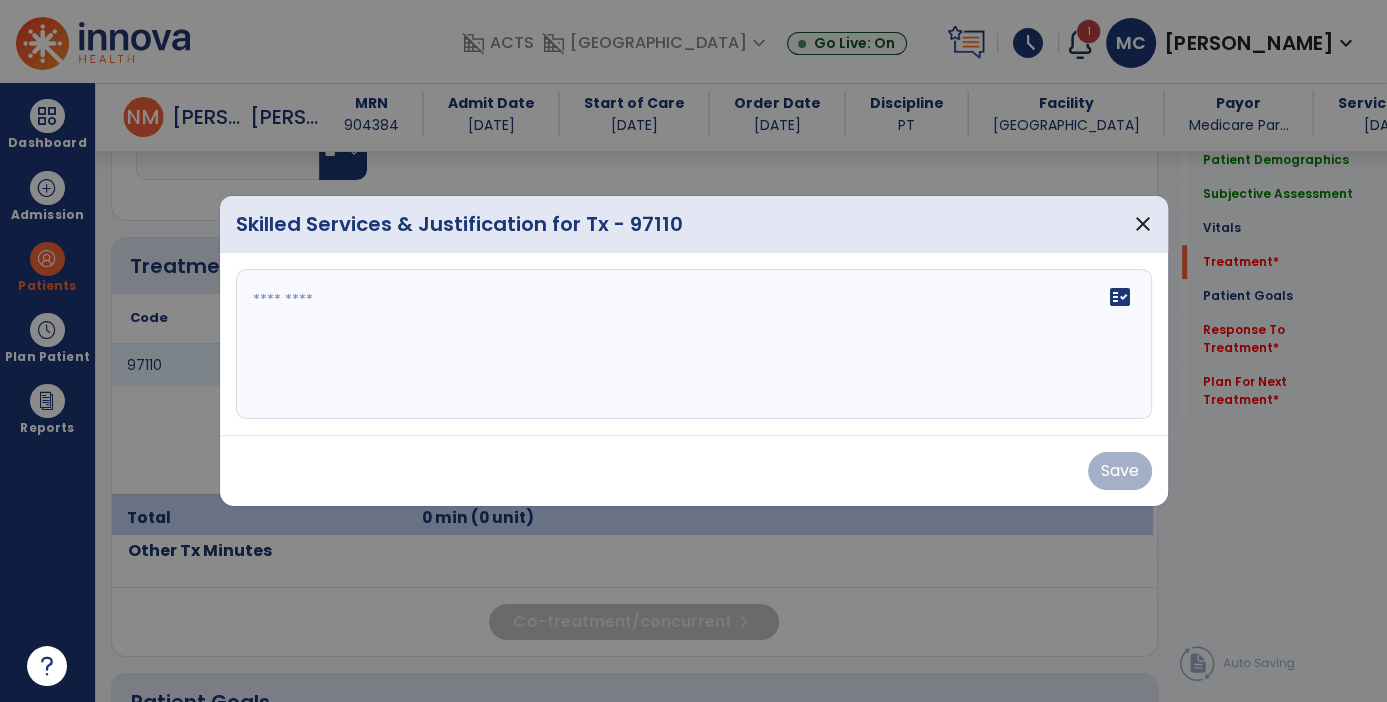 click 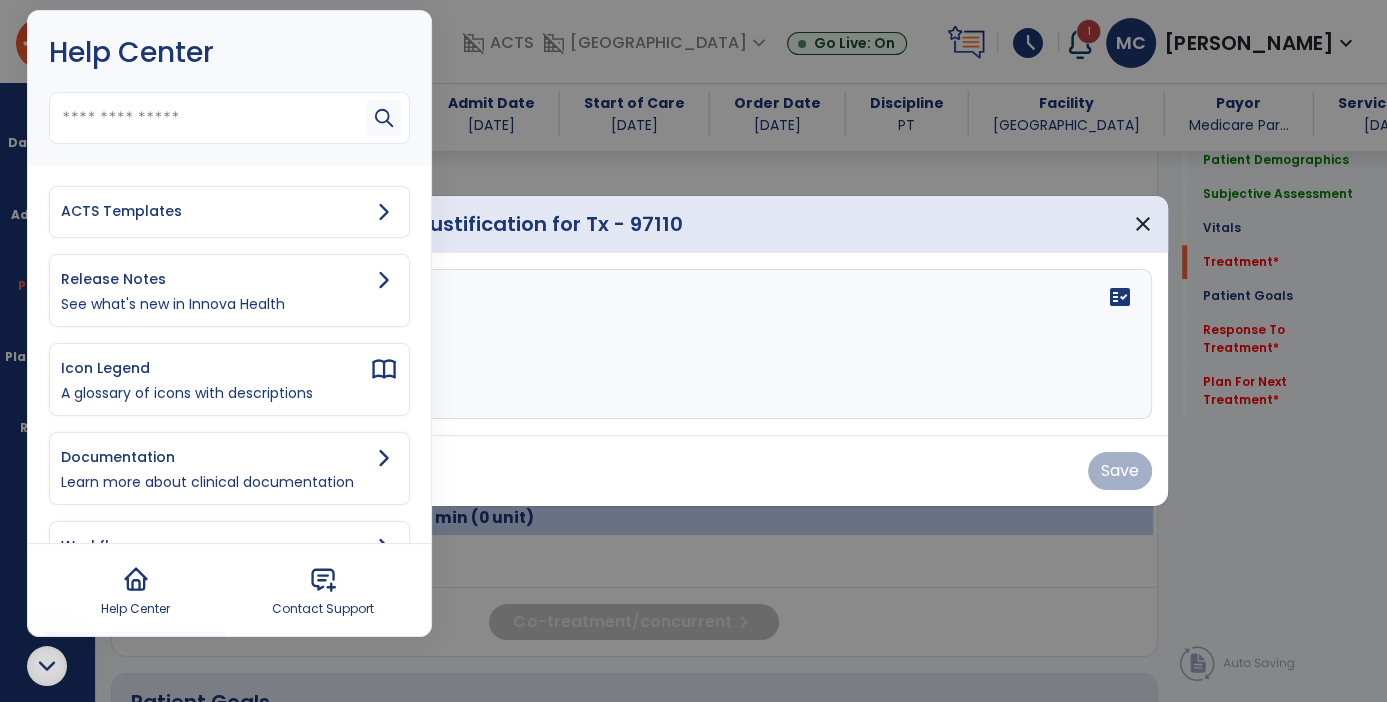 click 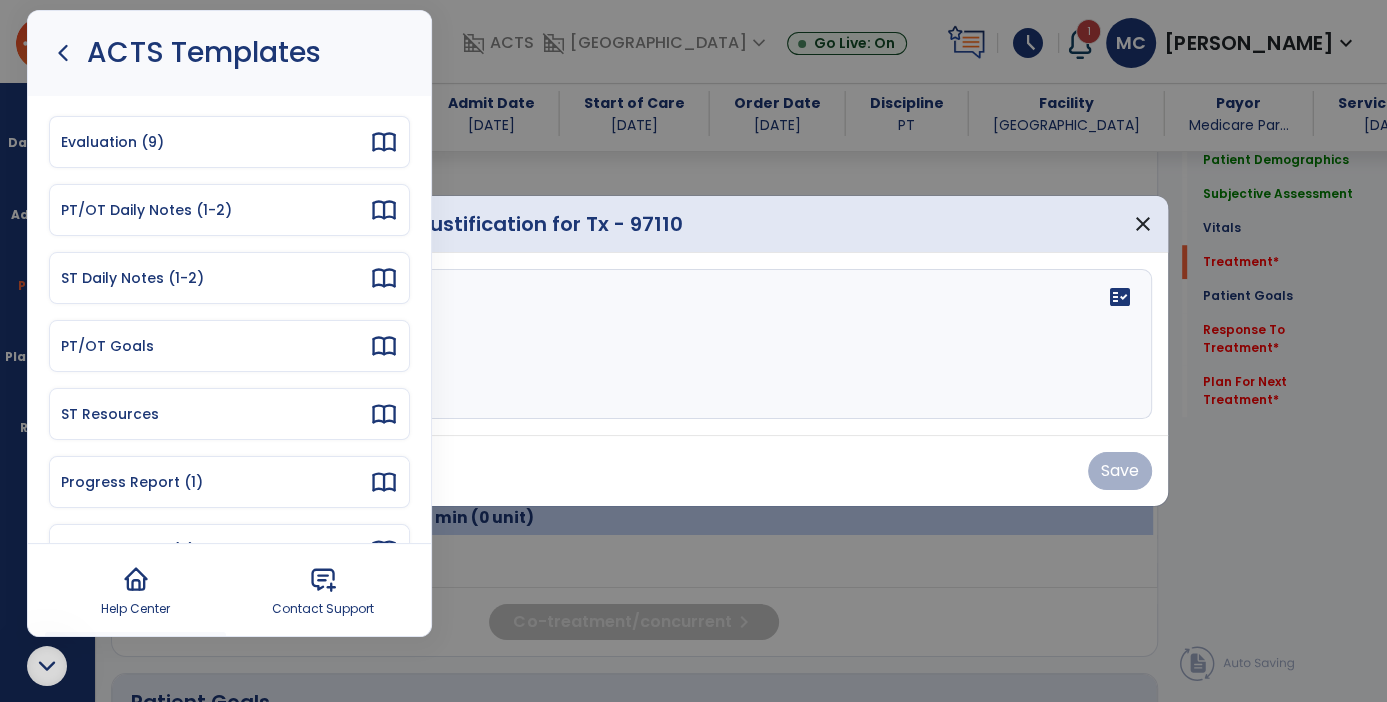 click 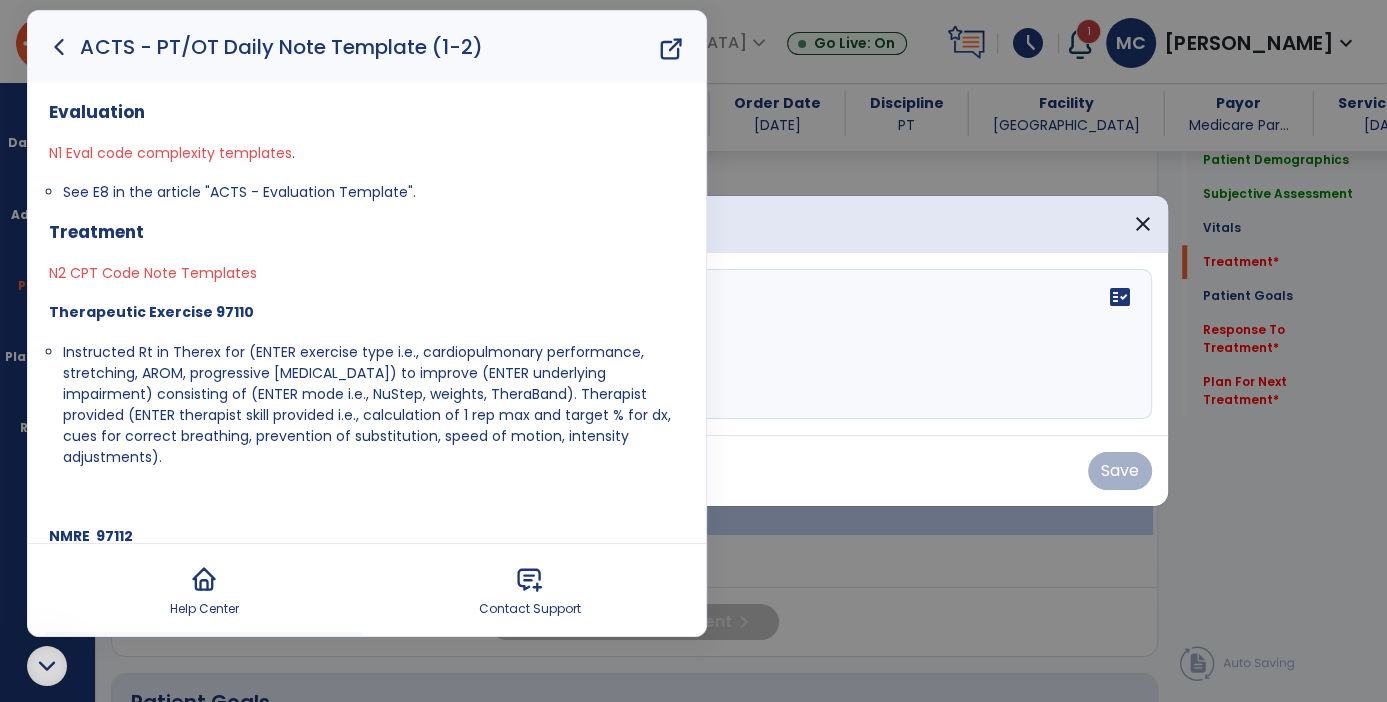 click on "Instructed Rt in Therex for (ENTER exercise type i.e., cardiopulmonary performance, stretching, AROM, progressive [MEDICAL_DATA]) to improve (ENTER underlying impairment) consisting of (ENTER mode i.e., NuStep, weights, TheraBand). Therapist provided (ENTER therapist skill provided i.e., calculation of 1 rep max and target % for dx, cues for correct breathing, prevention of substitution, speed of motion, intensity adjustments)." at bounding box center (367, 404) 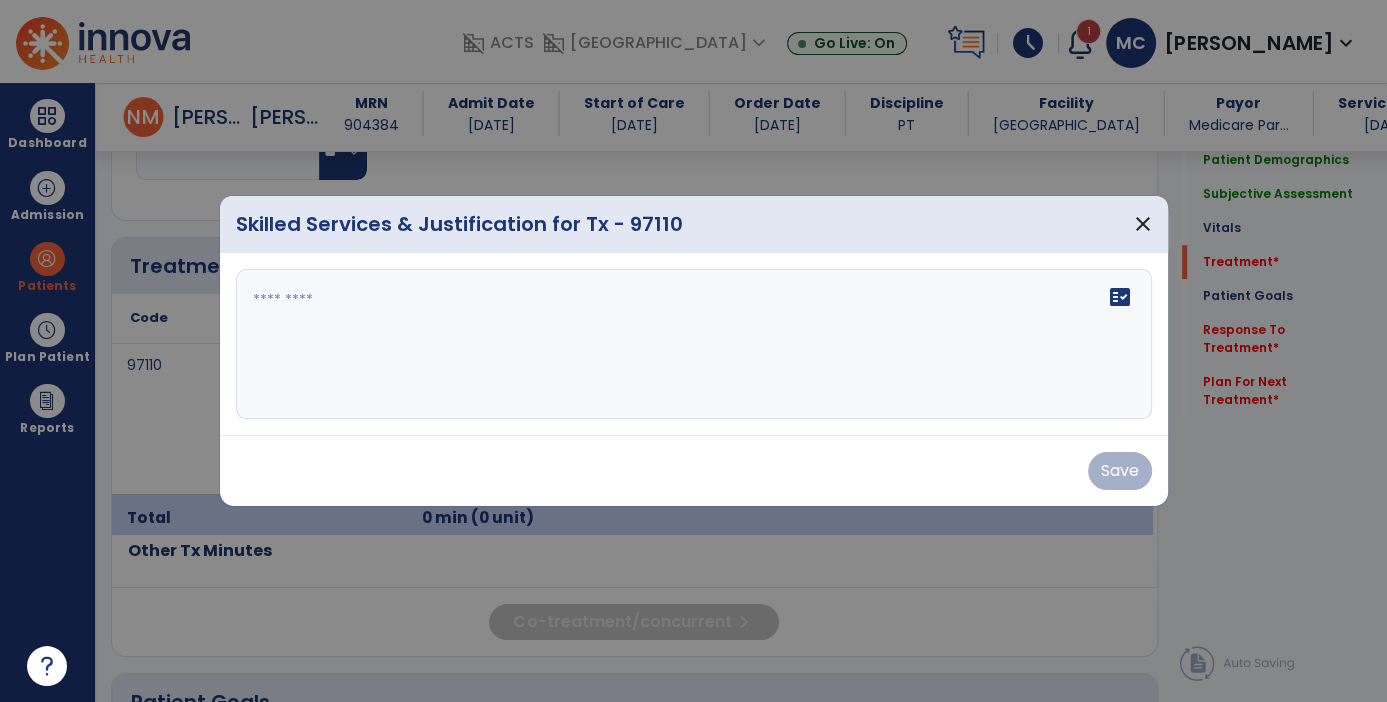 click at bounding box center [694, 344] 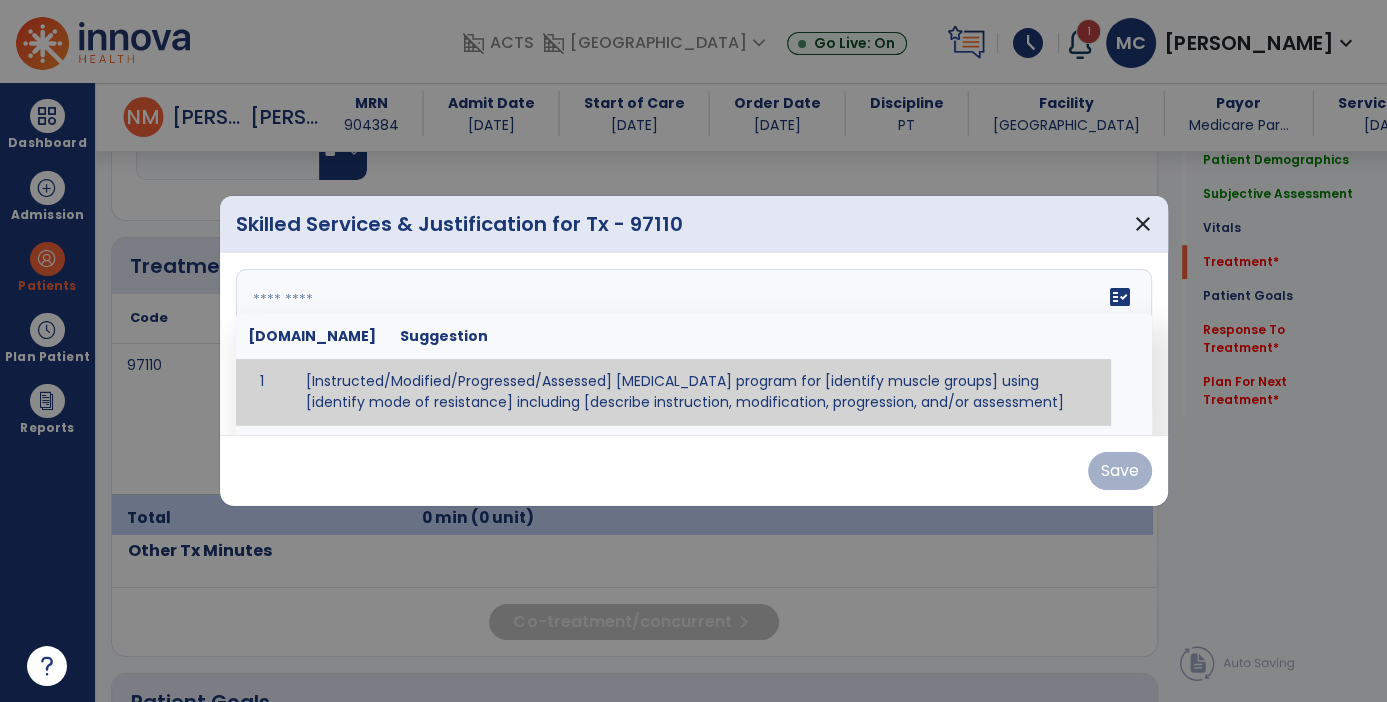 click at bounding box center [692, 344] 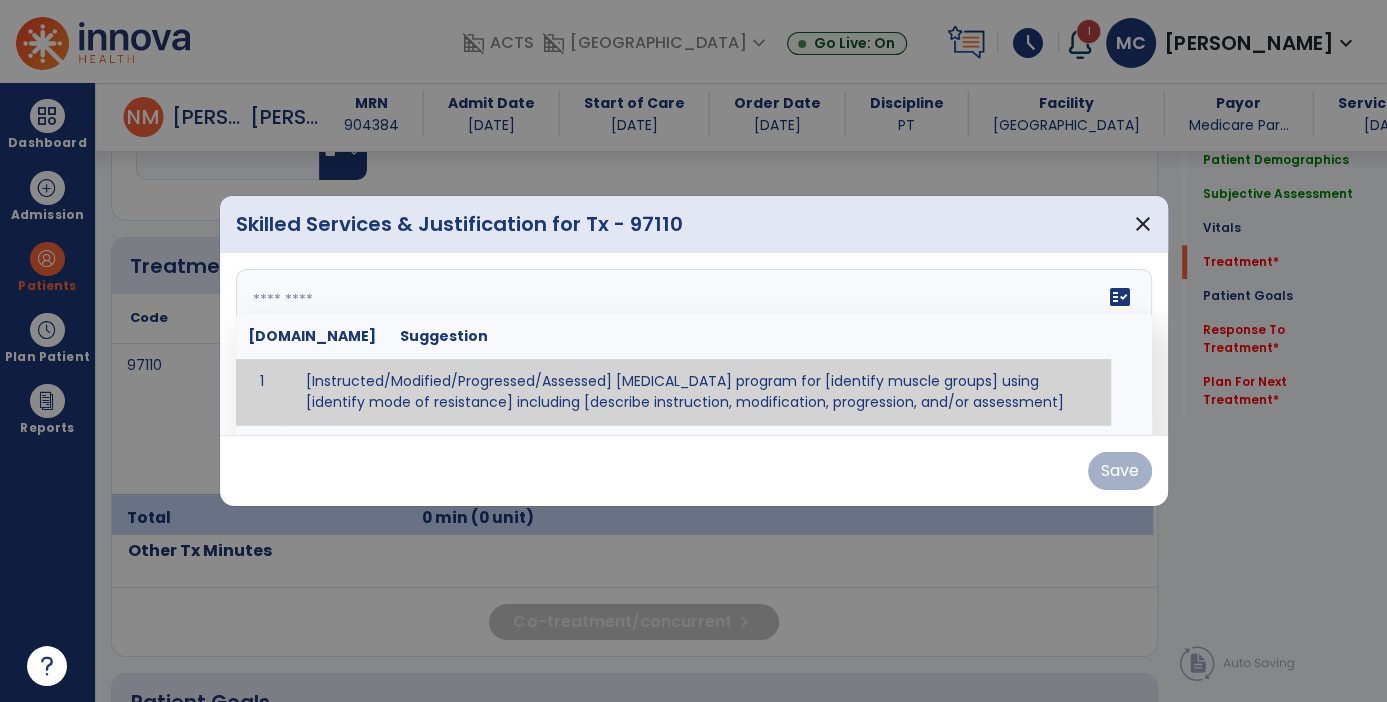 paste on "**********" 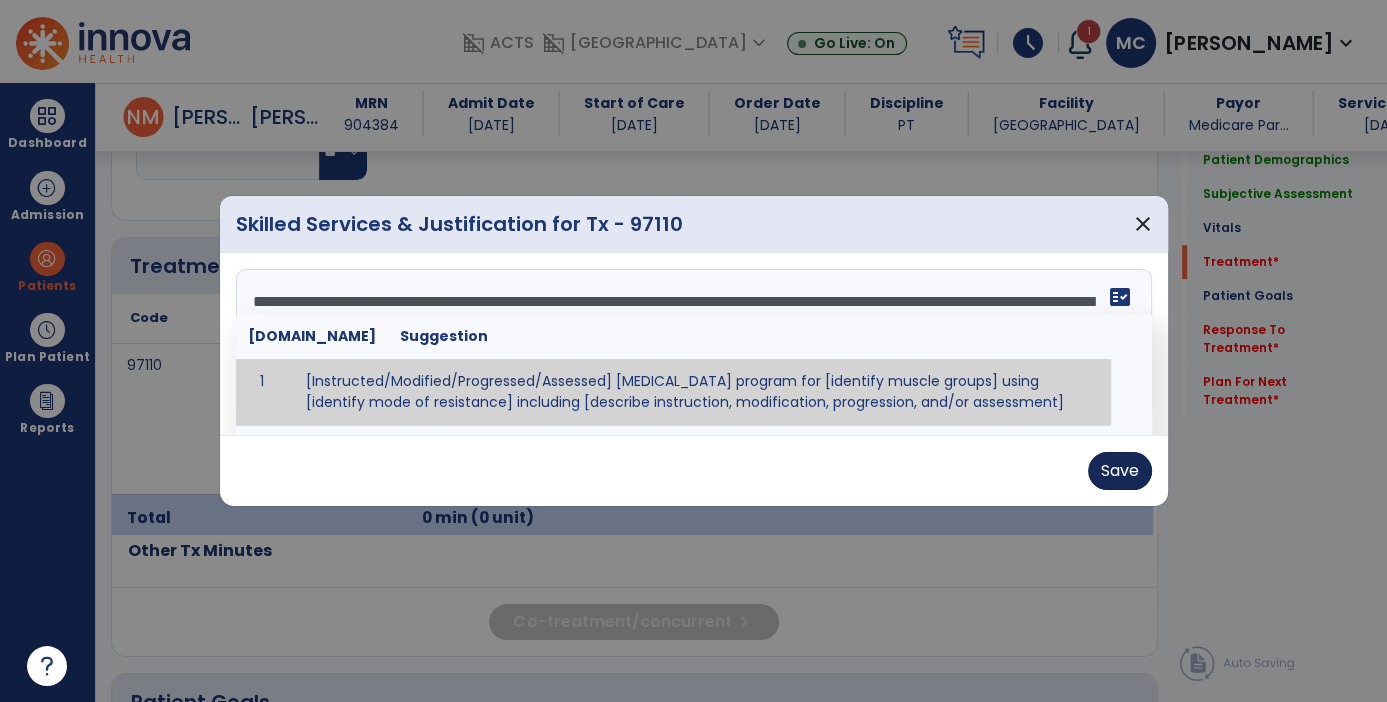 type on "**********" 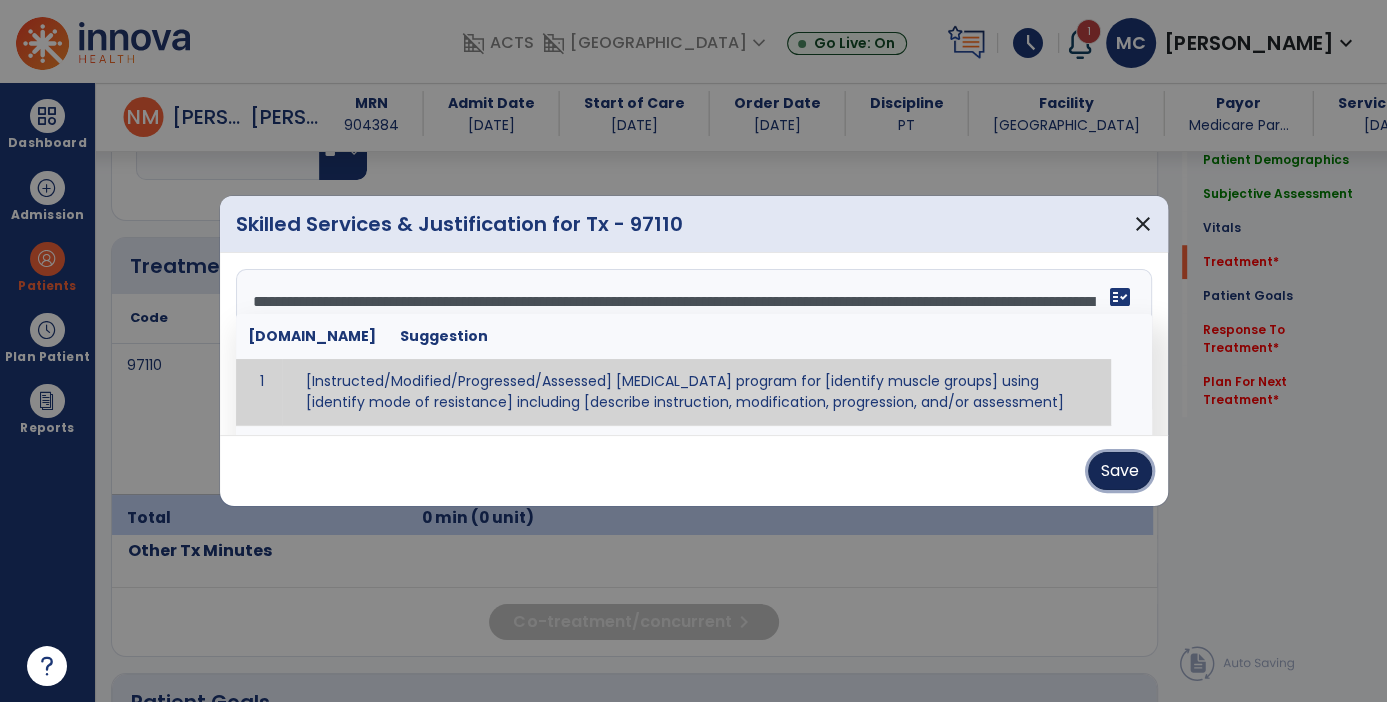 click on "Save" at bounding box center [1120, 471] 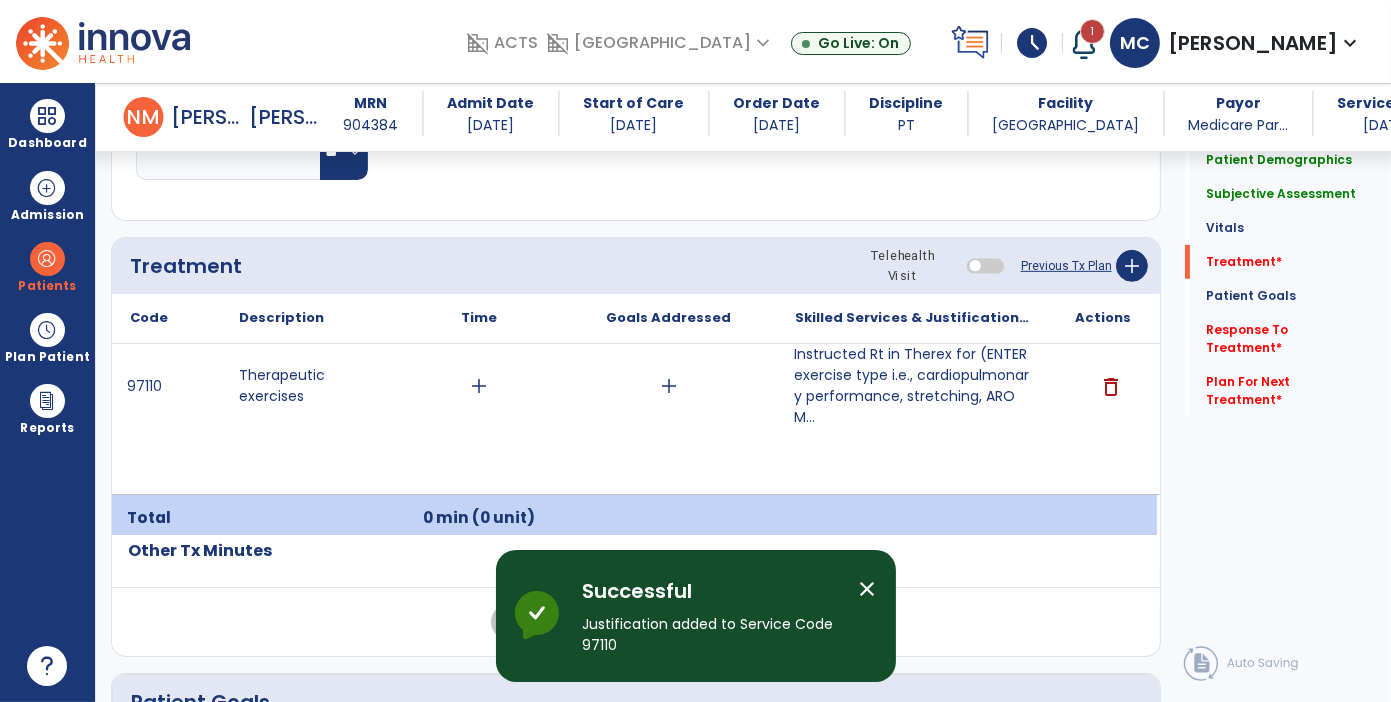 click on "Instructed Rt in Therex for (ENTER exercise type i.e., cardiopulmonary performance, stretching, AROM..." at bounding box center [912, 386] 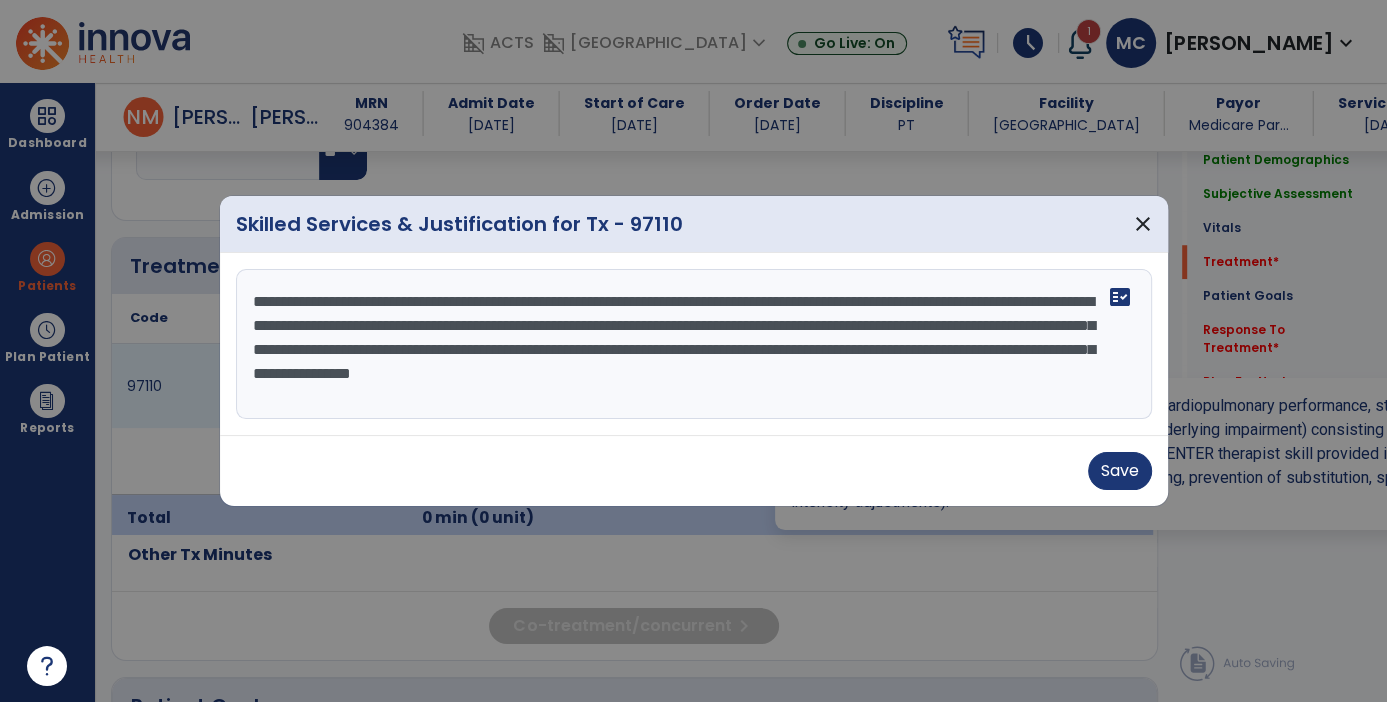 scroll, scrollTop: 1122, scrollLeft: 0, axis: vertical 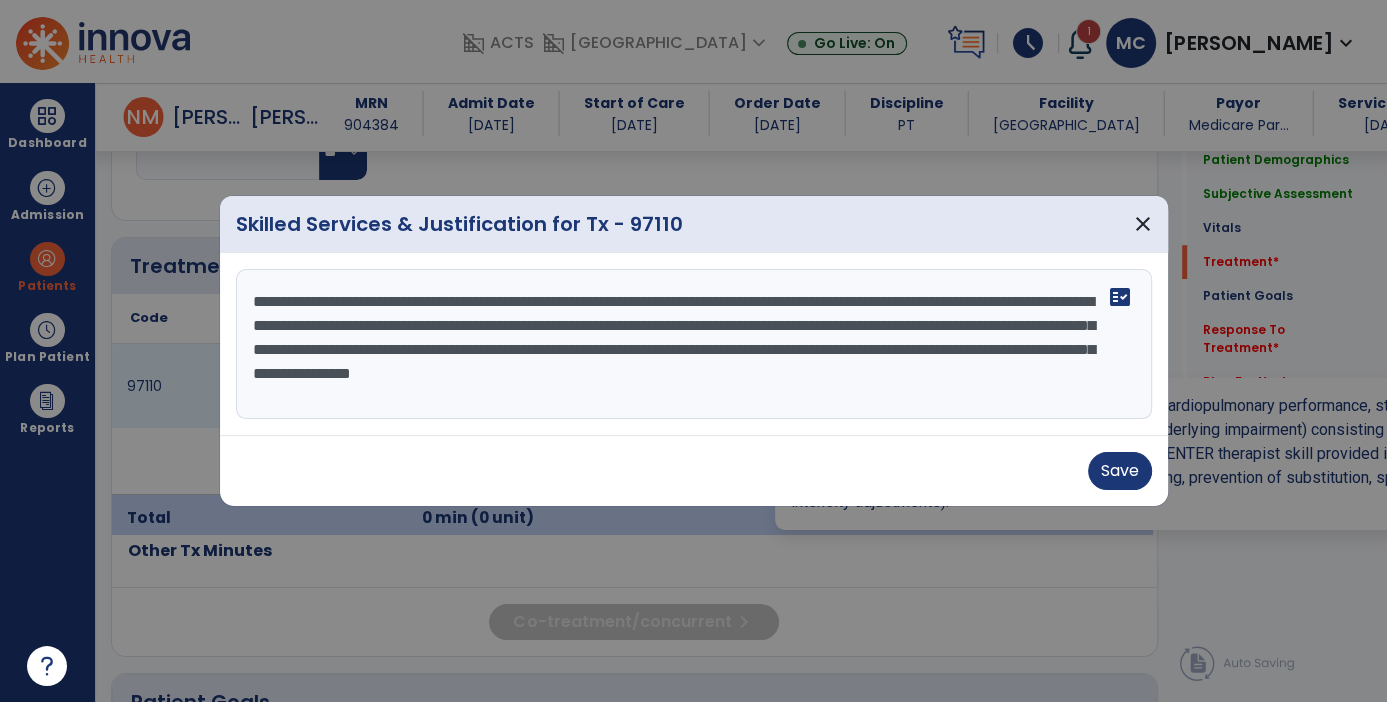 click on "**********" at bounding box center (694, 344) 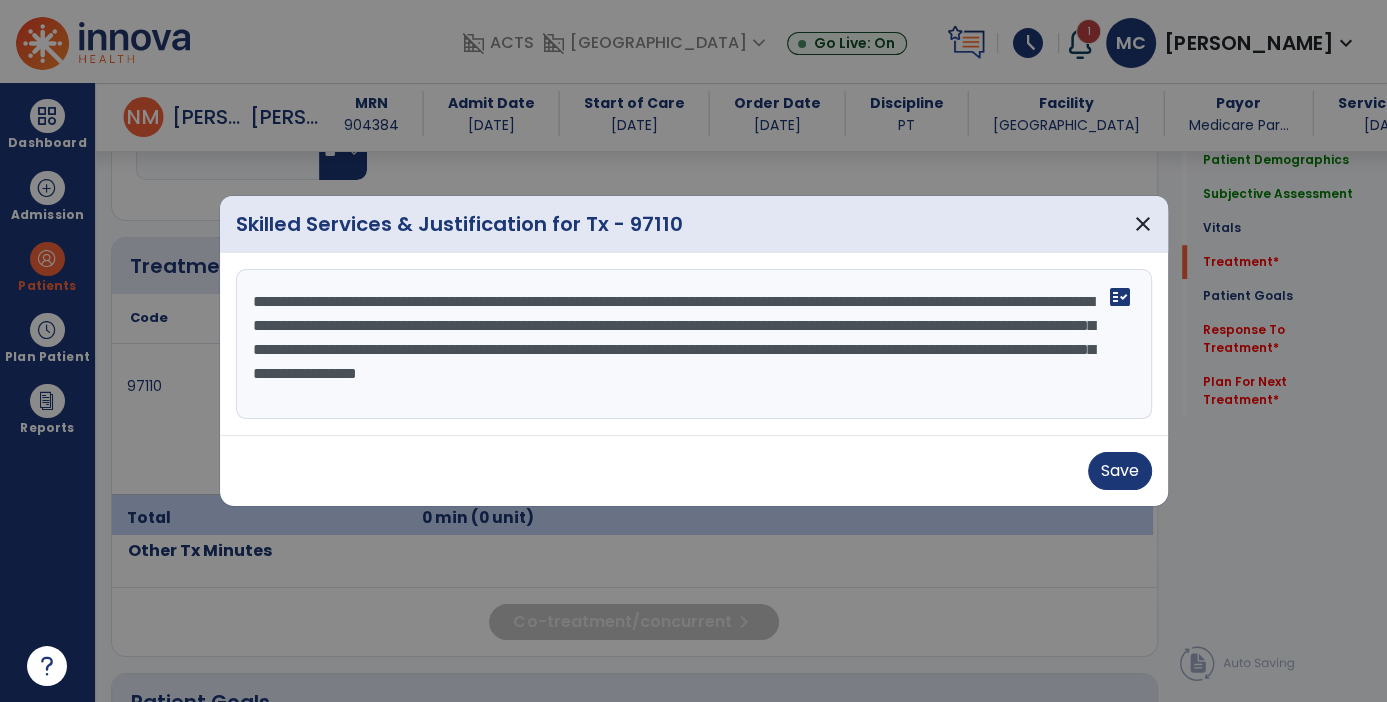 click on "**********" at bounding box center [694, 344] 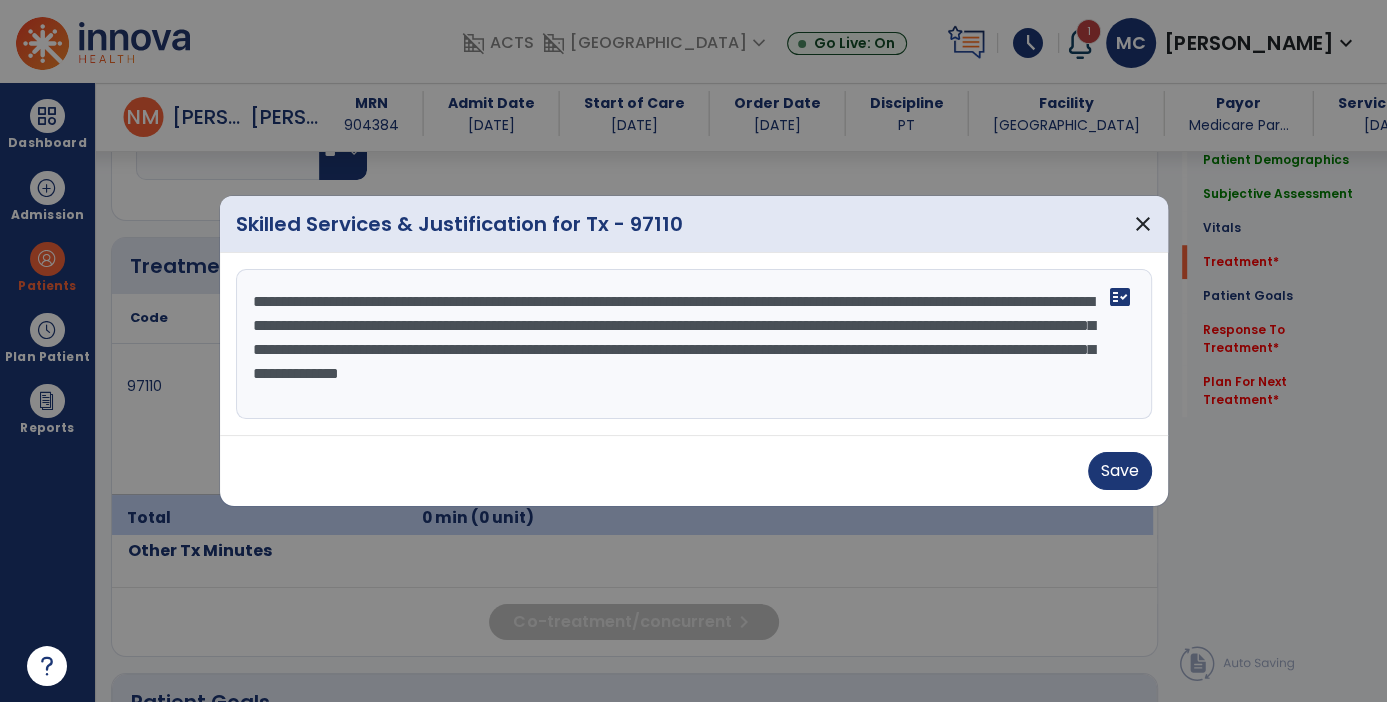 click on "**********" at bounding box center (694, 344) 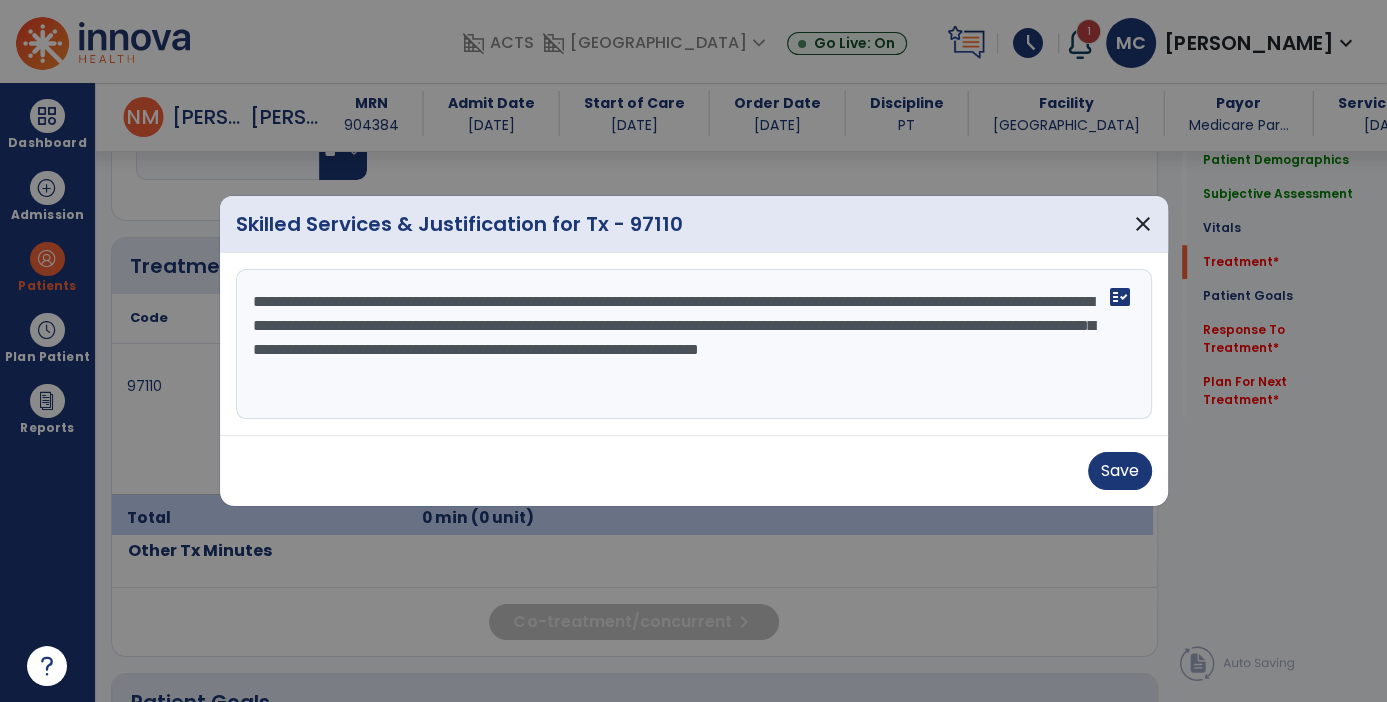click on "**********" at bounding box center [694, 344] 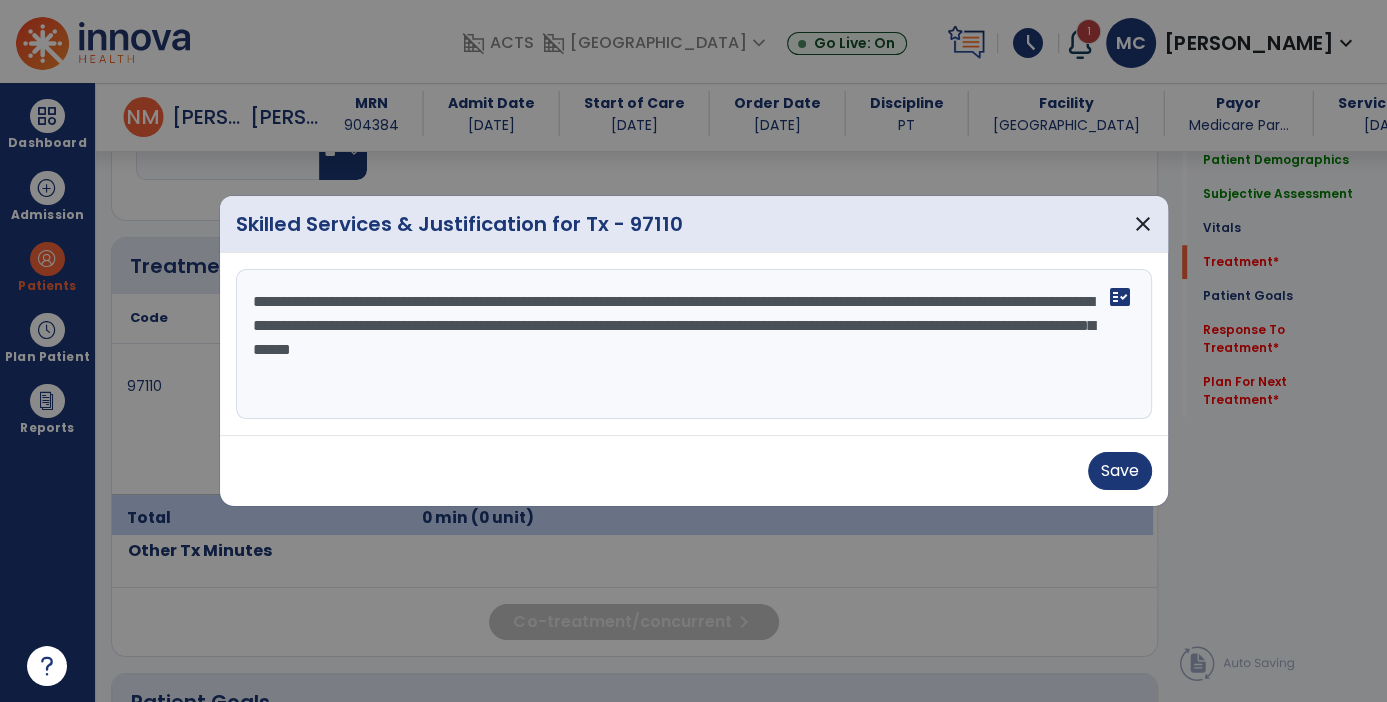 click on "**********" at bounding box center [694, 344] 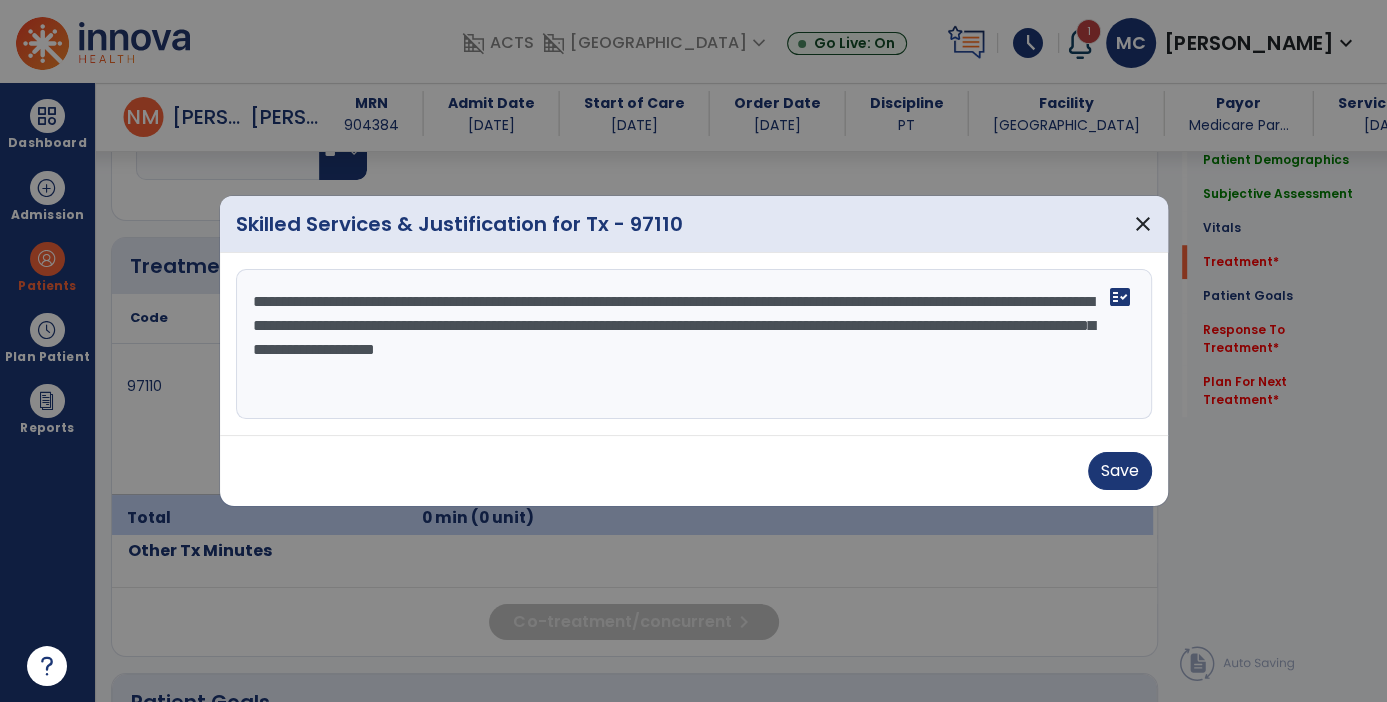 click on "**********" at bounding box center [694, 344] 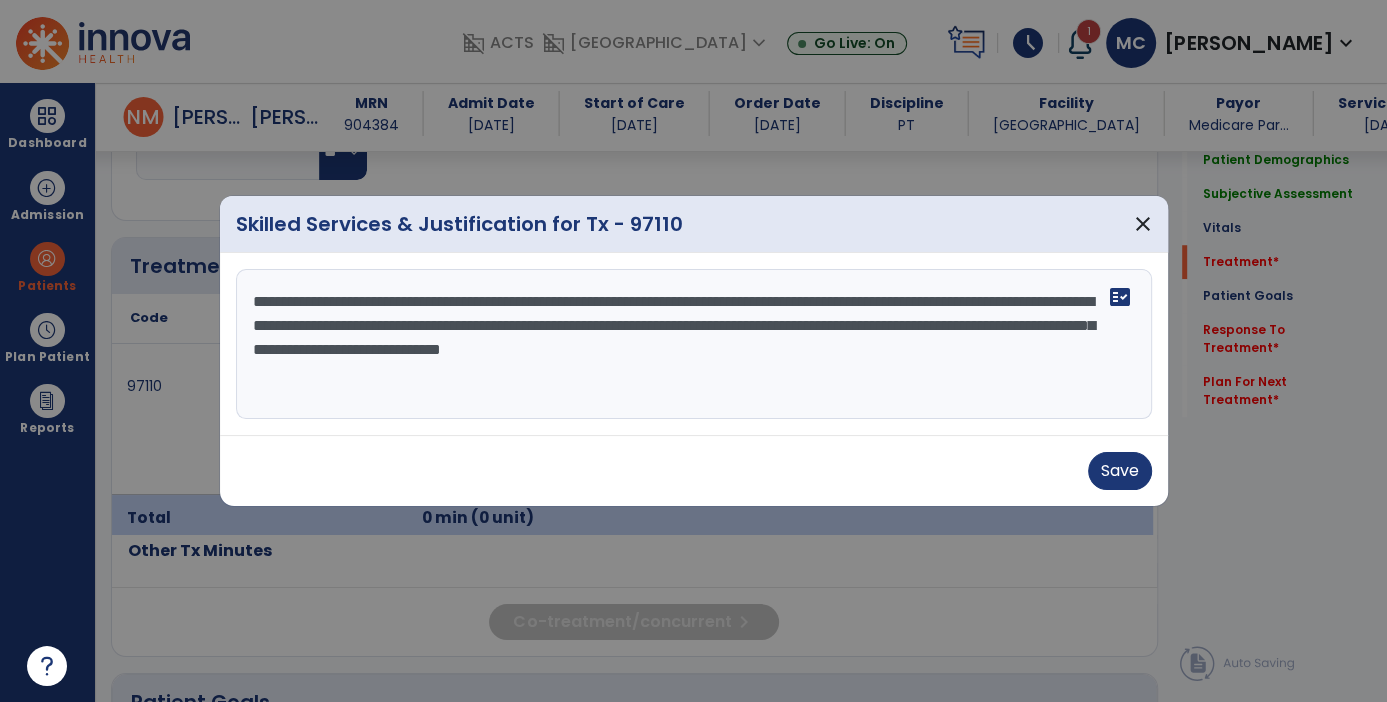 click on "**********" at bounding box center (694, 344) 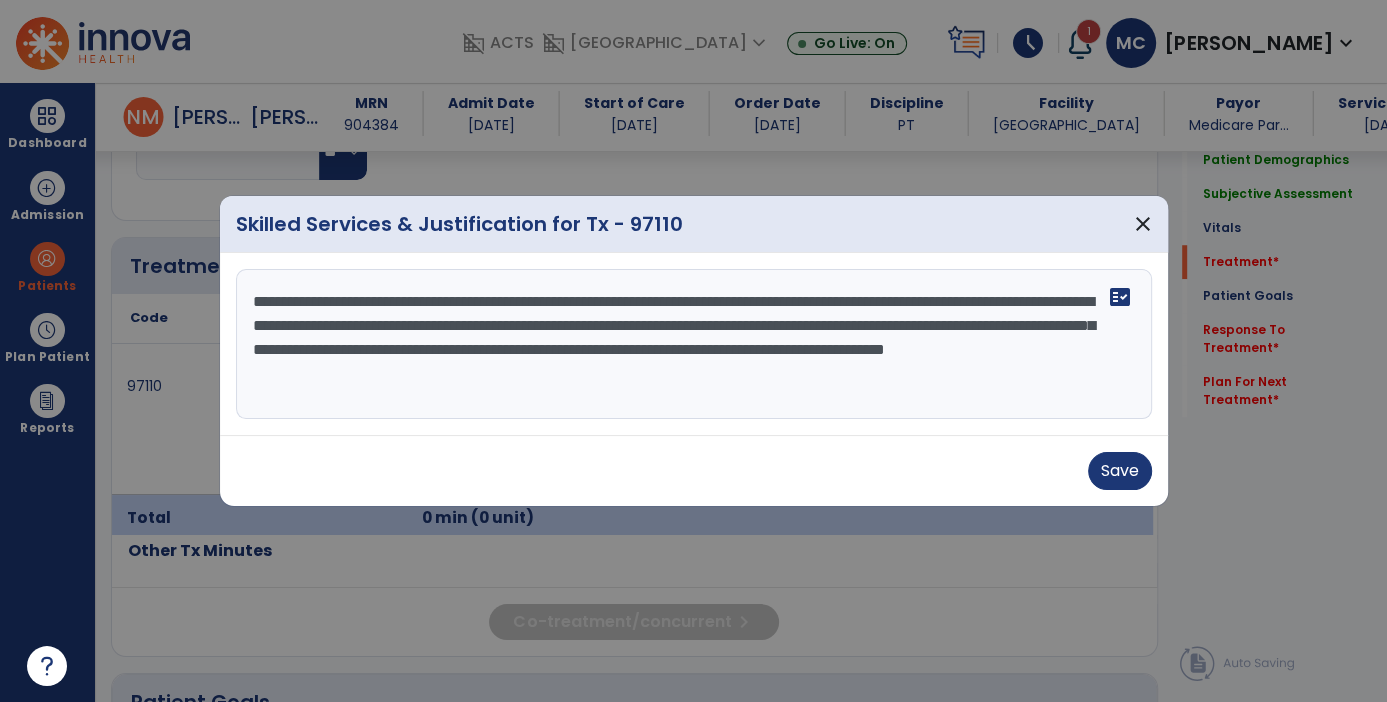click on "**********" at bounding box center (694, 344) 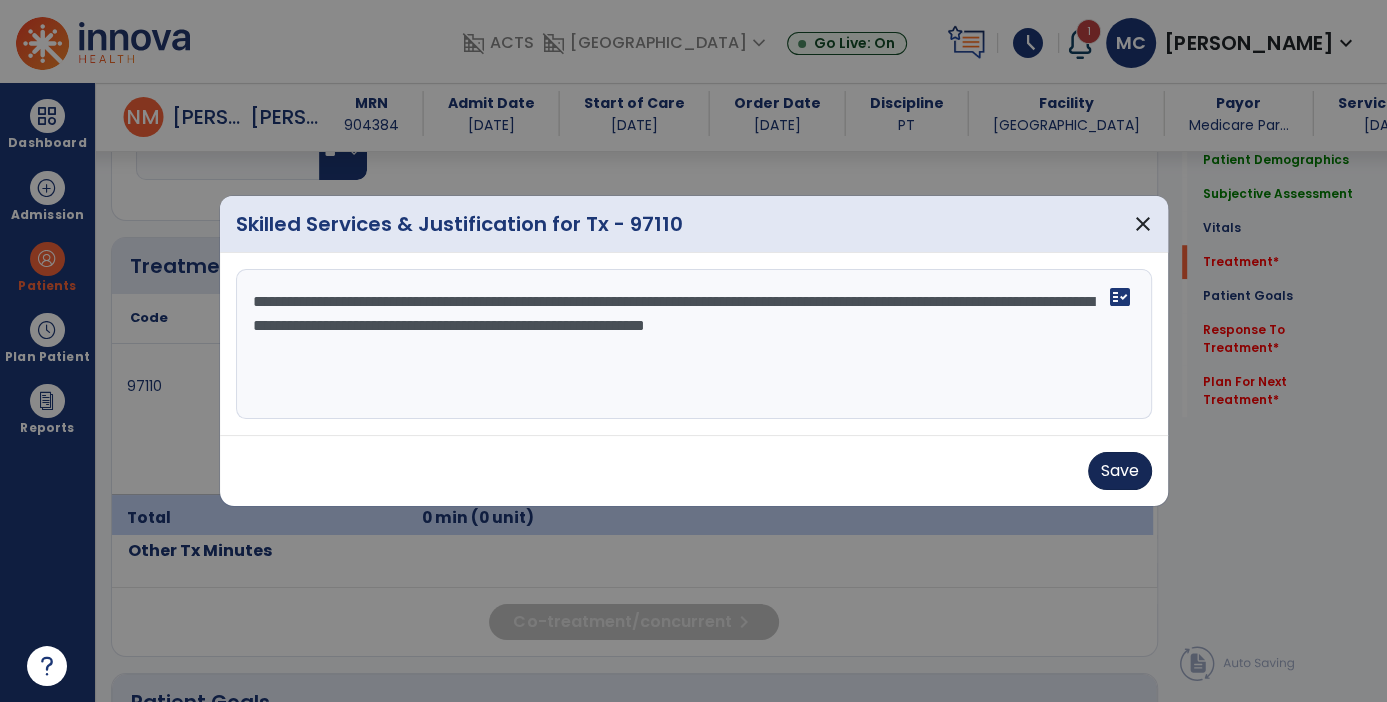 type on "**********" 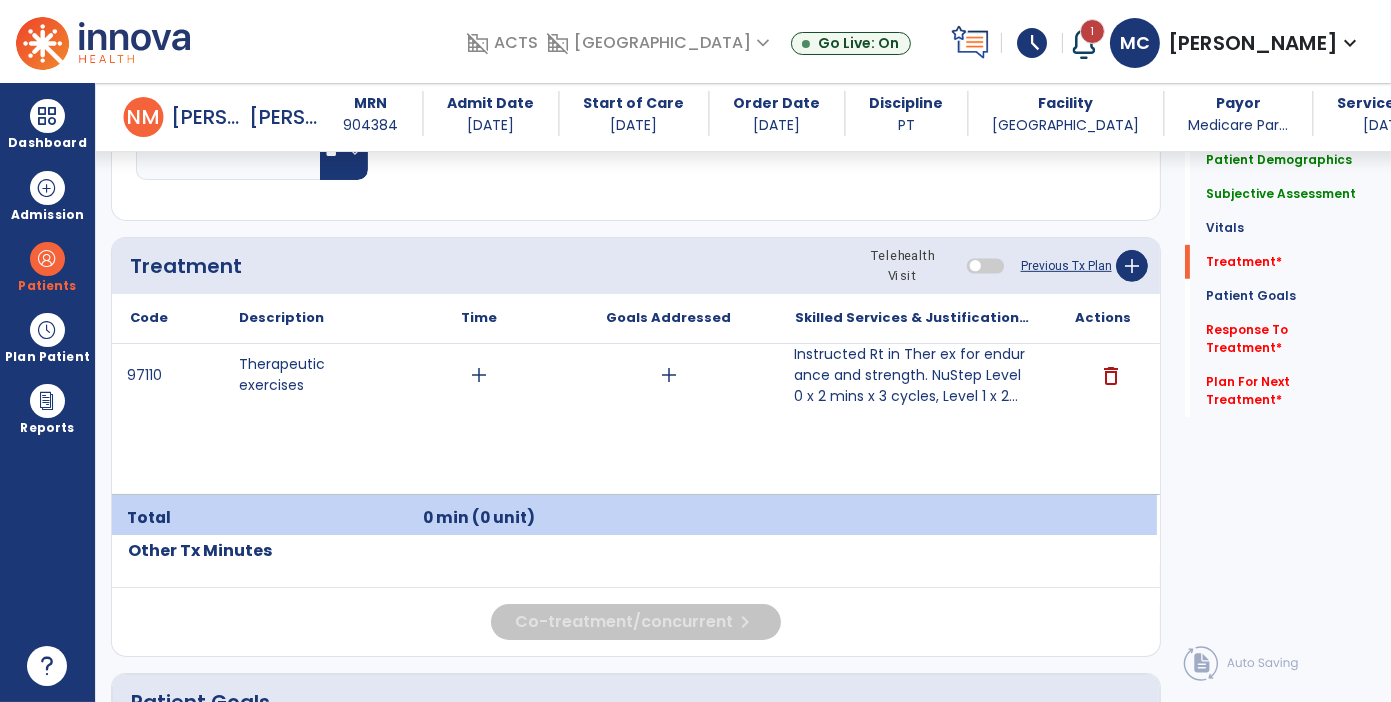 click on "Instructed Rt in Ther ex for endurance and strength. NuStep Level 0 x 2 mins x 3 cycles, Level 1 x 2..." at bounding box center (912, 375) 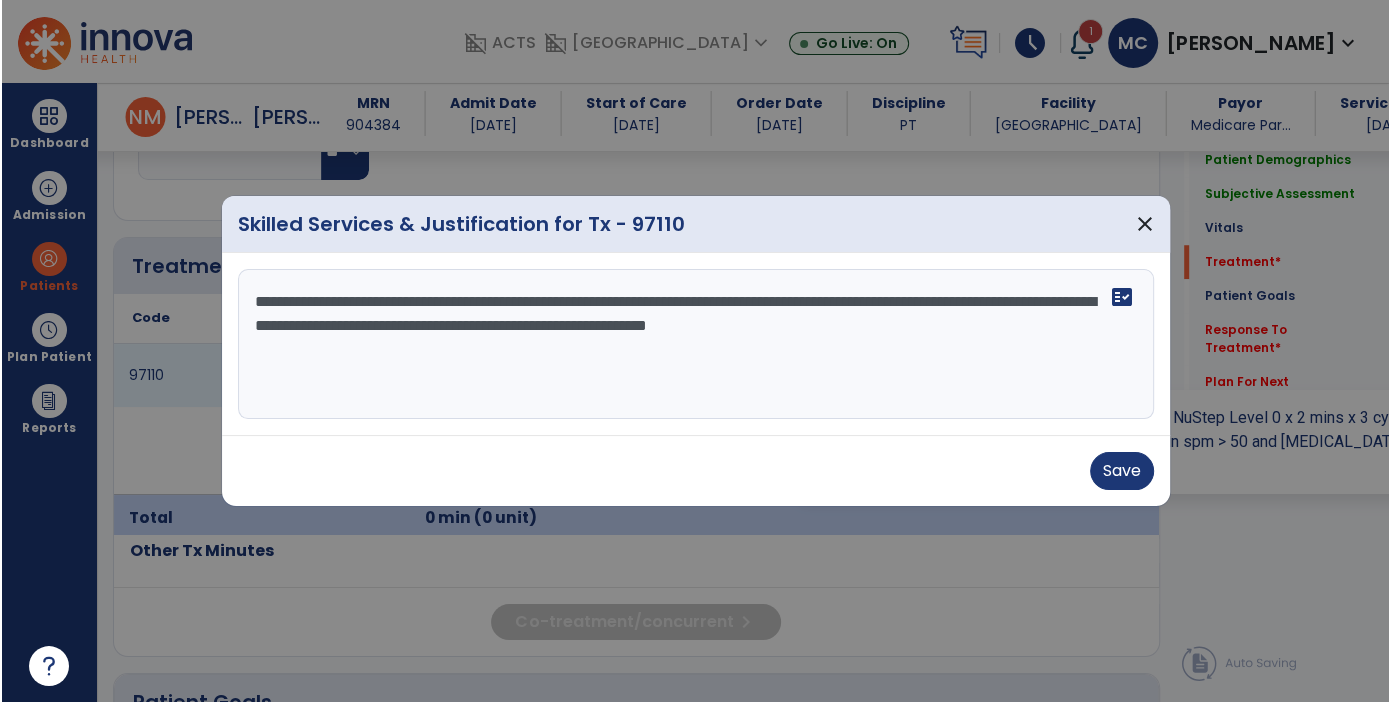 scroll, scrollTop: 1122, scrollLeft: 0, axis: vertical 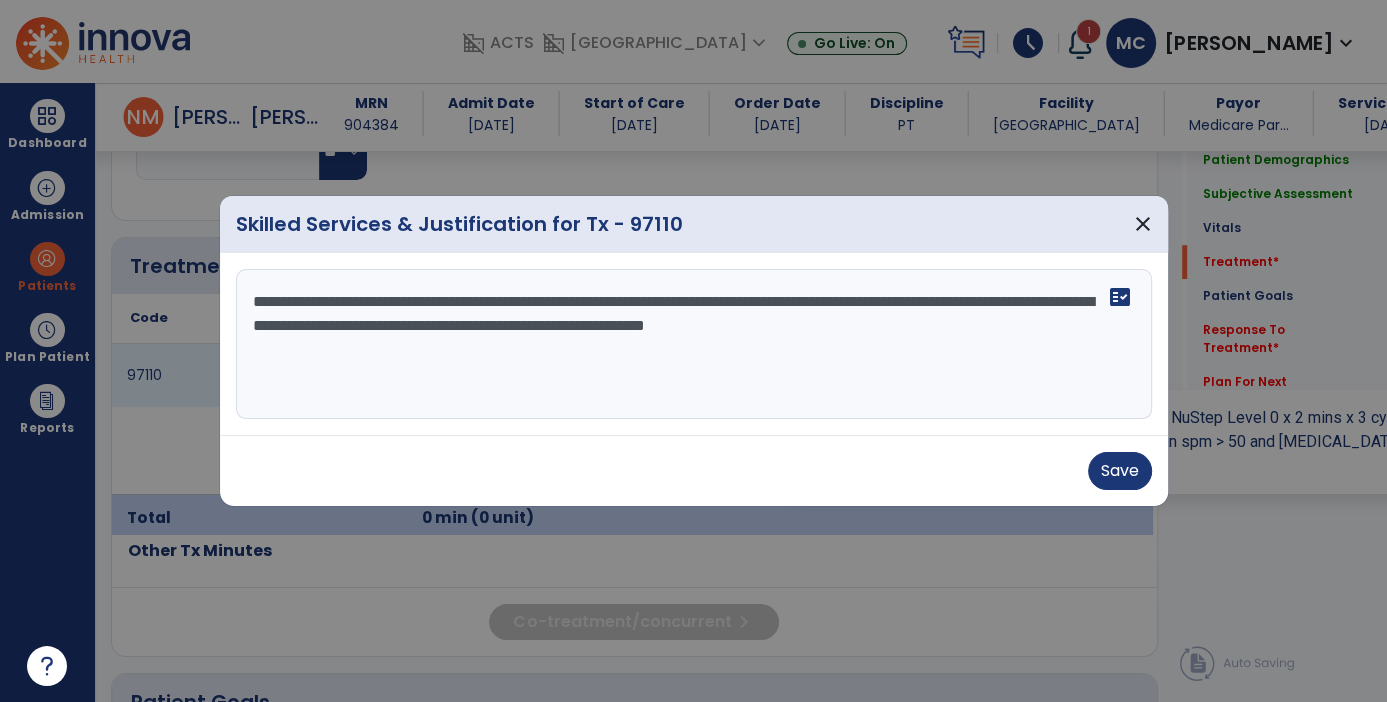 click on "**********" at bounding box center [694, 344] 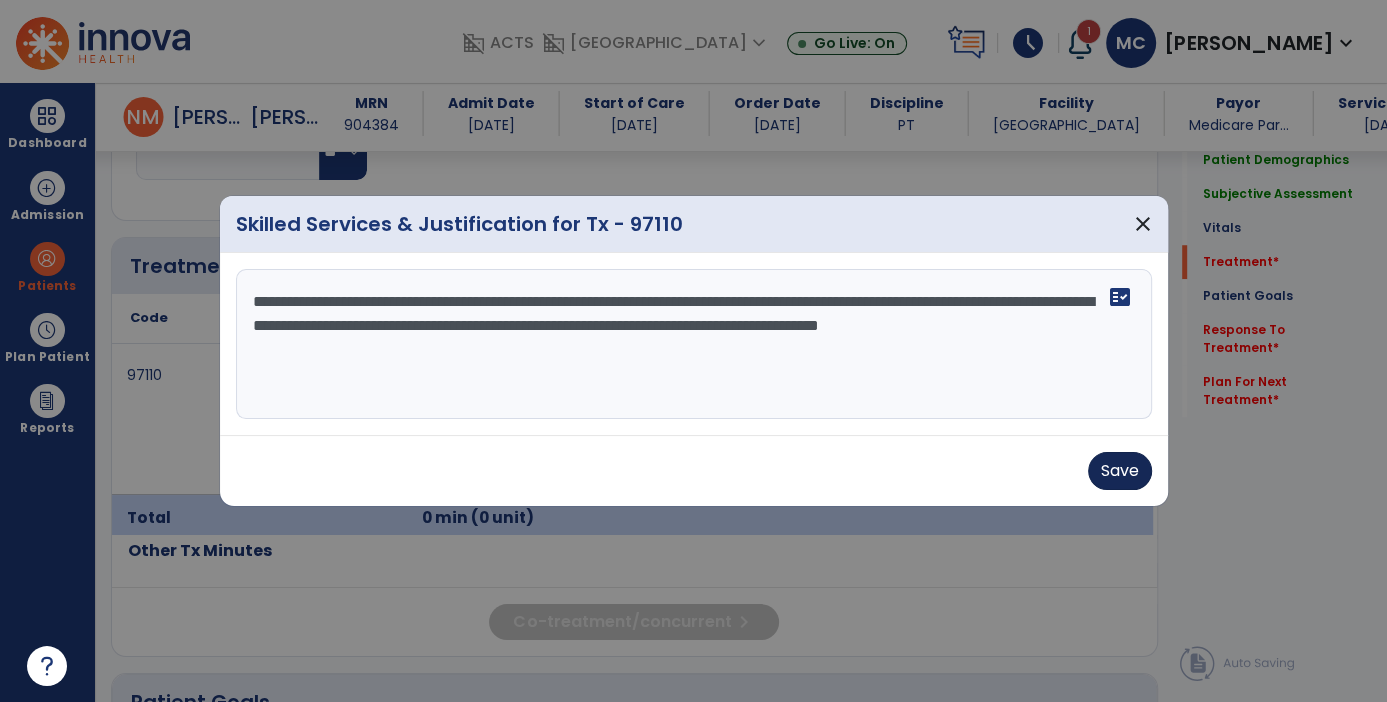 type on "**********" 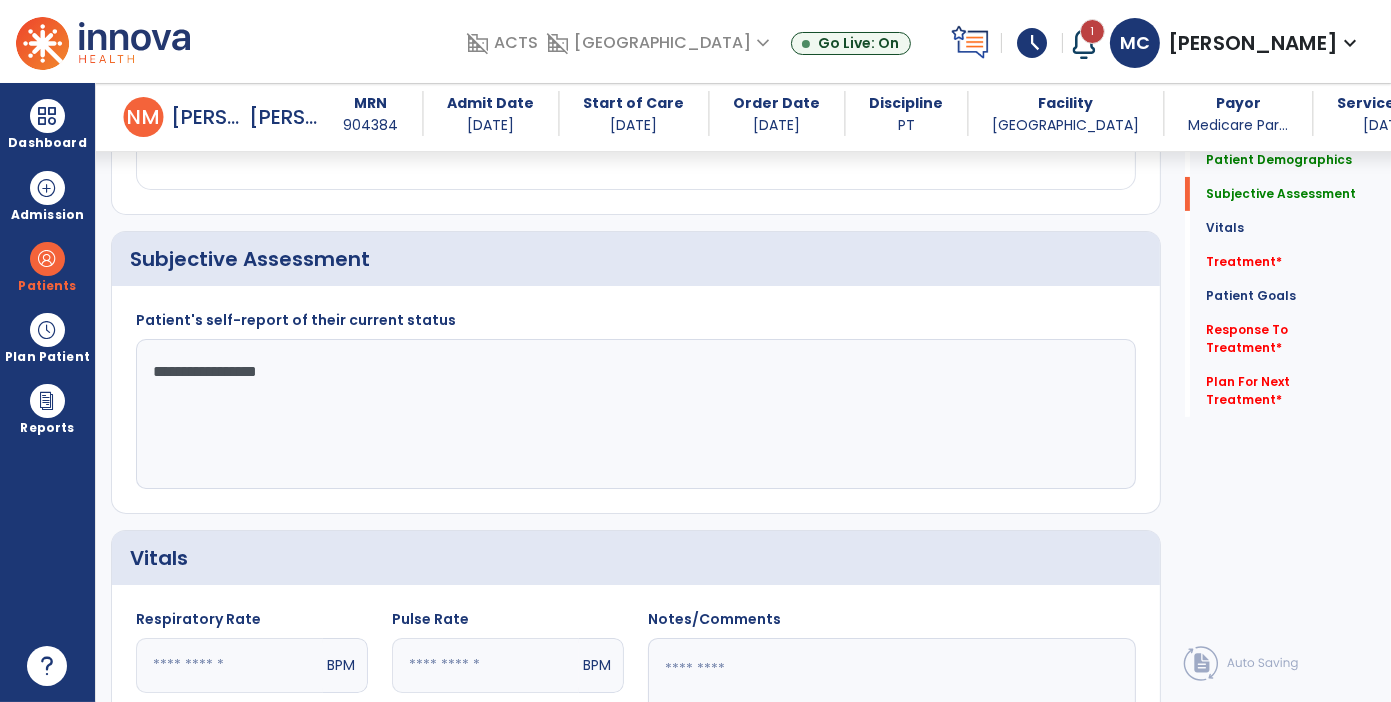 scroll, scrollTop: 394, scrollLeft: 0, axis: vertical 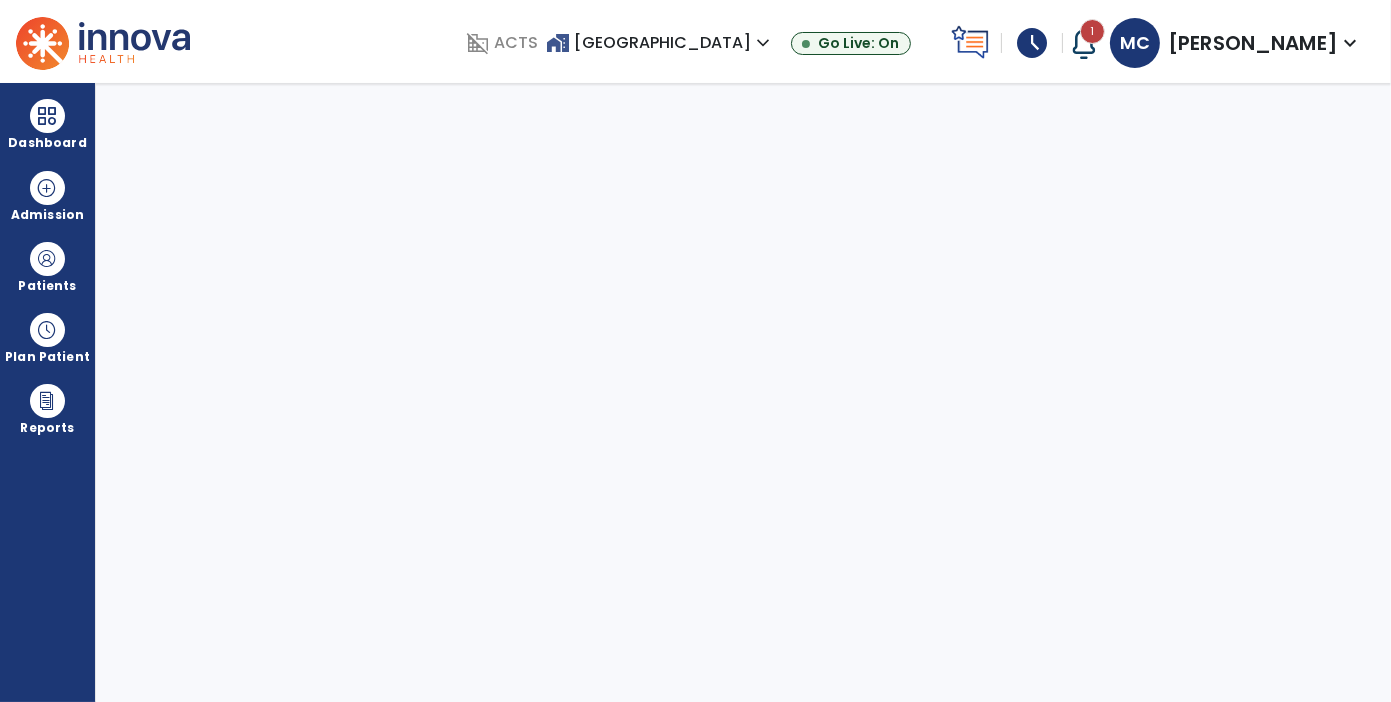 select on "****" 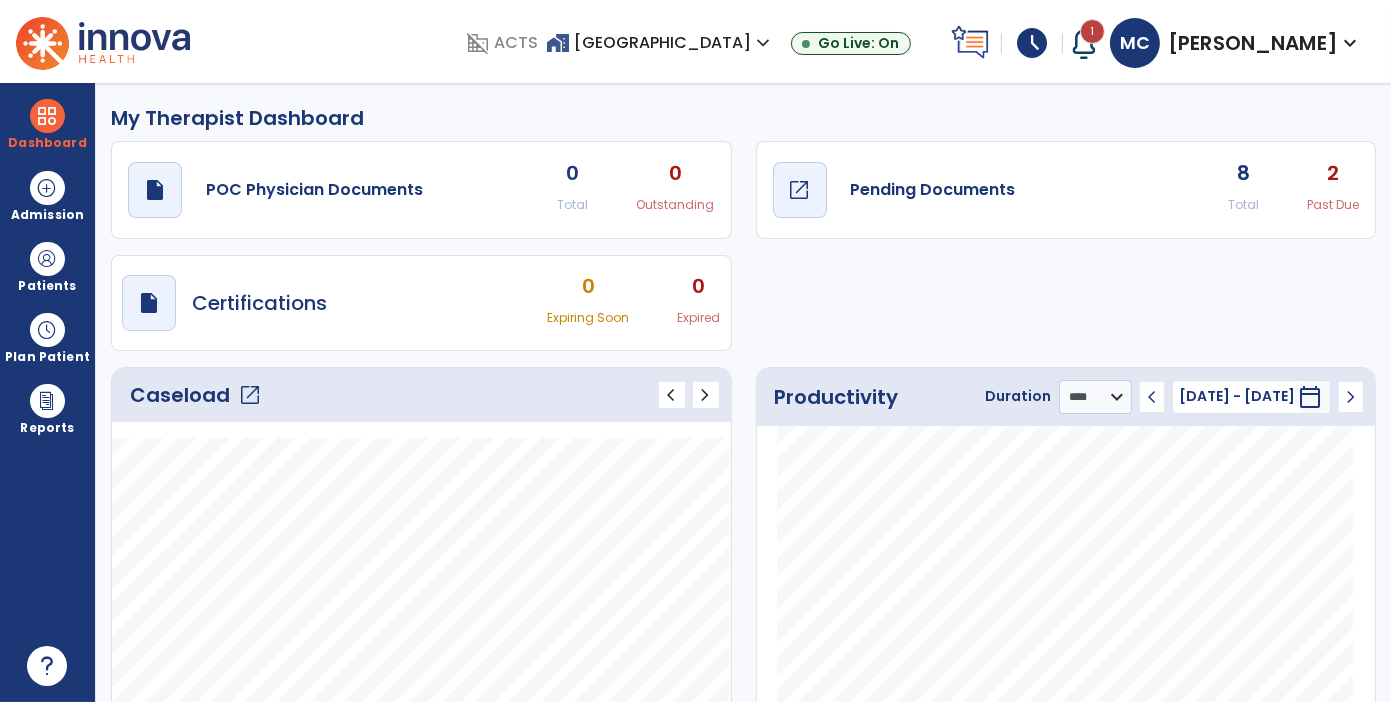 click on "Pending Documents" 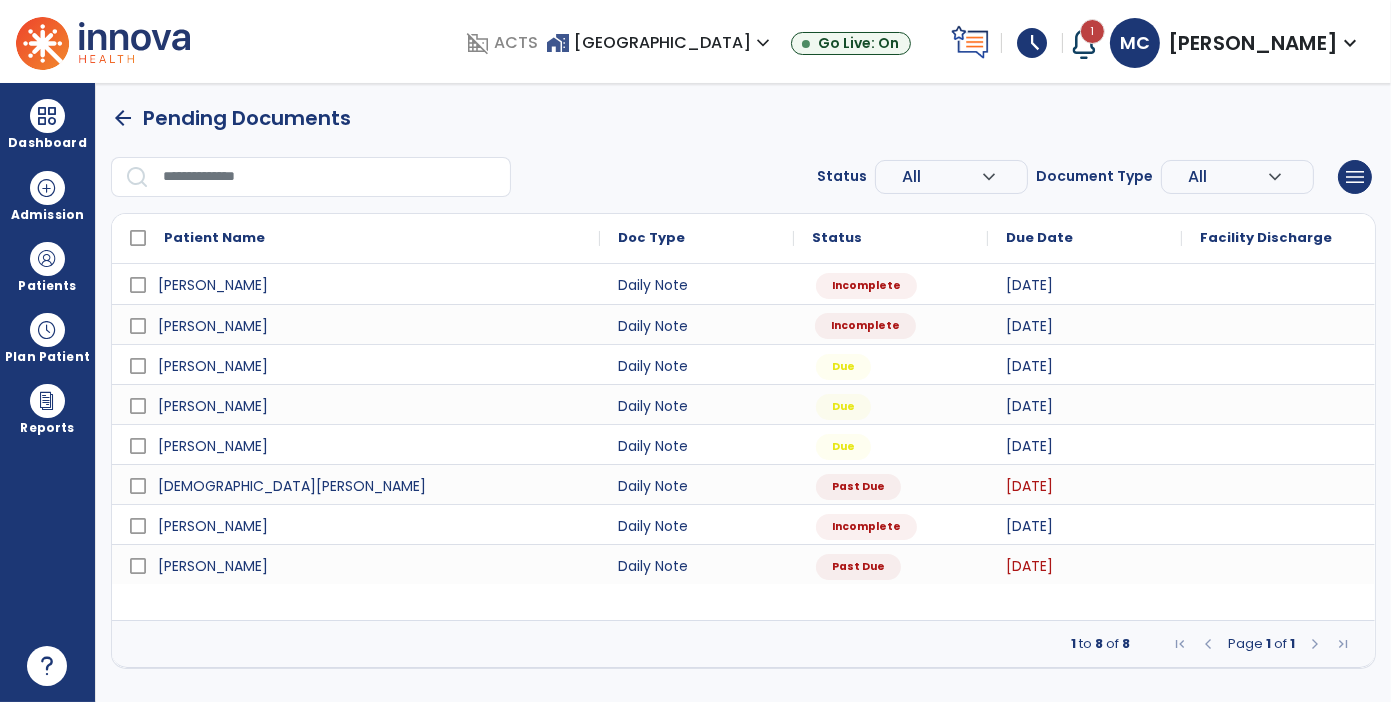 click on "Incomplete" at bounding box center [865, 326] 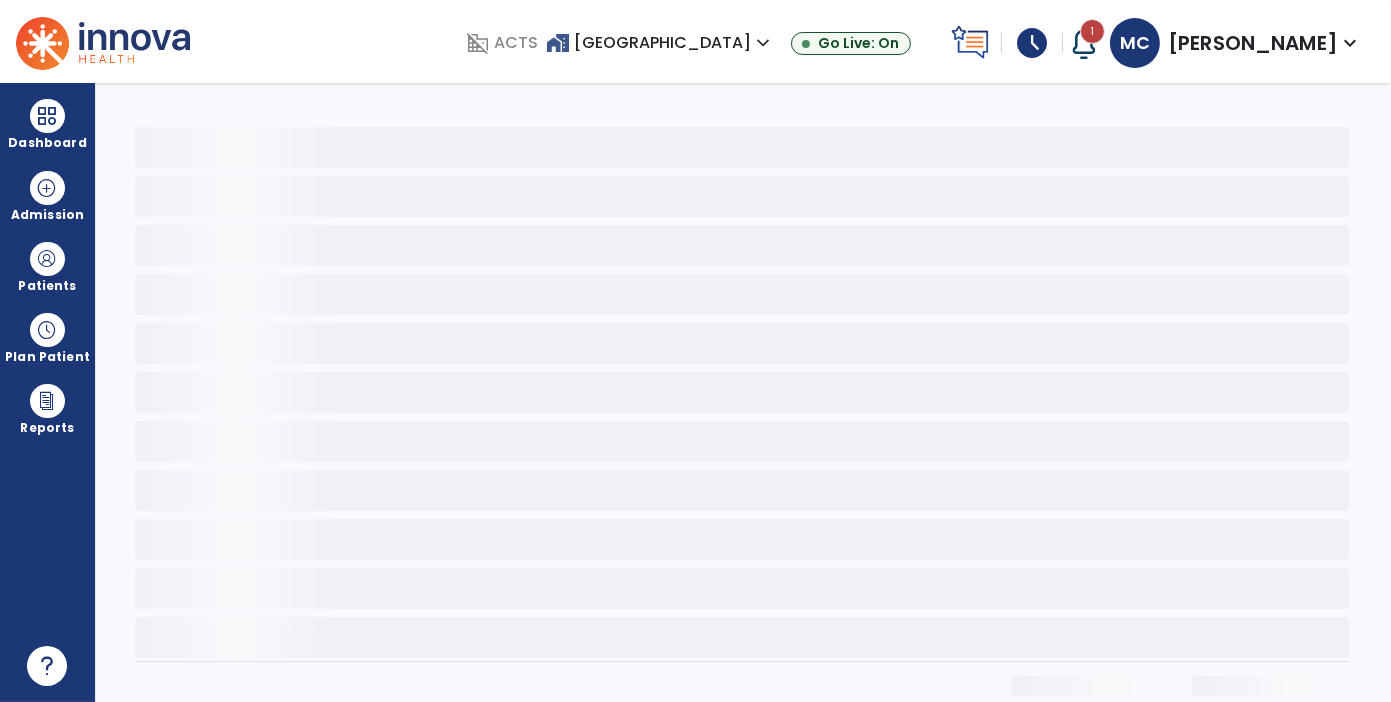 select on "*" 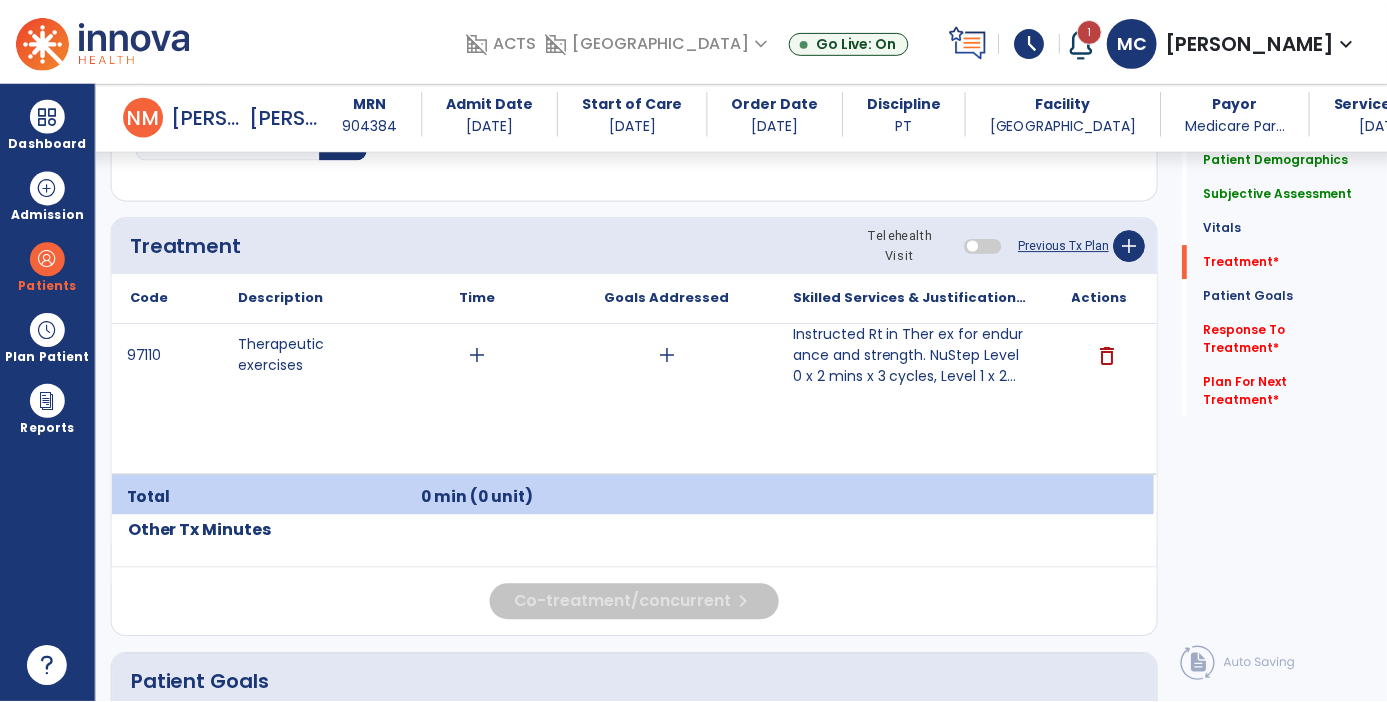 scroll, scrollTop: 1143, scrollLeft: 0, axis: vertical 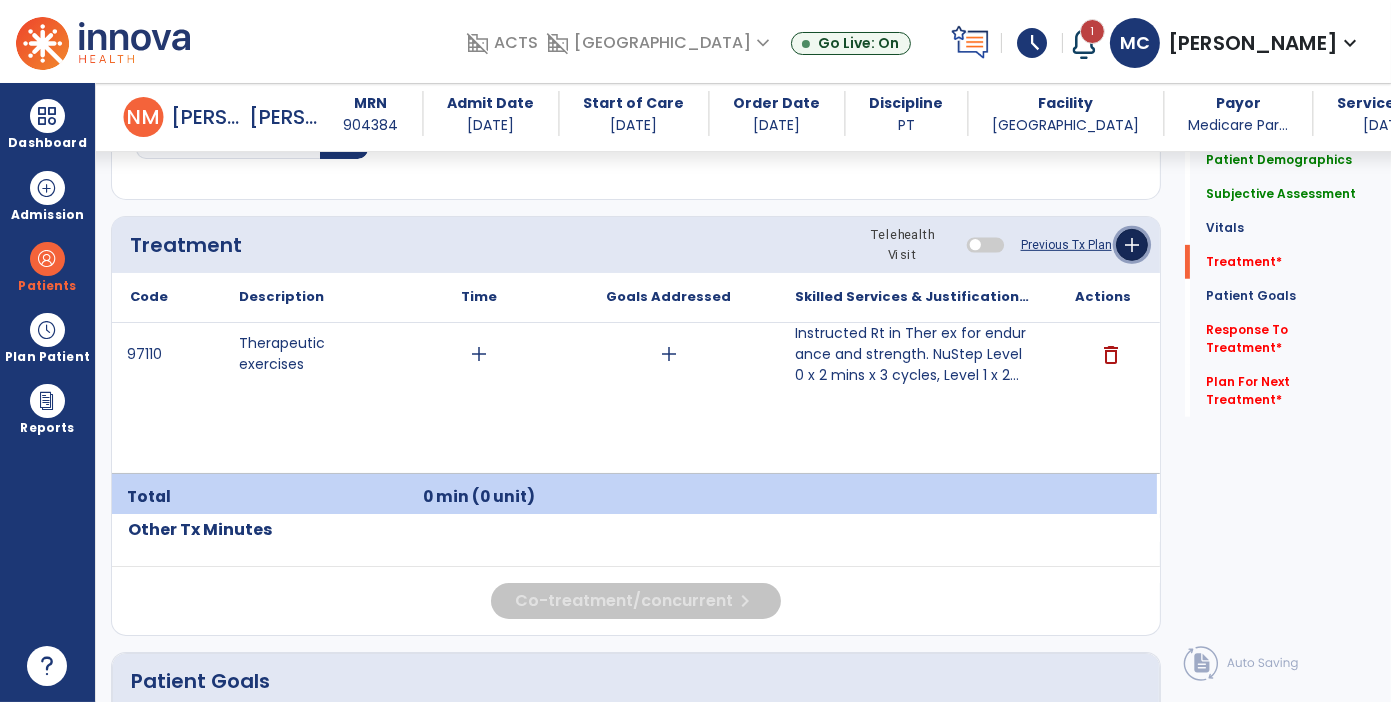 click on "add" 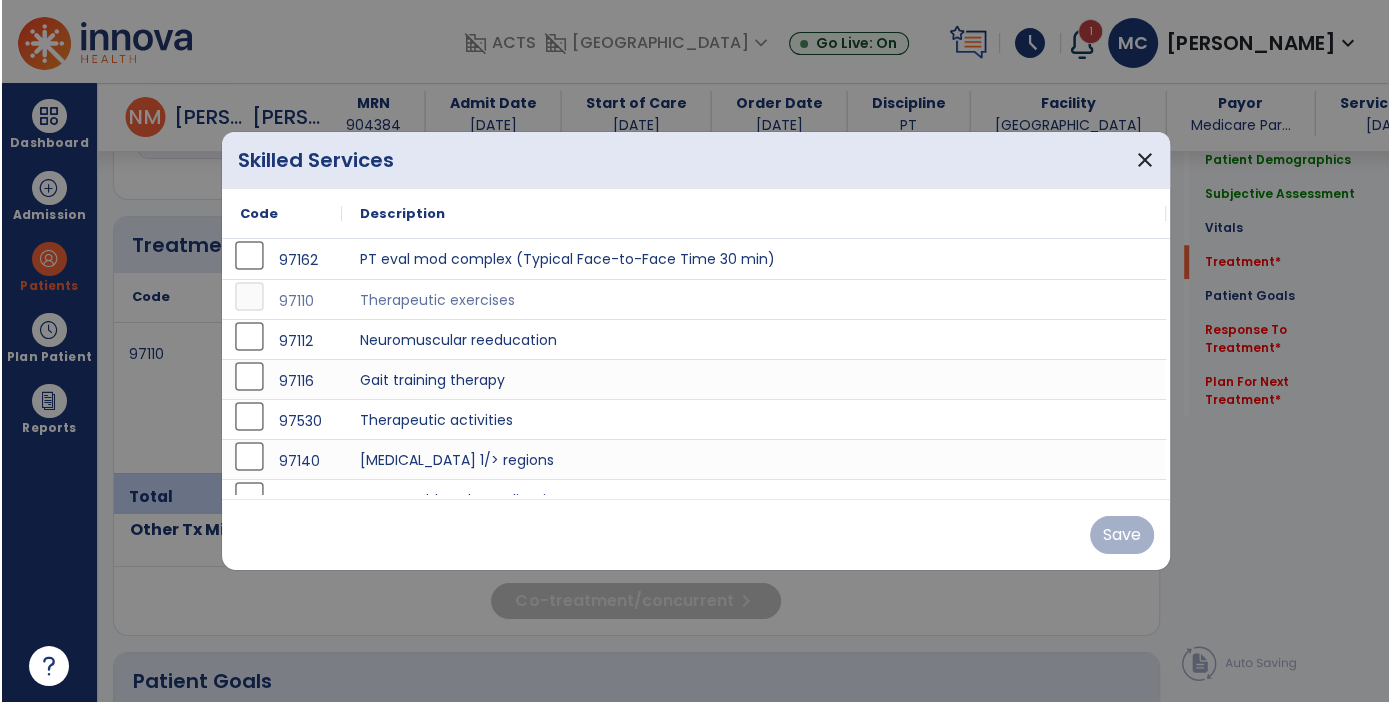 scroll, scrollTop: 1143, scrollLeft: 0, axis: vertical 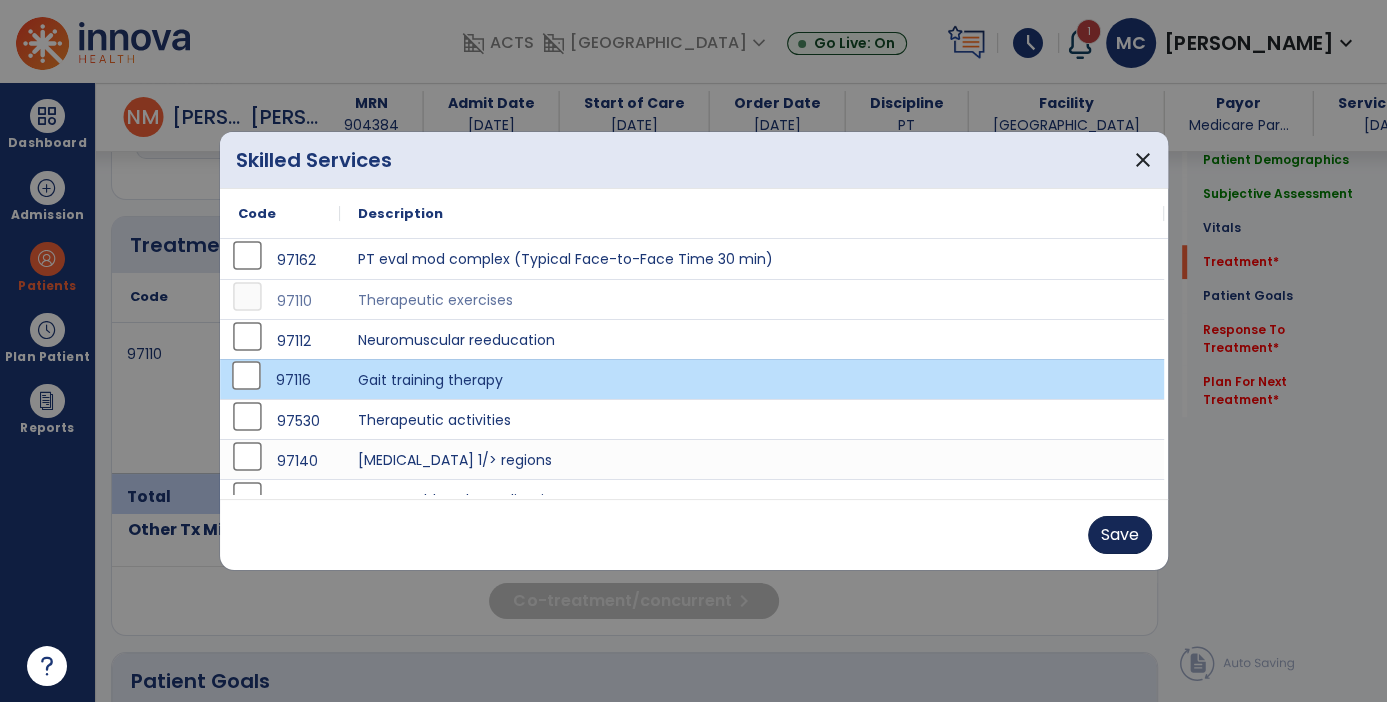 click on "Save" at bounding box center (1120, 535) 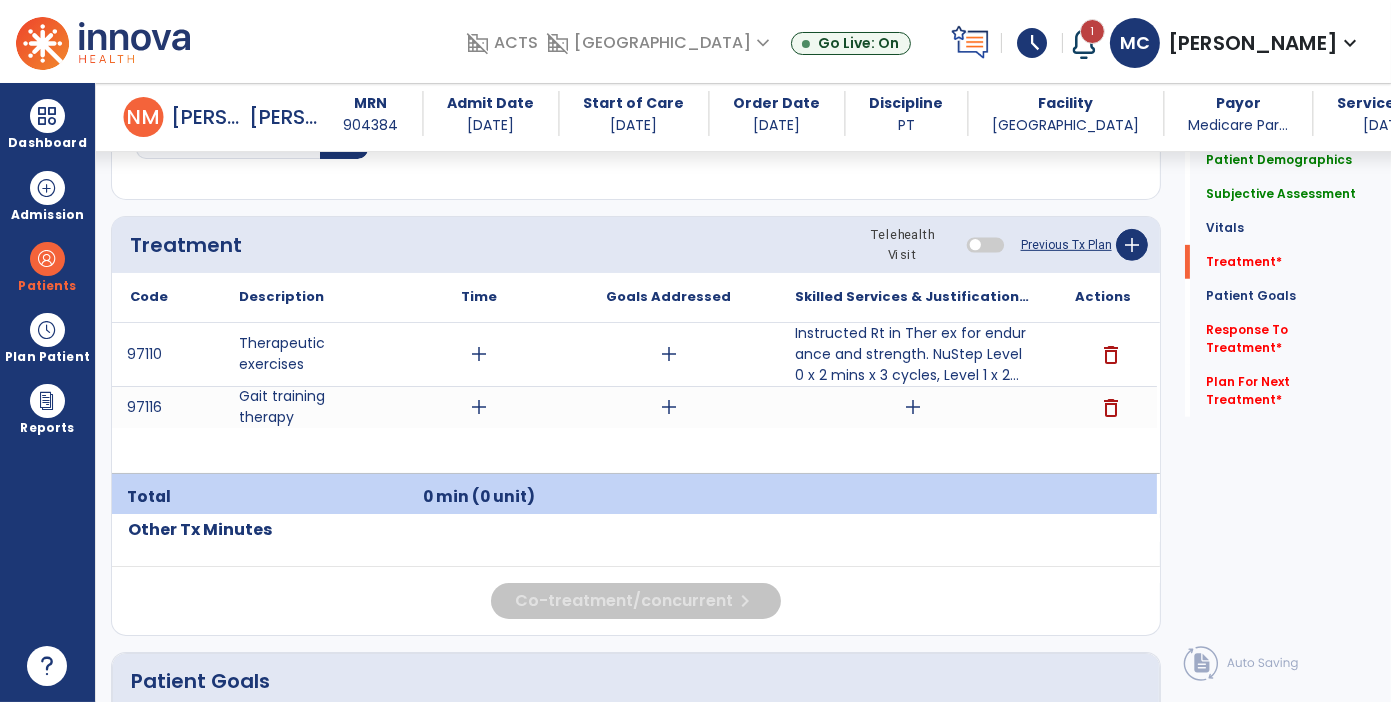 click 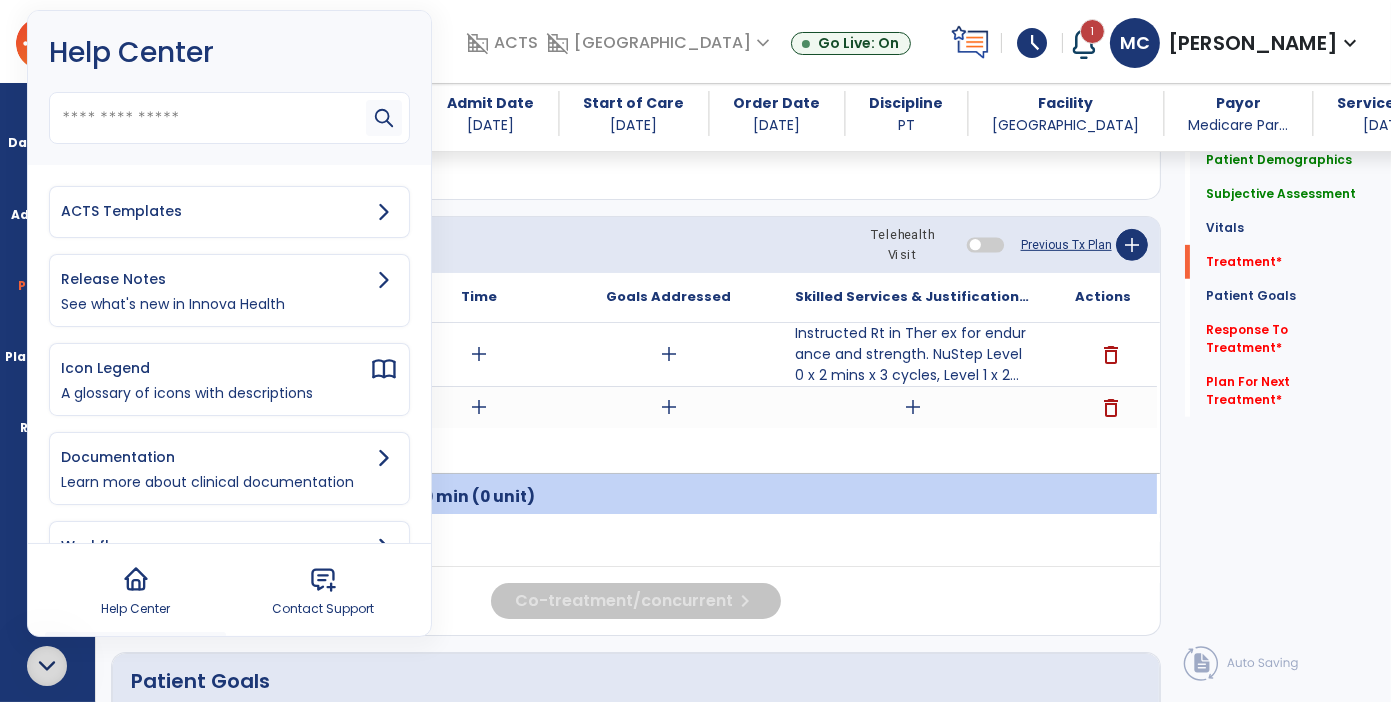 click 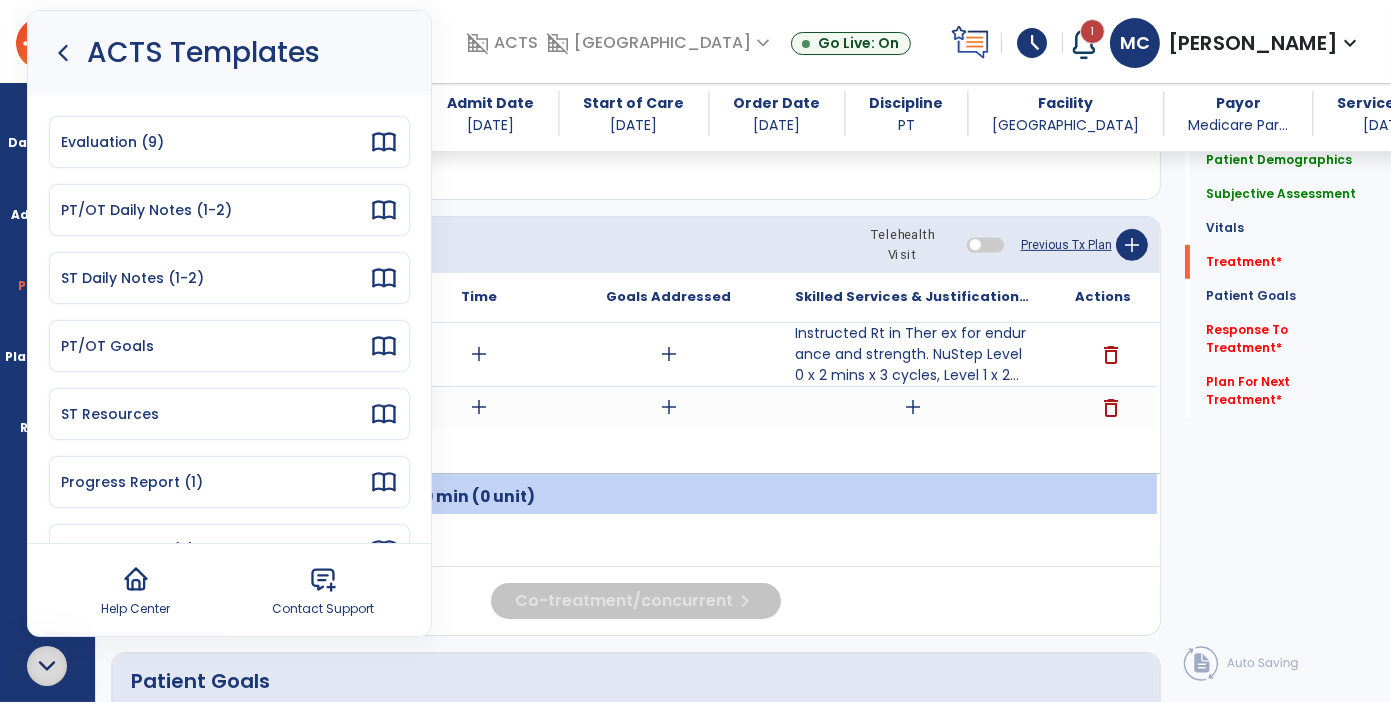 click 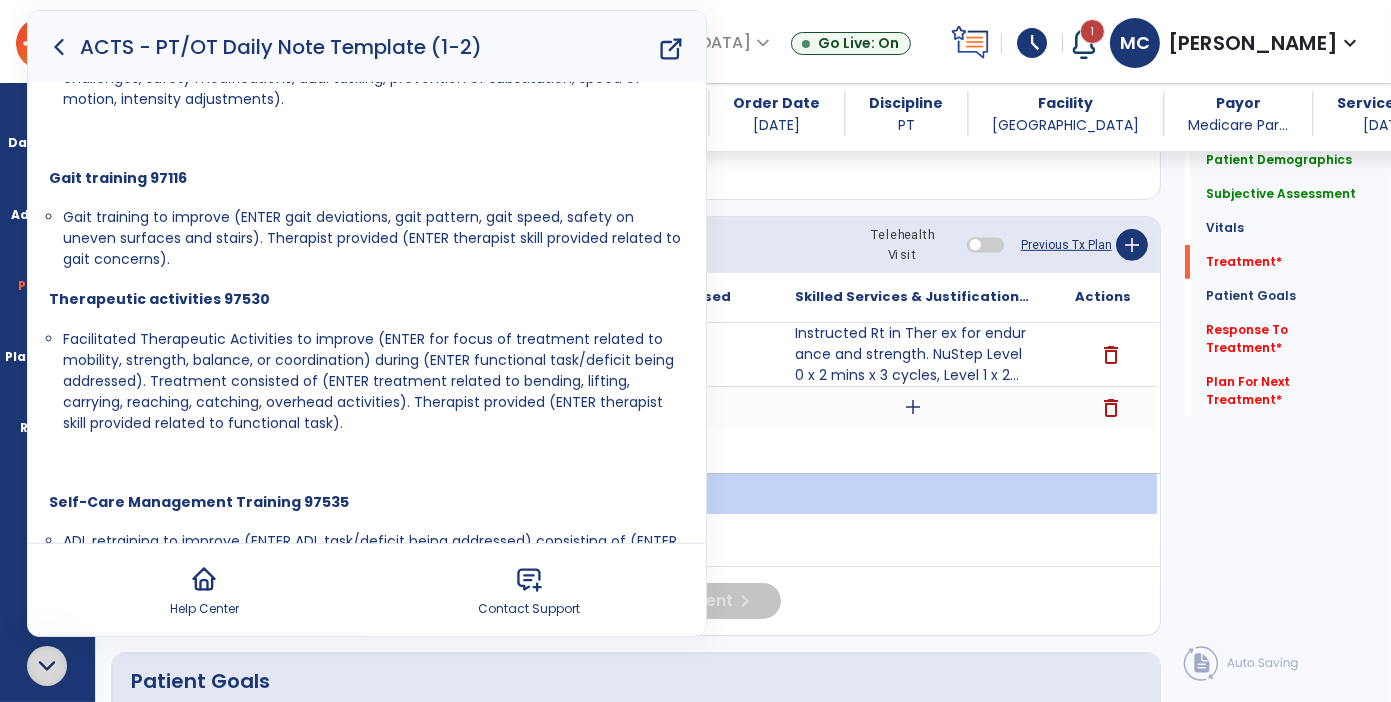 scroll, scrollTop: 562, scrollLeft: 0, axis: vertical 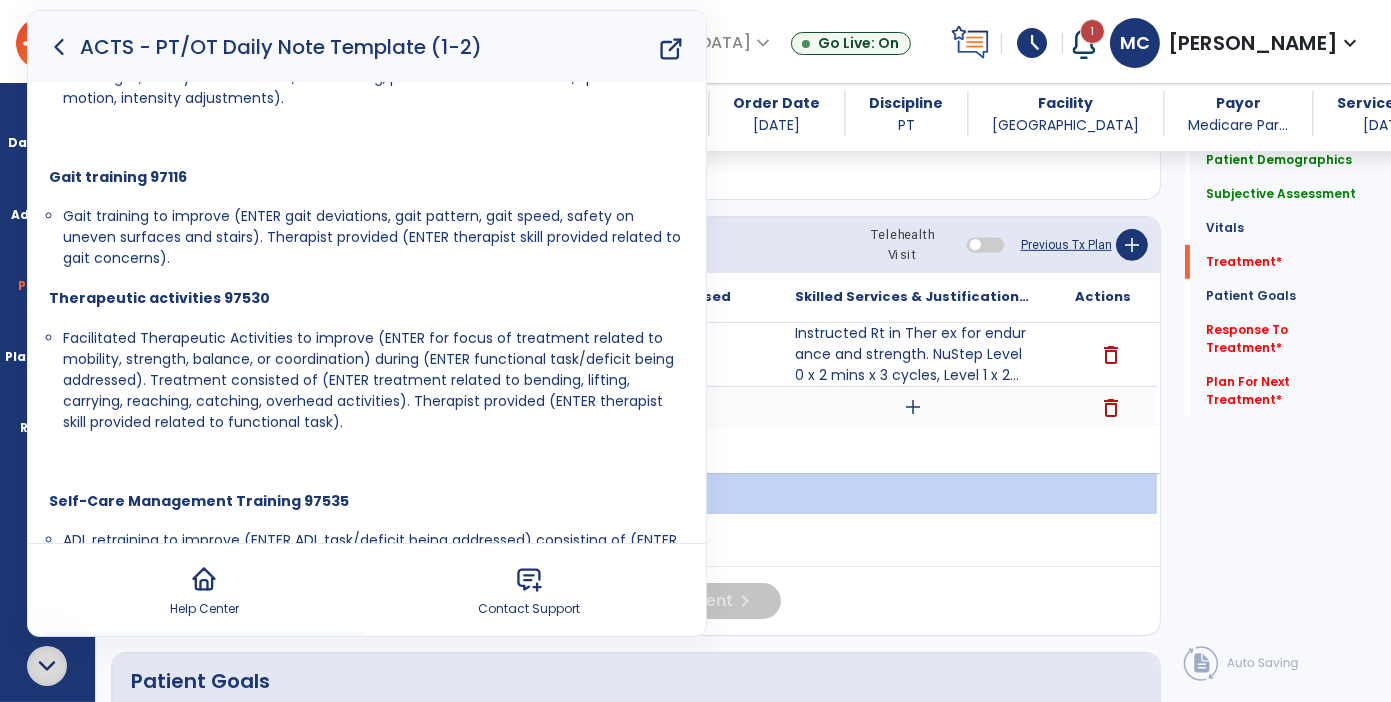 click on "Gait training to improve (ENTER gait deviations, gait pattern, gait speed, safety on uneven surfaces and stairs). Therapist provided (ENTER therapist skill provided related to gait concerns)." at bounding box center (372, 237) 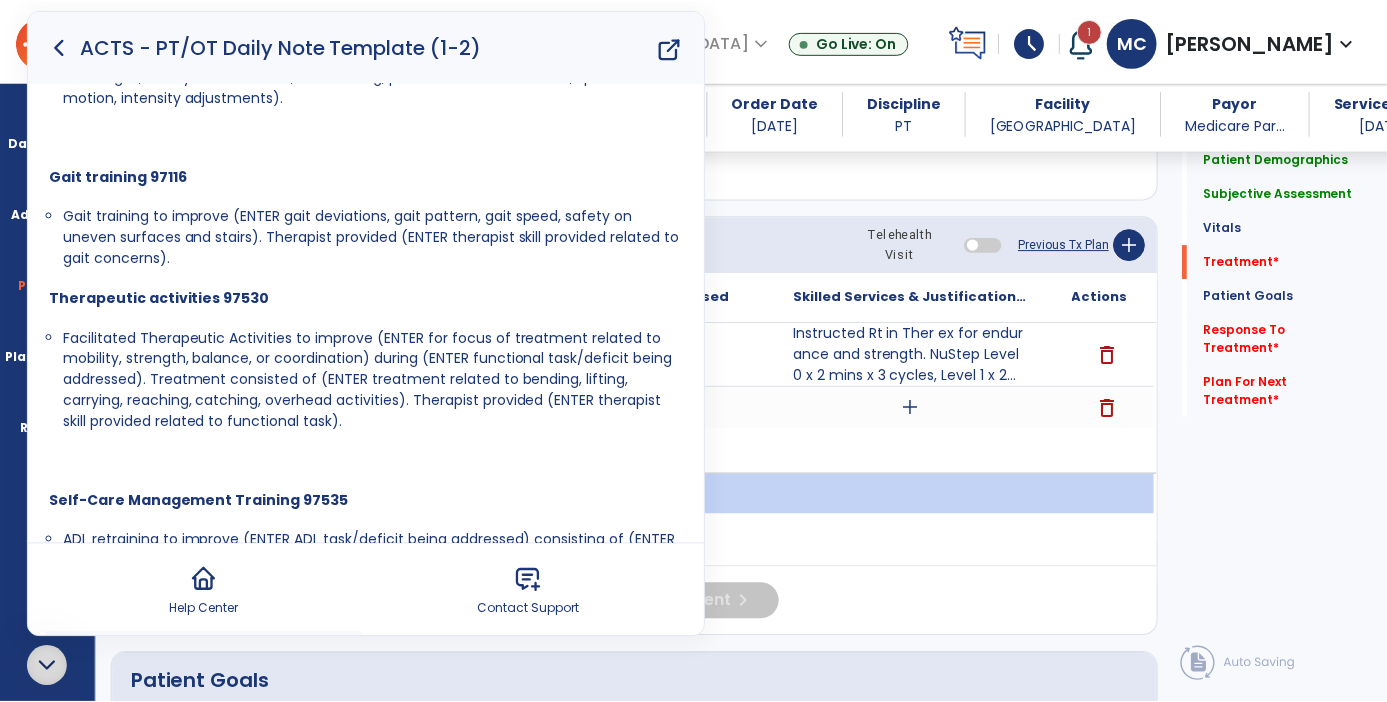 scroll, scrollTop: 0, scrollLeft: 0, axis: both 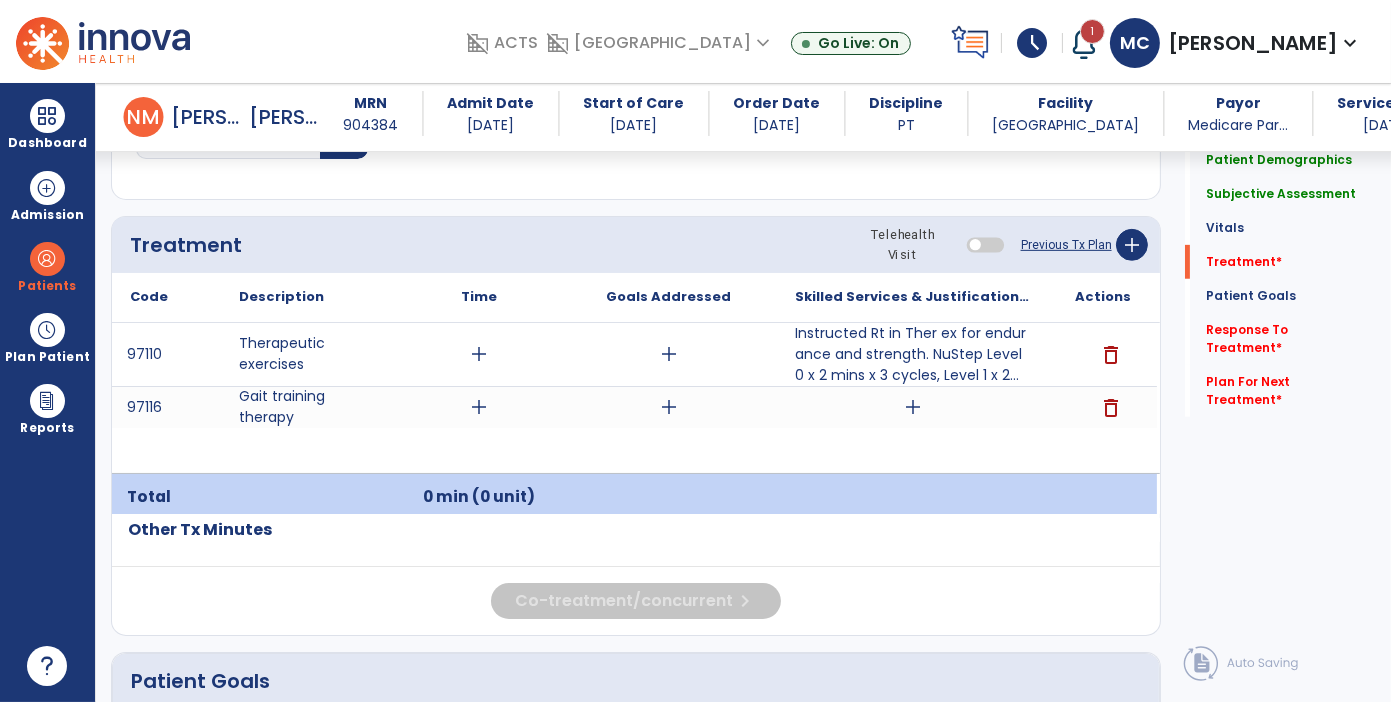 click on "add" at bounding box center [912, 407] 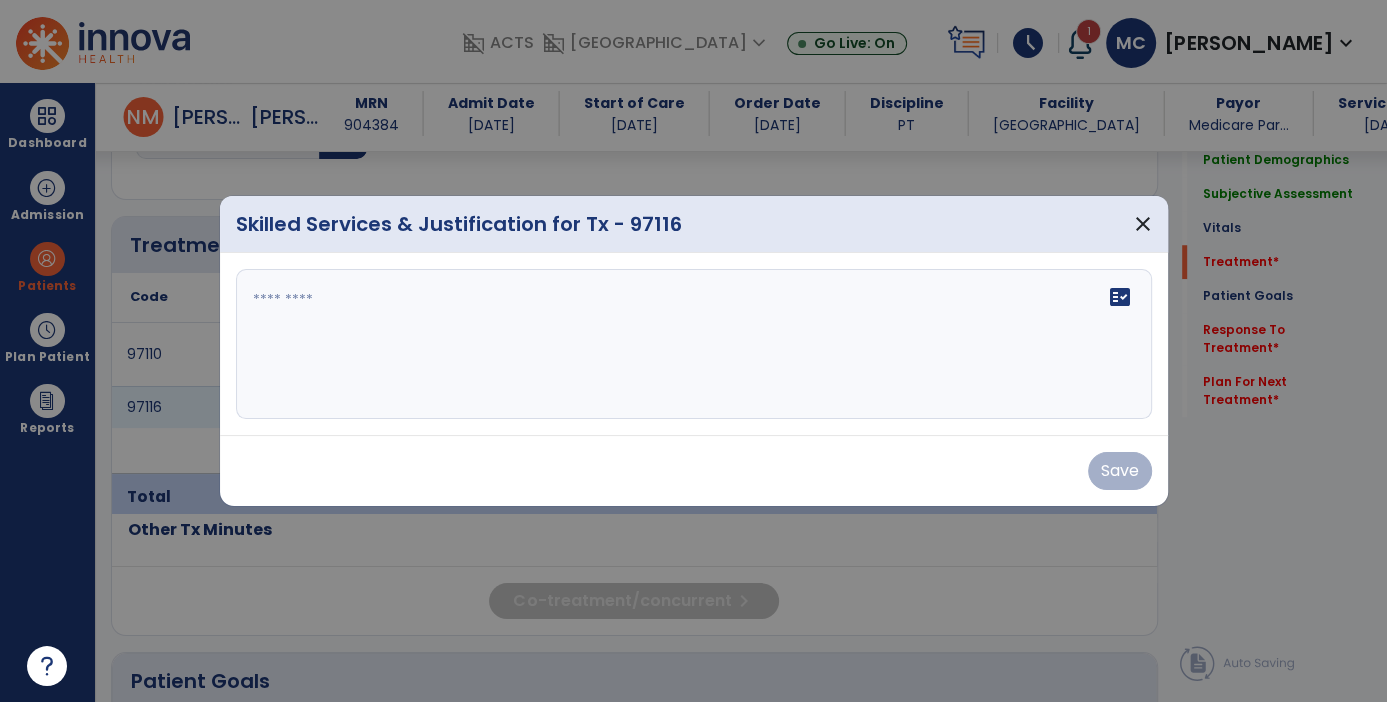 scroll, scrollTop: 1143, scrollLeft: 0, axis: vertical 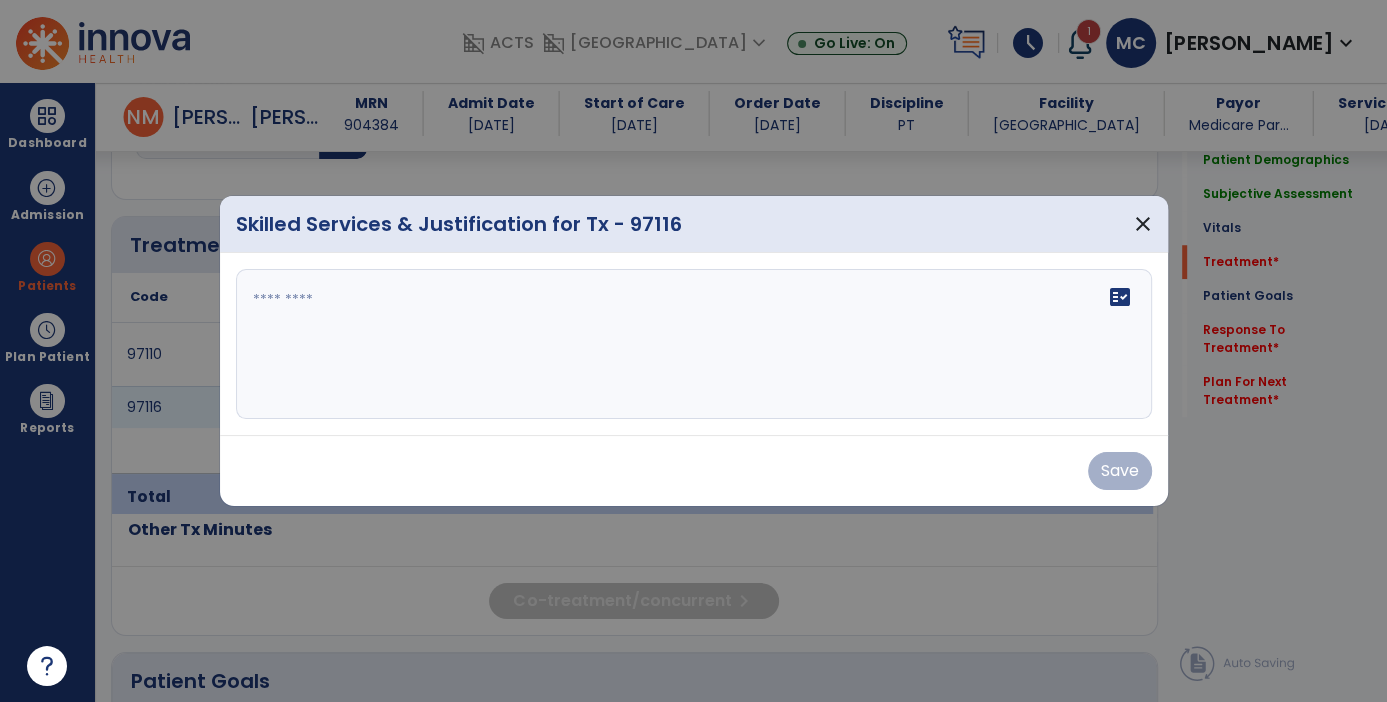 click at bounding box center (694, 344) 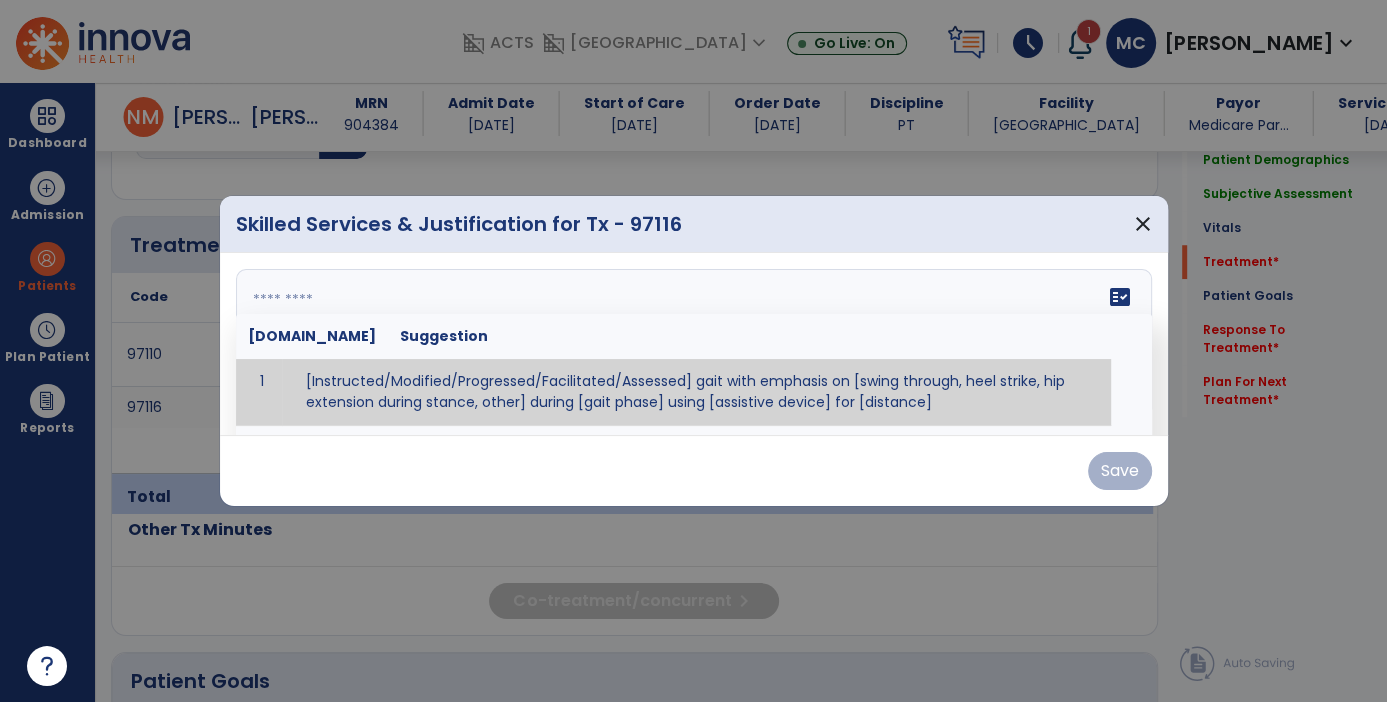 click at bounding box center [692, 344] 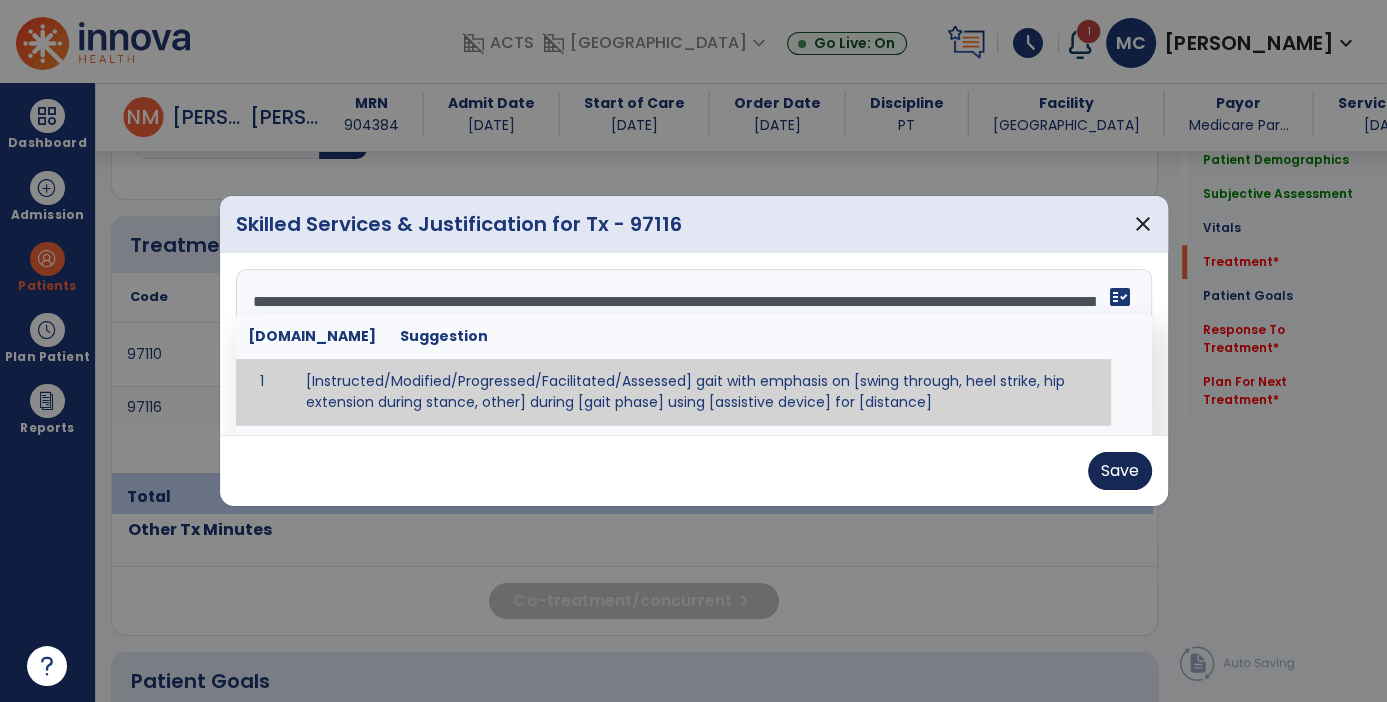 type on "**********" 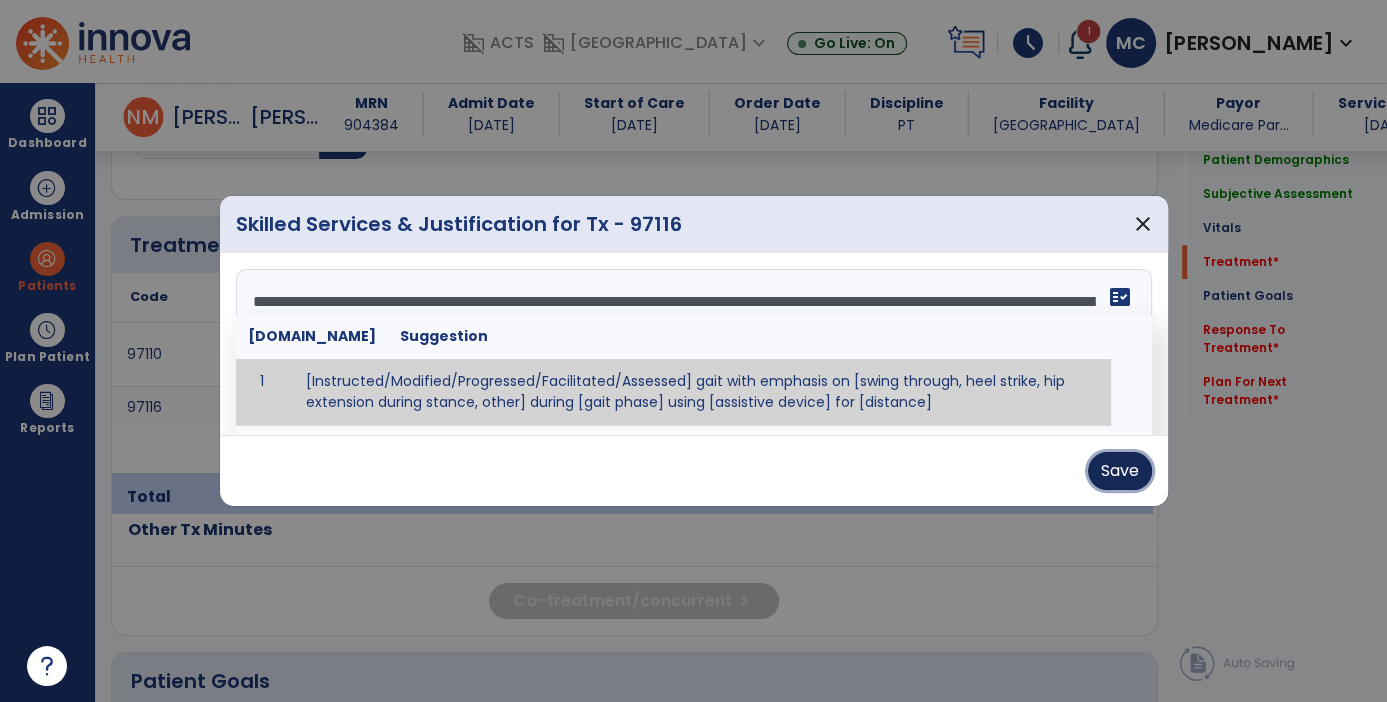 click on "Save" at bounding box center (1120, 471) 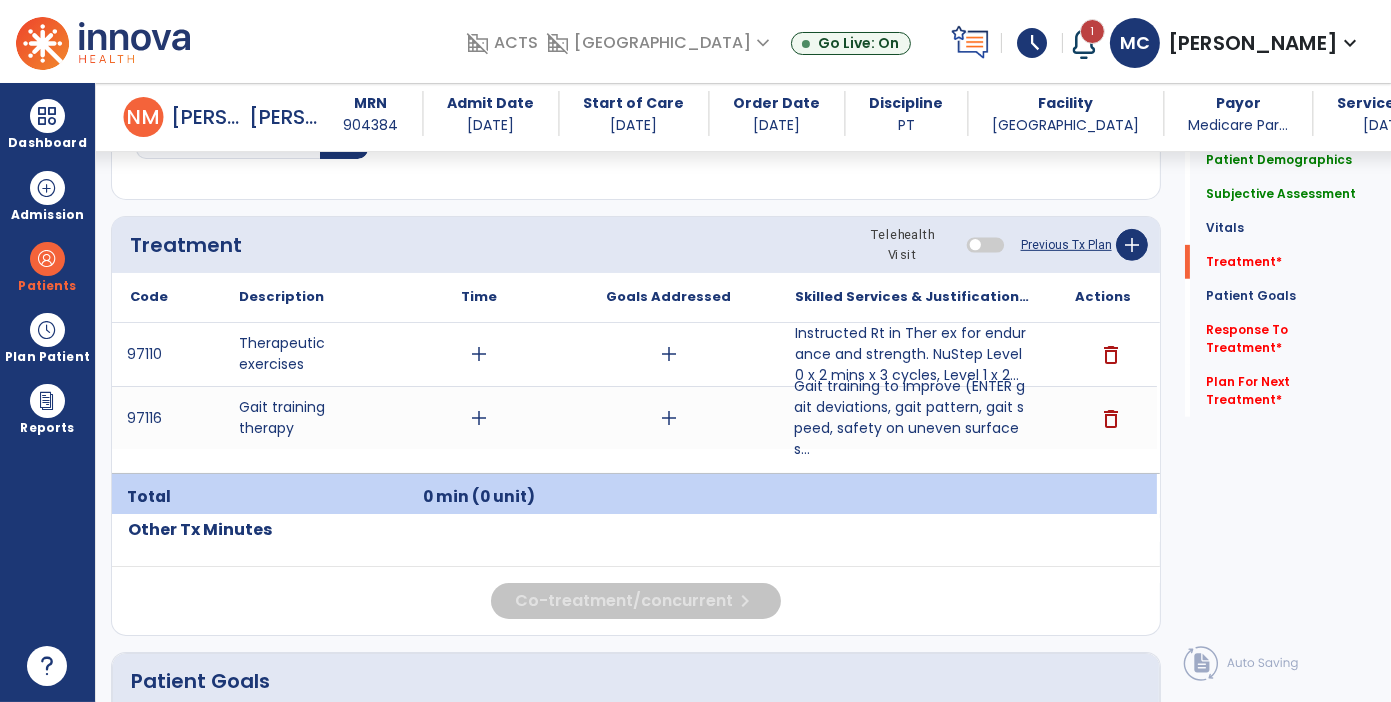 click on "Gait training to improve (ENTER gait deviations, gait pattern, gait speed, safety on uneven surfaces..." at bounding box center [912, 418] 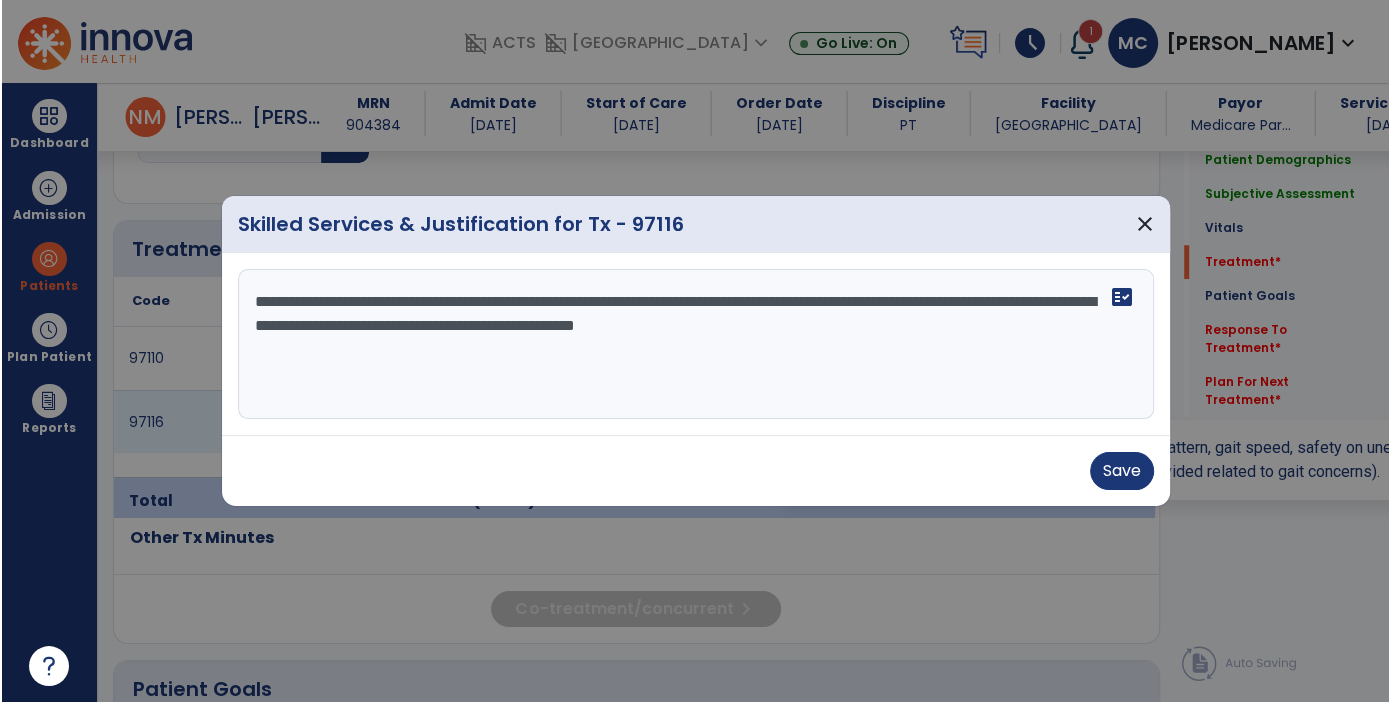 scroll, scrollTop: 1143, scrollLeft: 0, axis: vertical 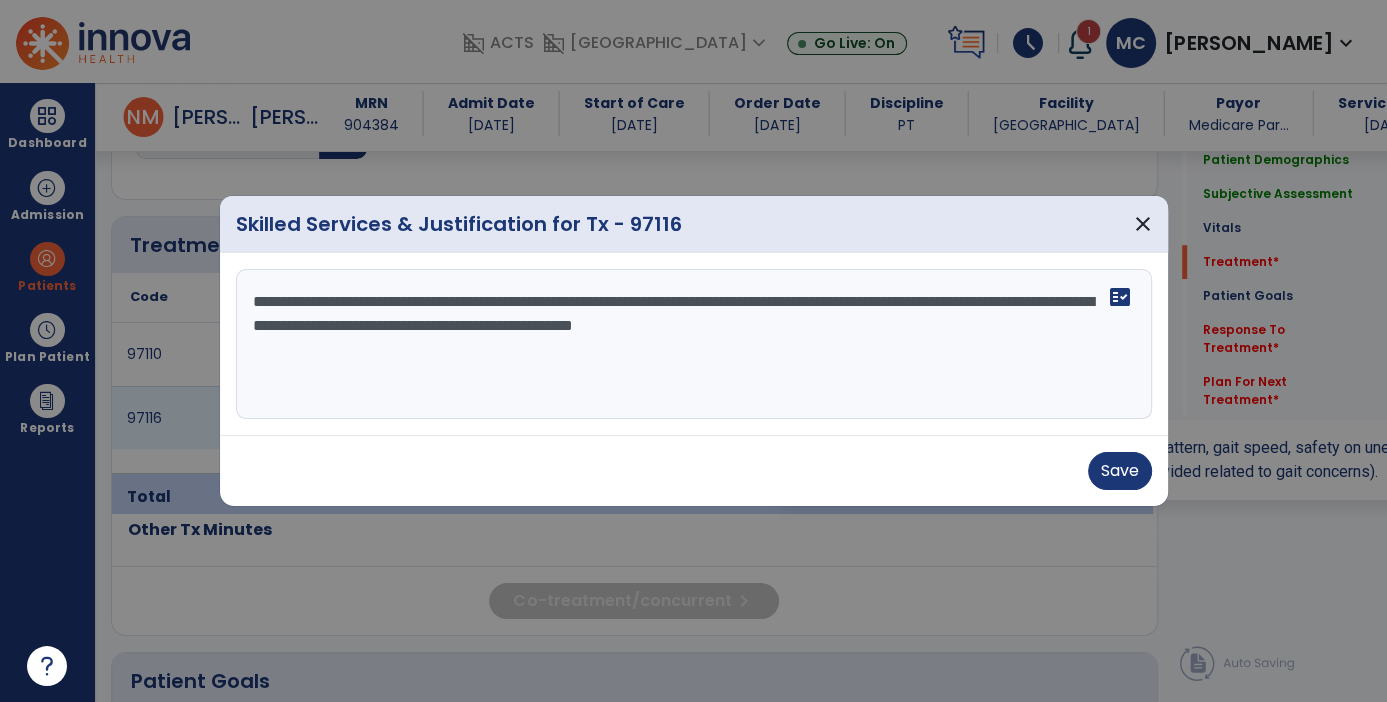 click on "**********" at bounding box center [694, 344] 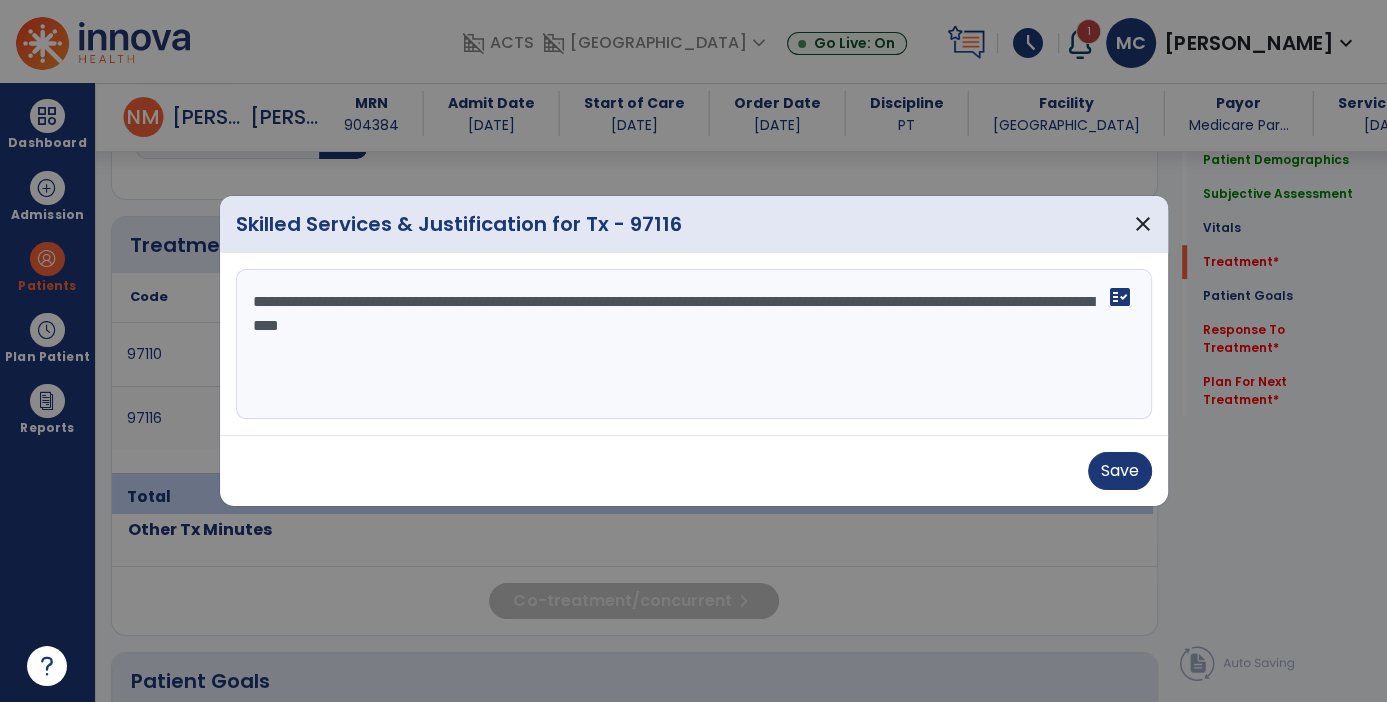 click on "**********" at bounding box center (694, 344) 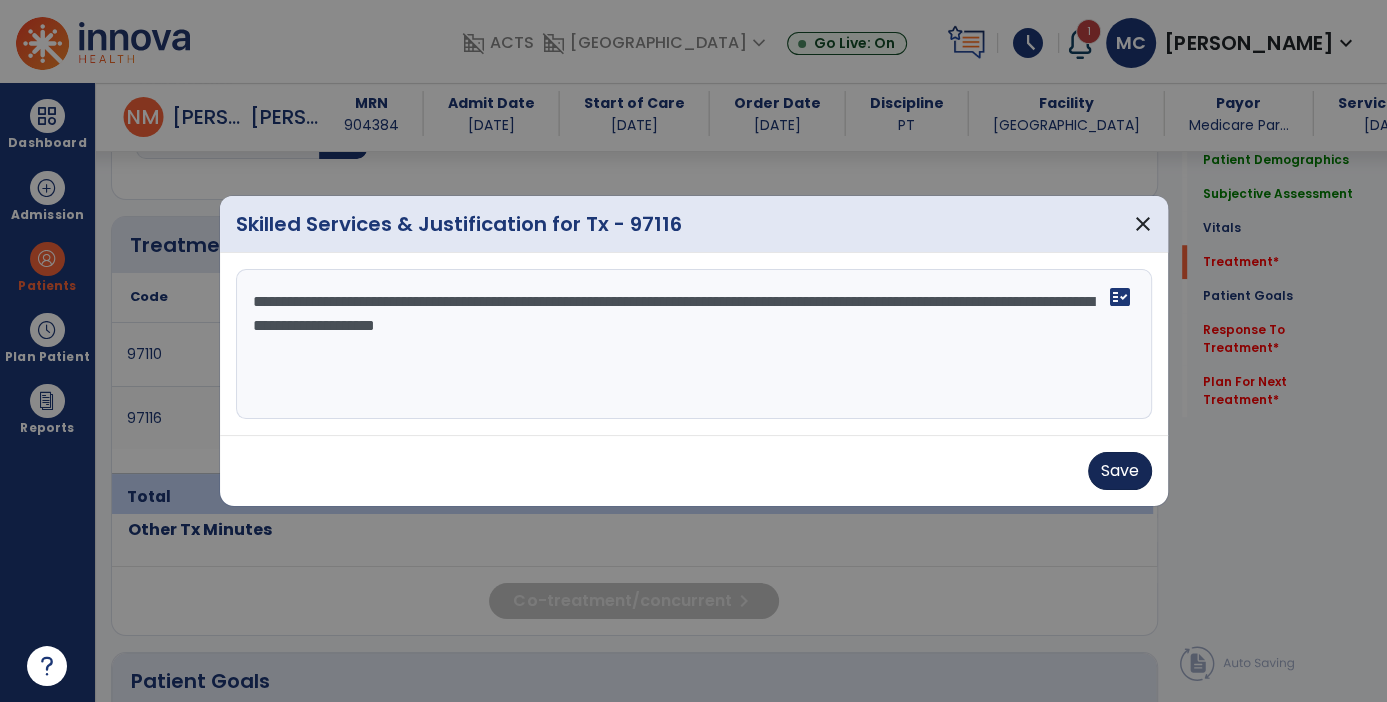 type on "**********" 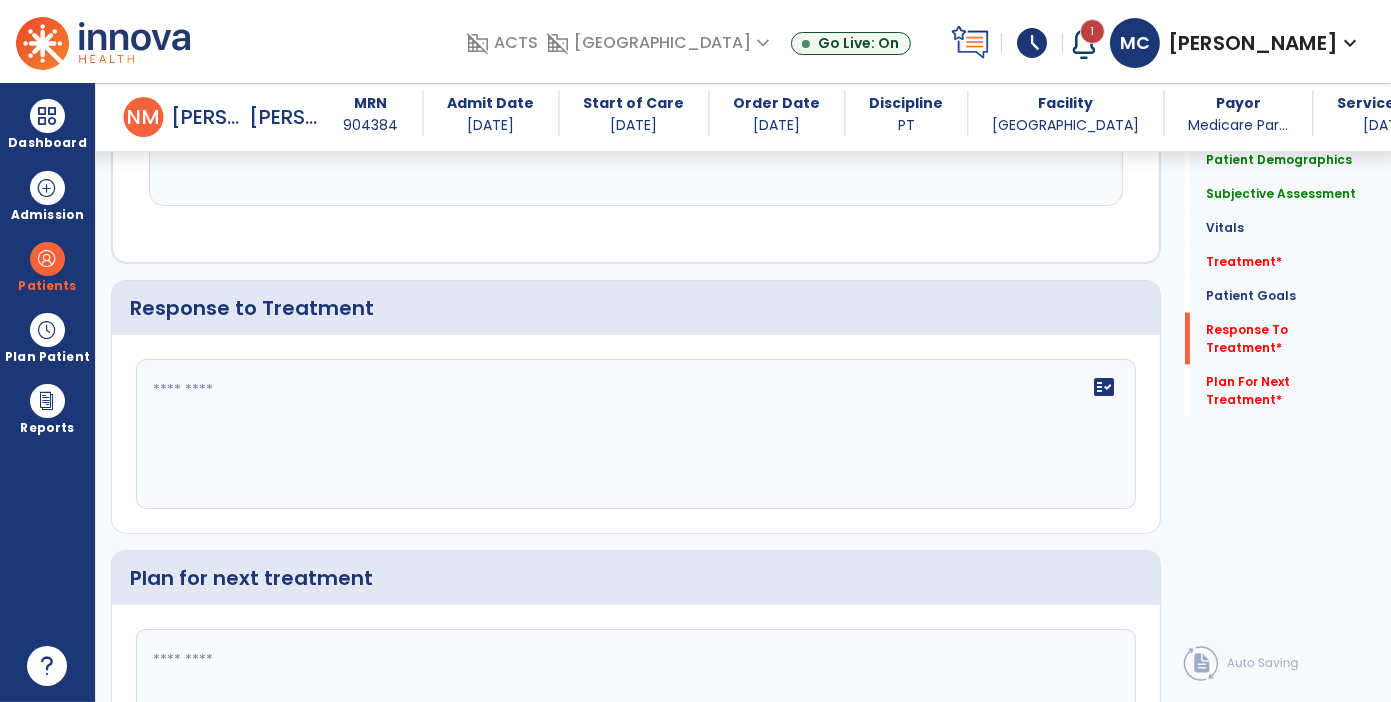scroll, scrollTop: 3227, scrollLeft: 0, axis: vertical 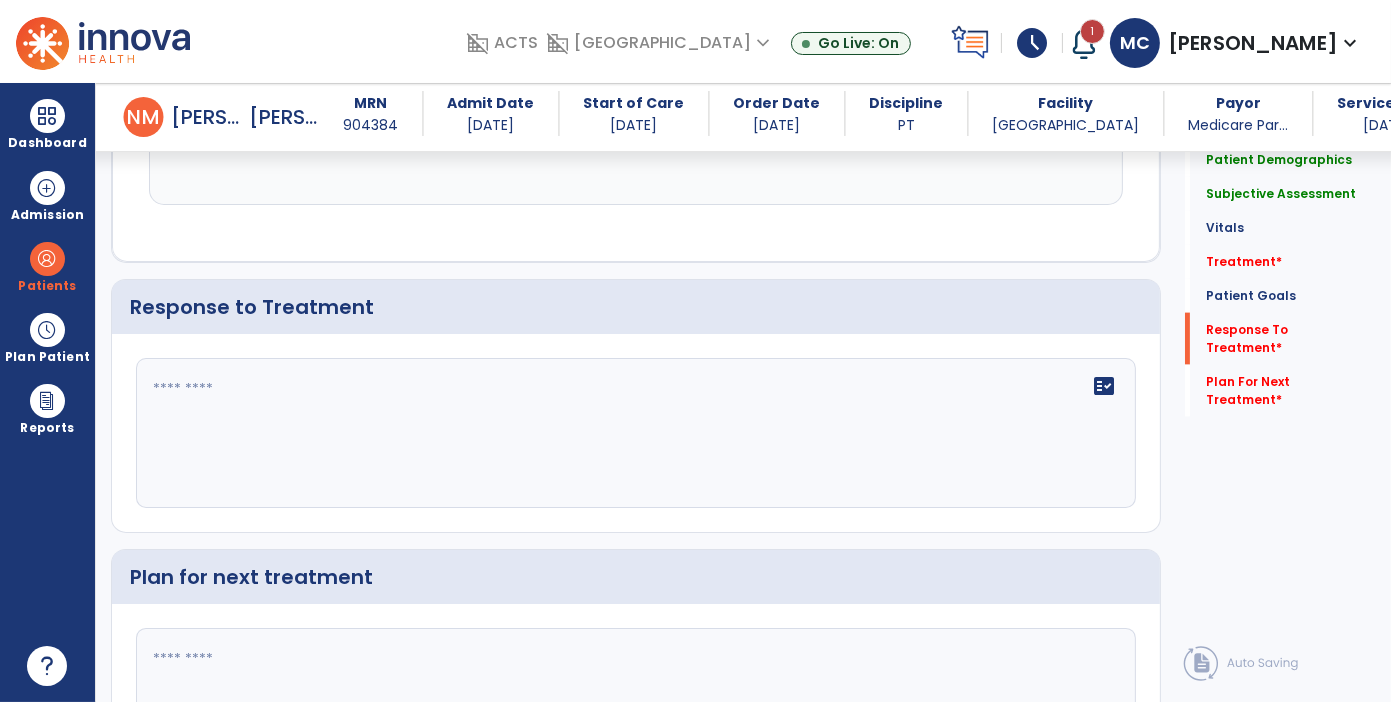click 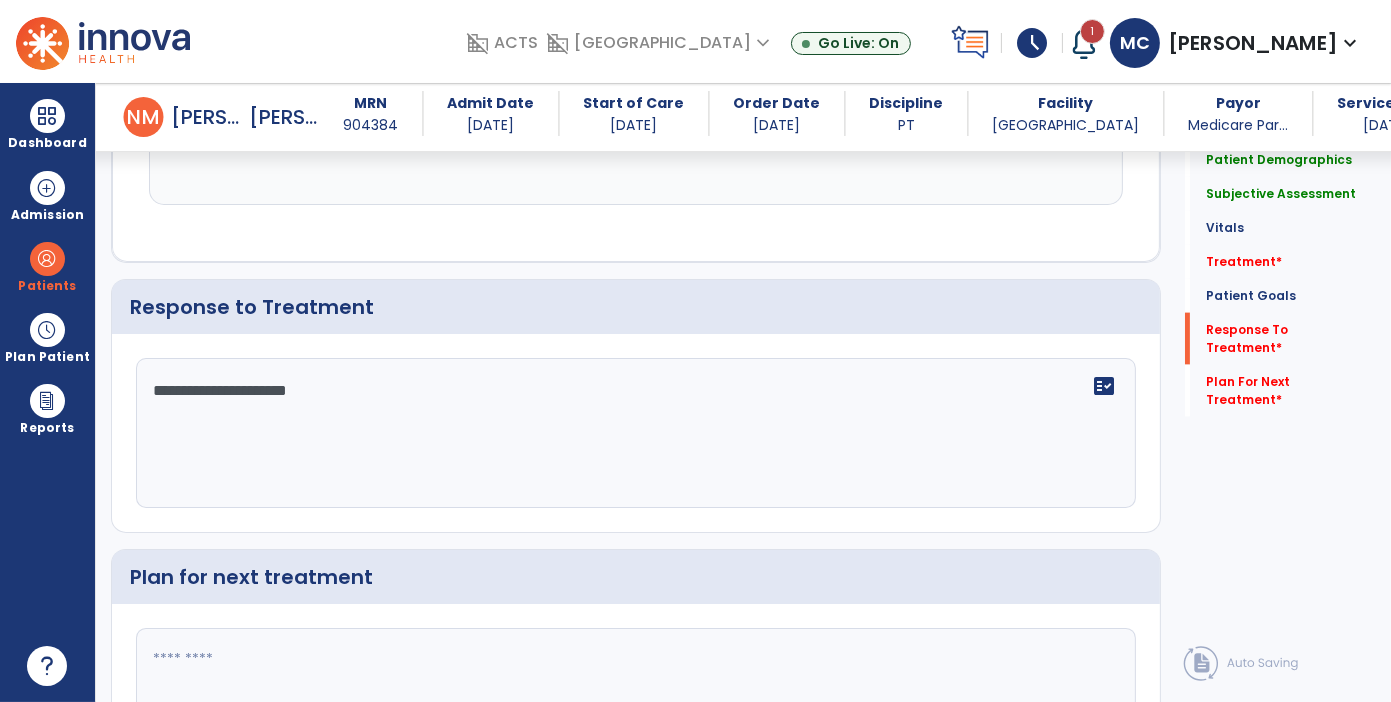 type on "**********" 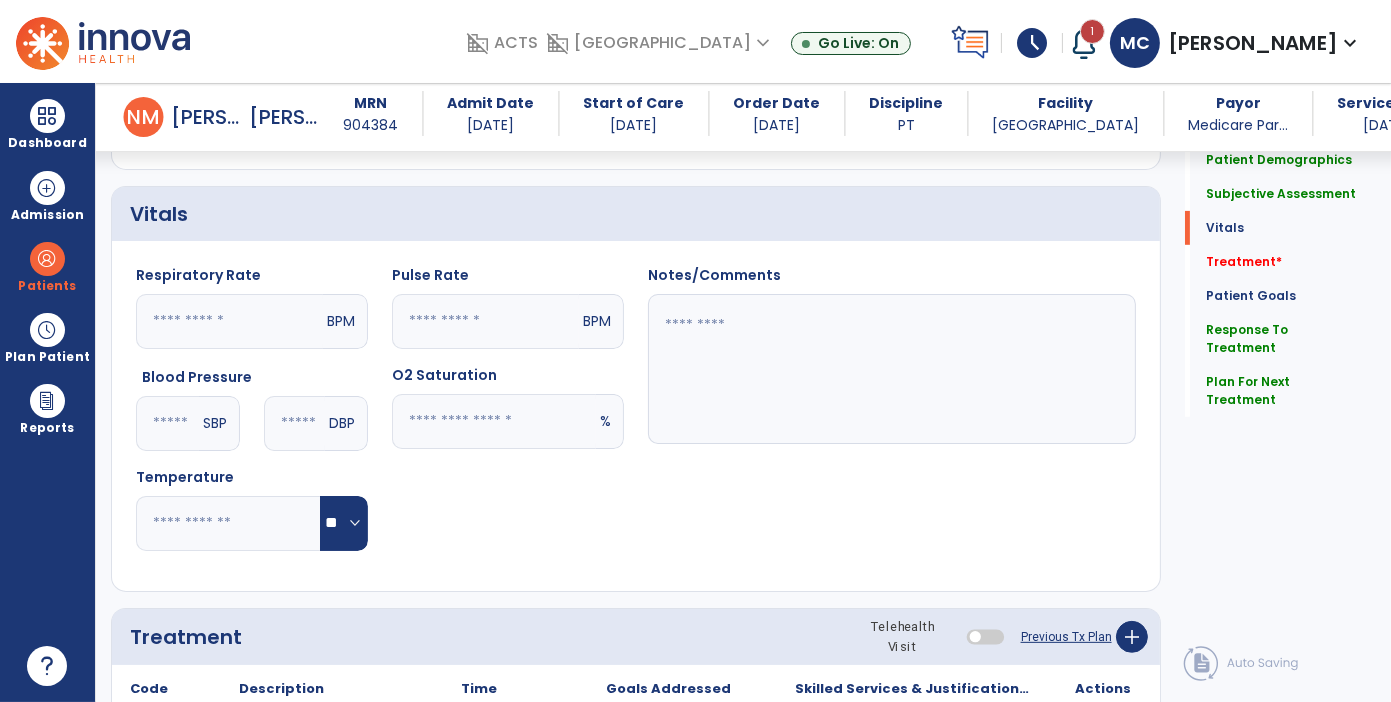 scroll, scrollTop: 751, scrollLeft: 0, axis: vertical 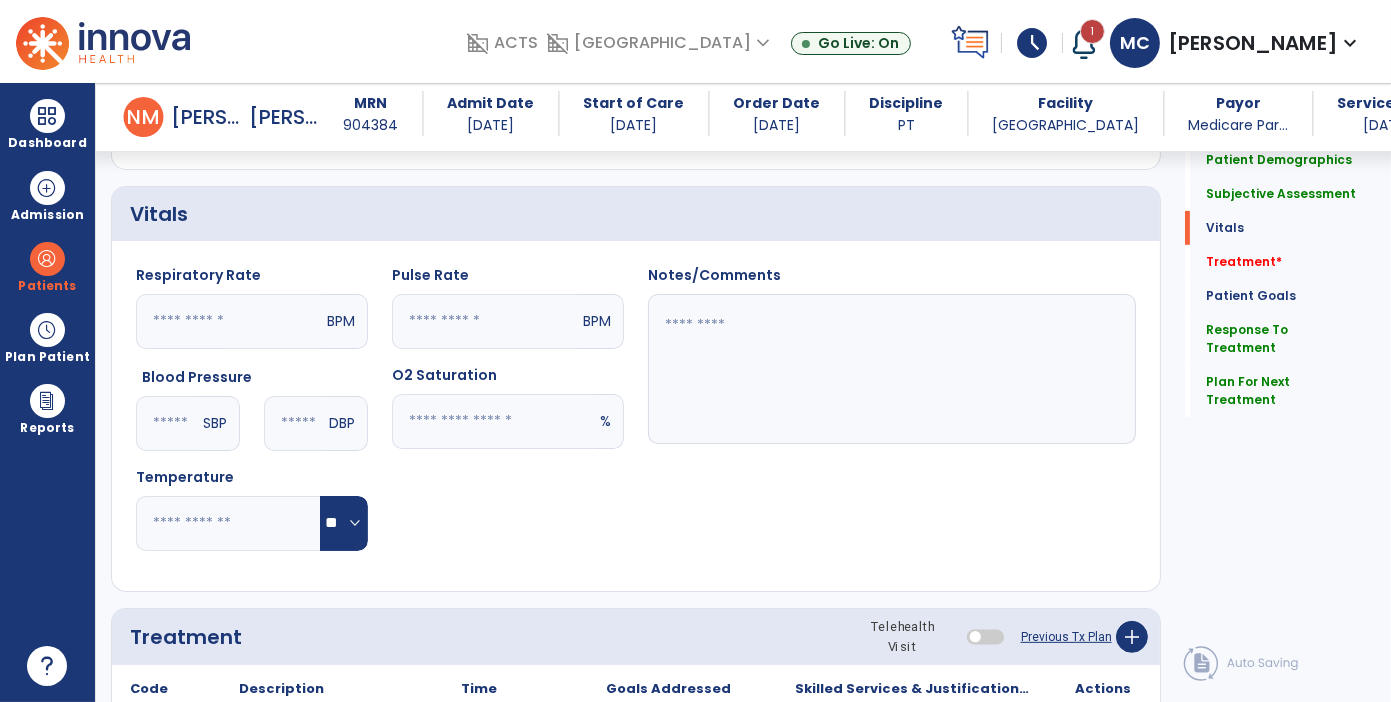 type on "**********" 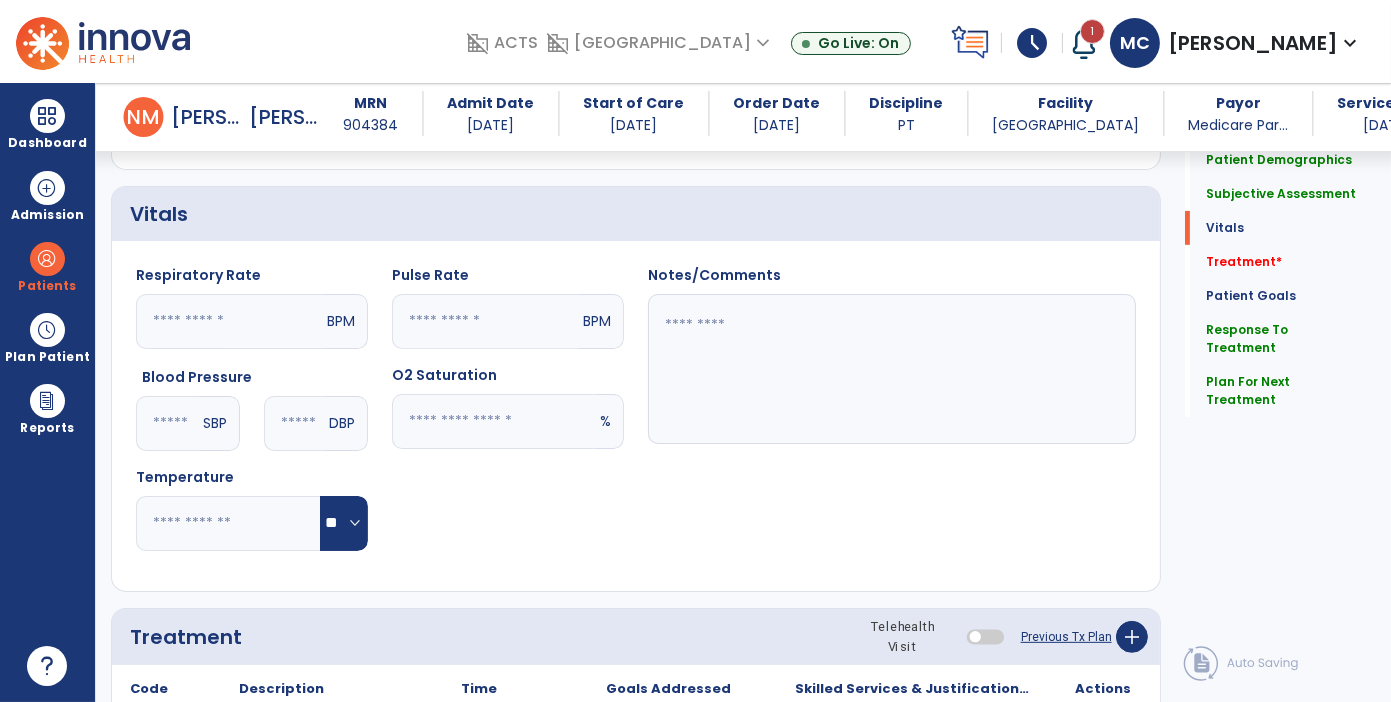 click 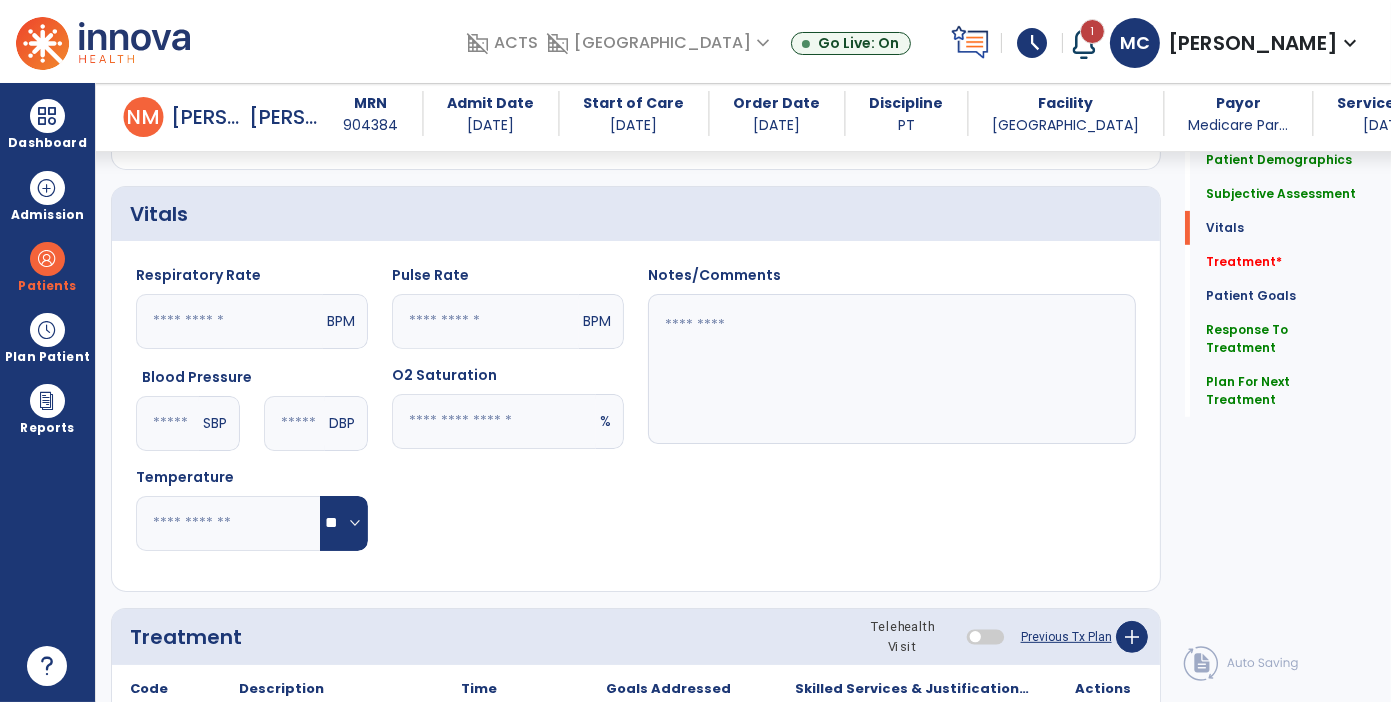 type on "**" 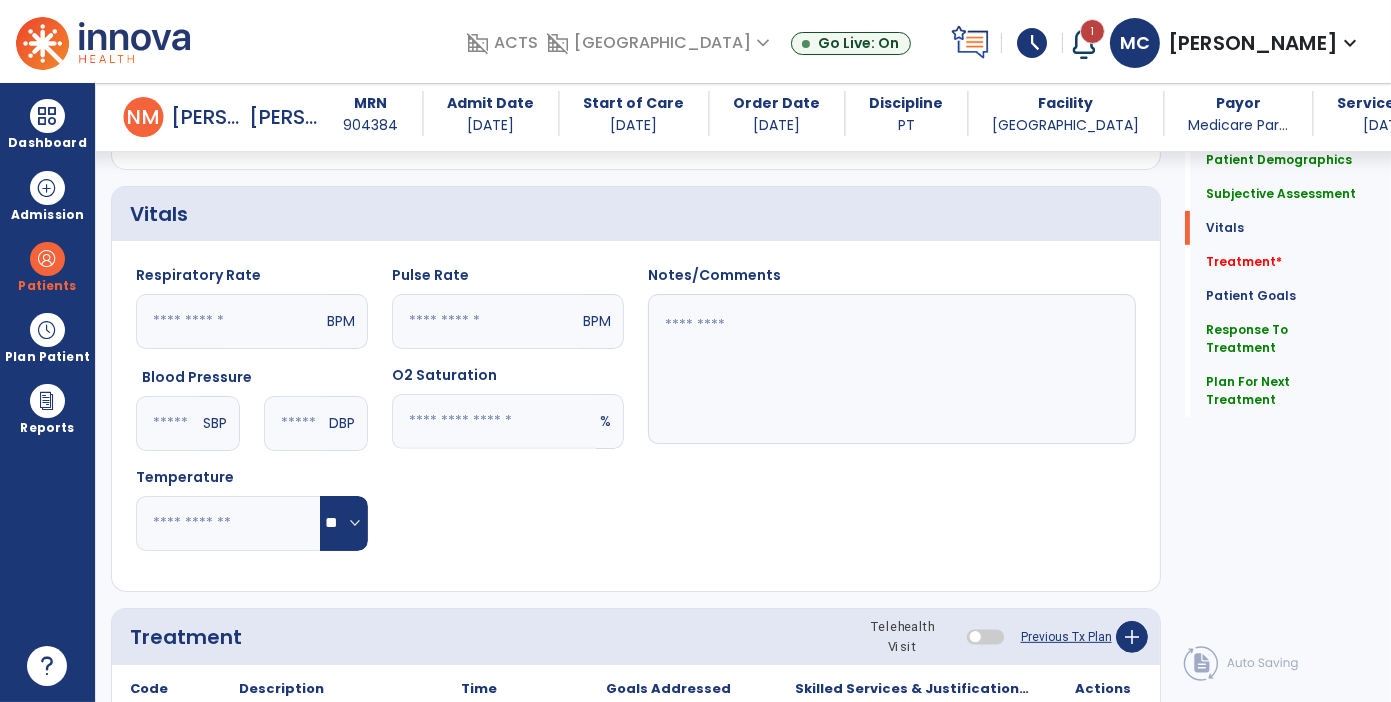 click 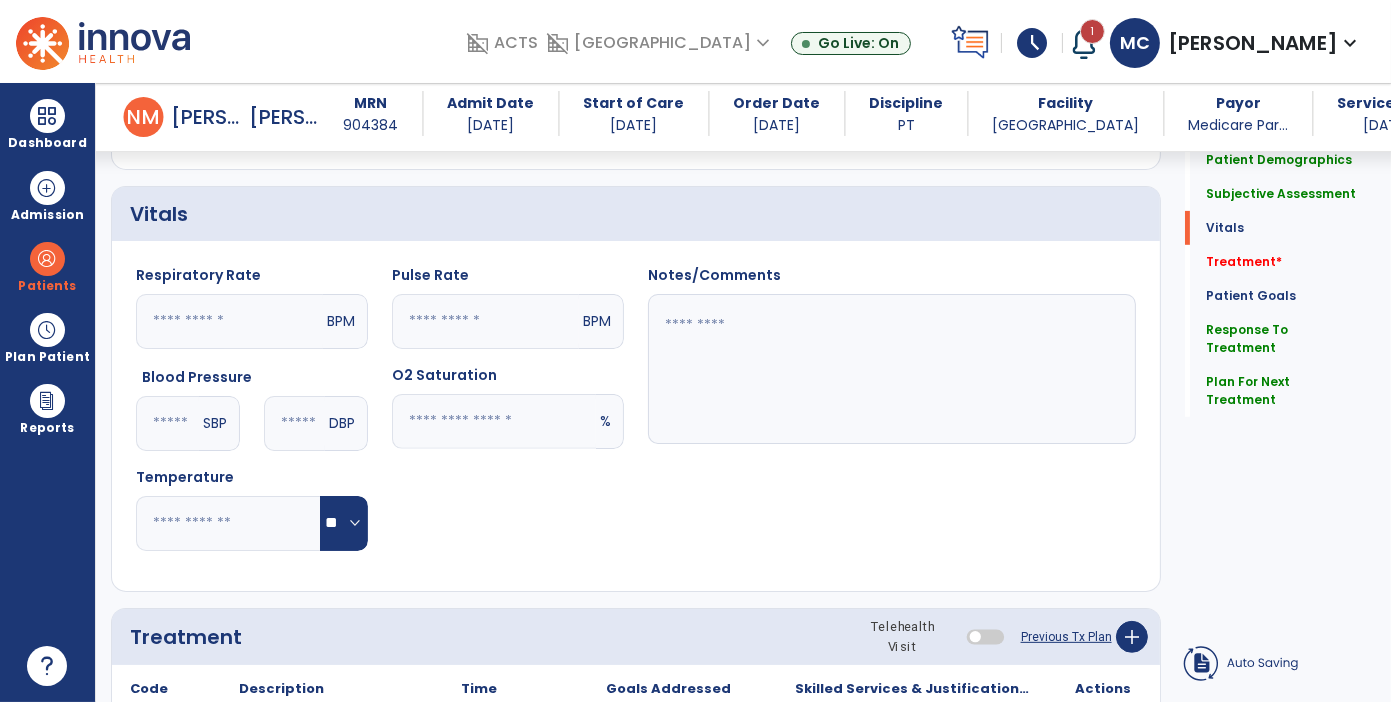 type on "**" 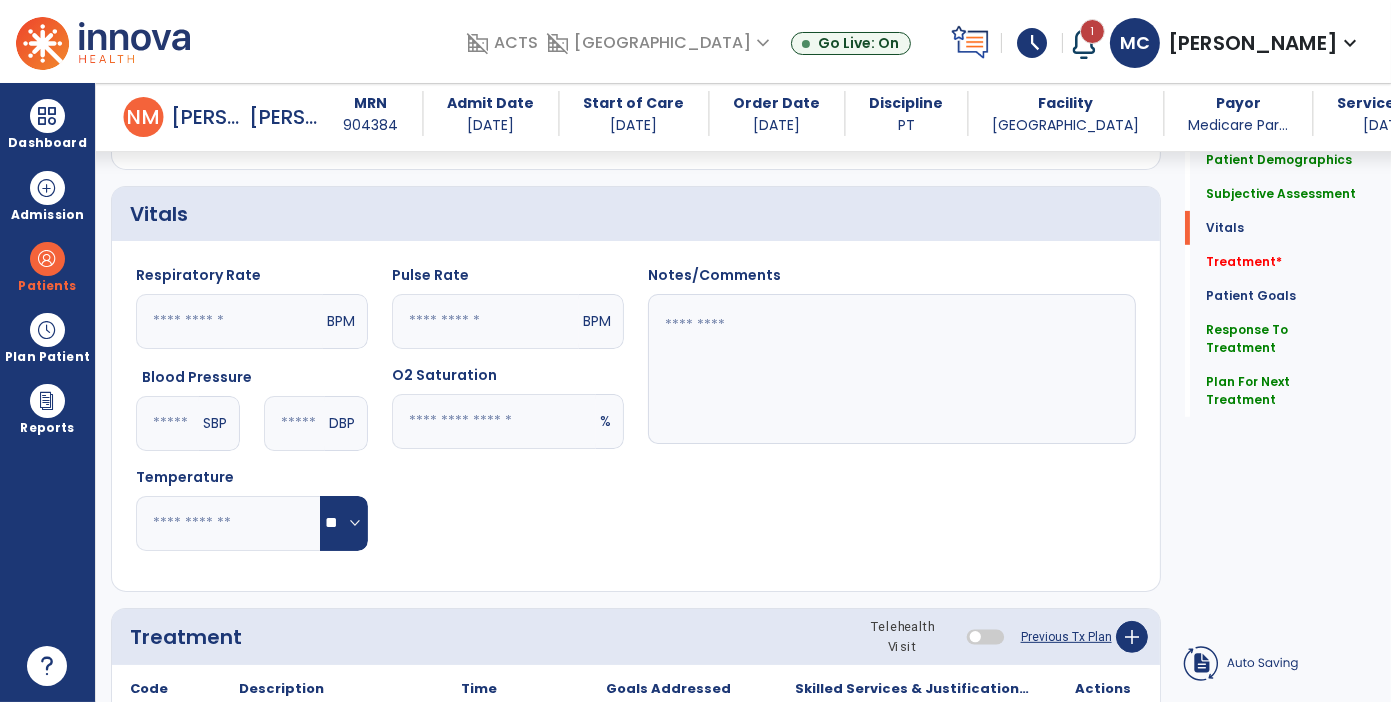 click 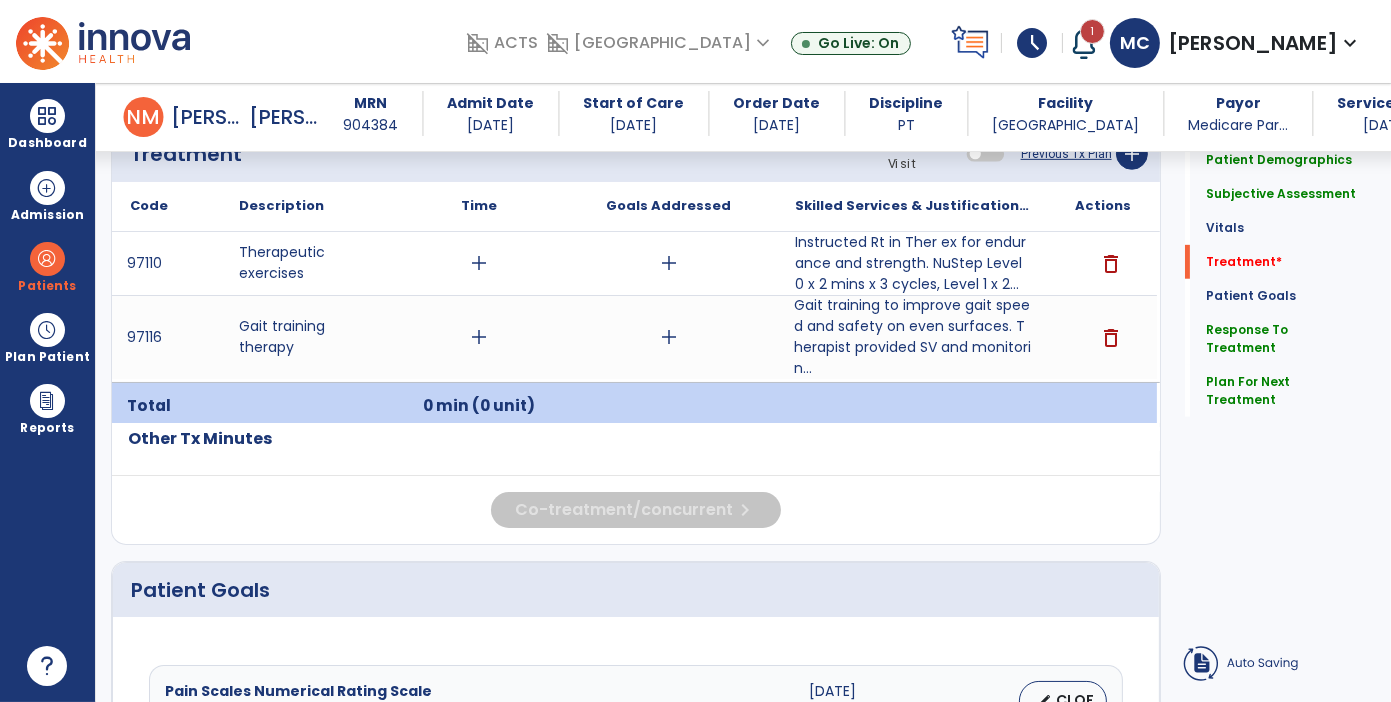 type on "**********" 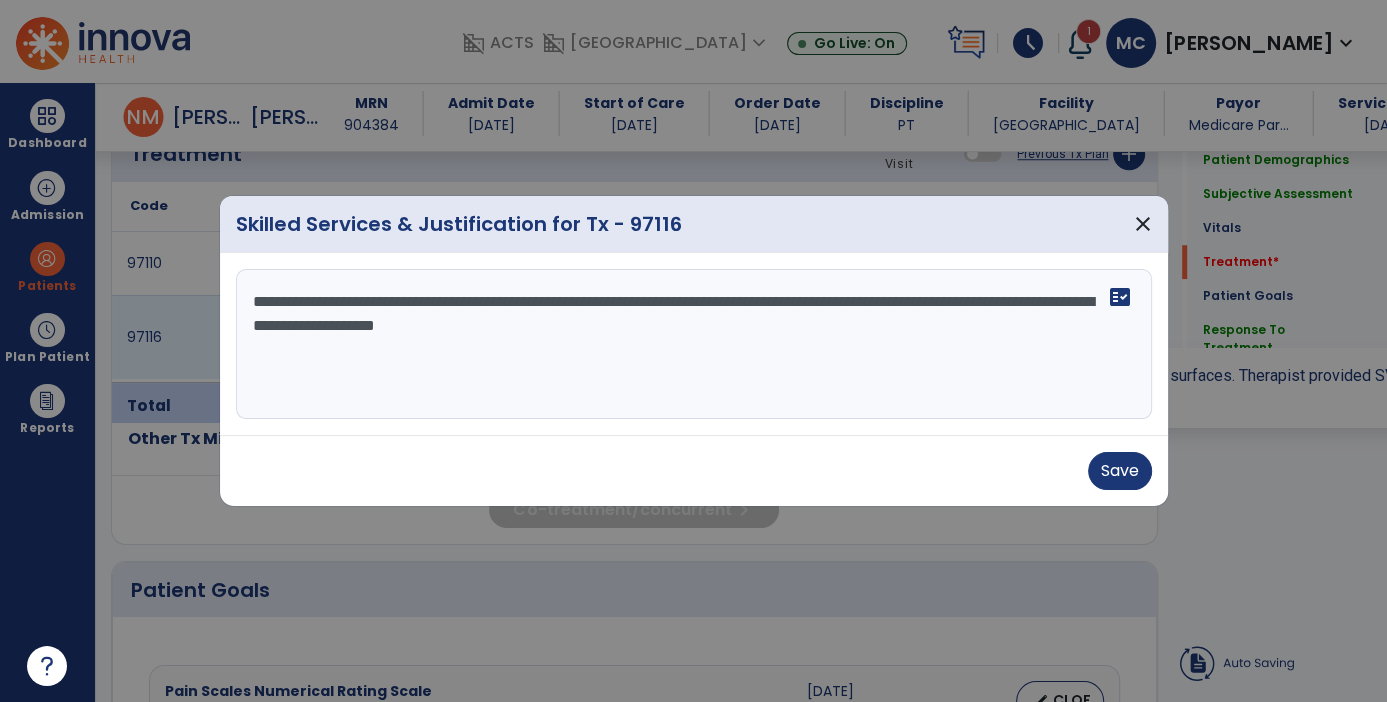 scroll, scrollTop: 1234, scrollLeft: 0, axis: vertical 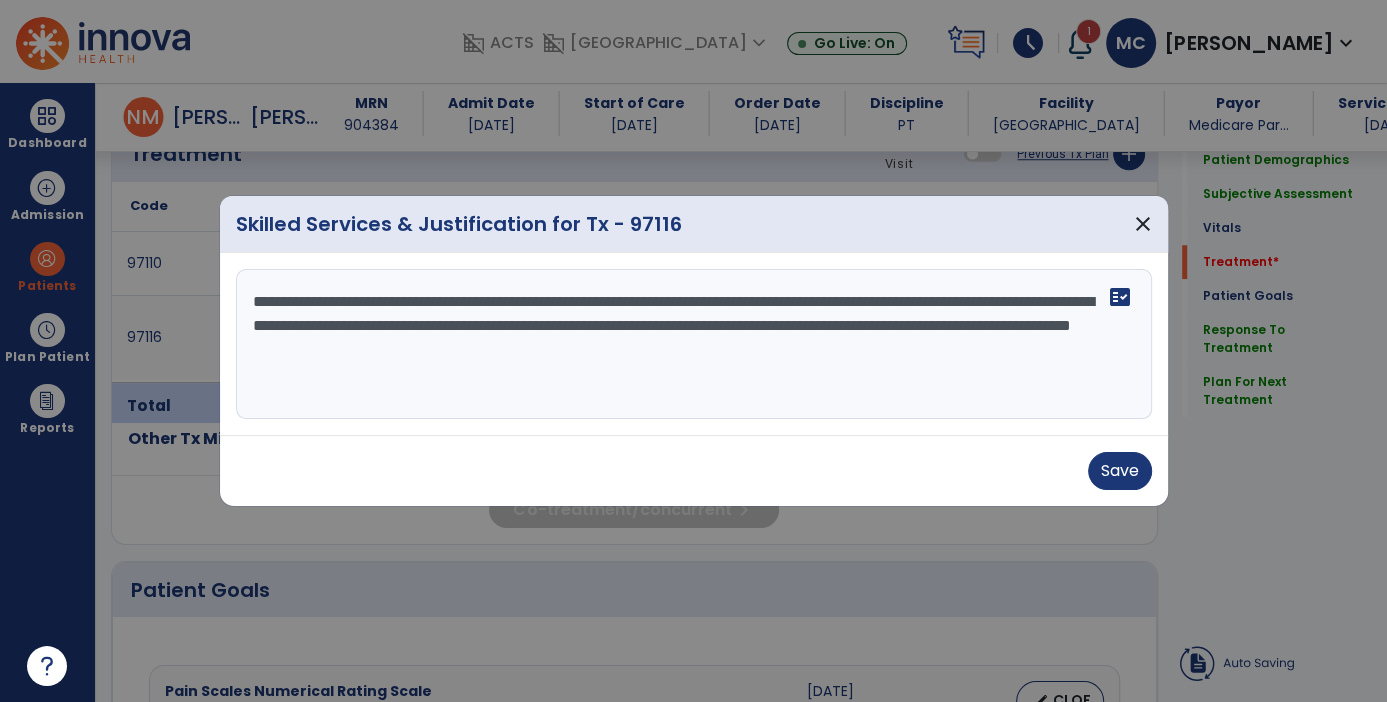 click on "**********" at bounding box center [694, 344] 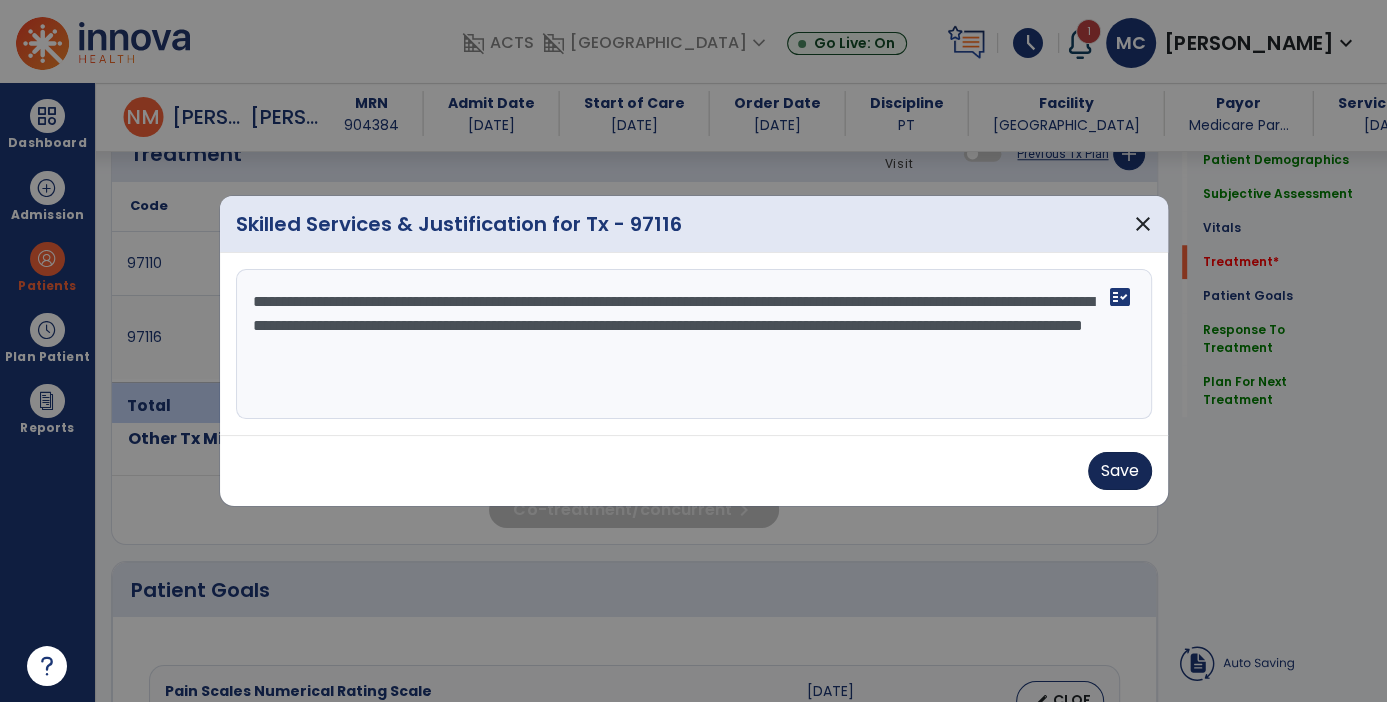 type on "**********" 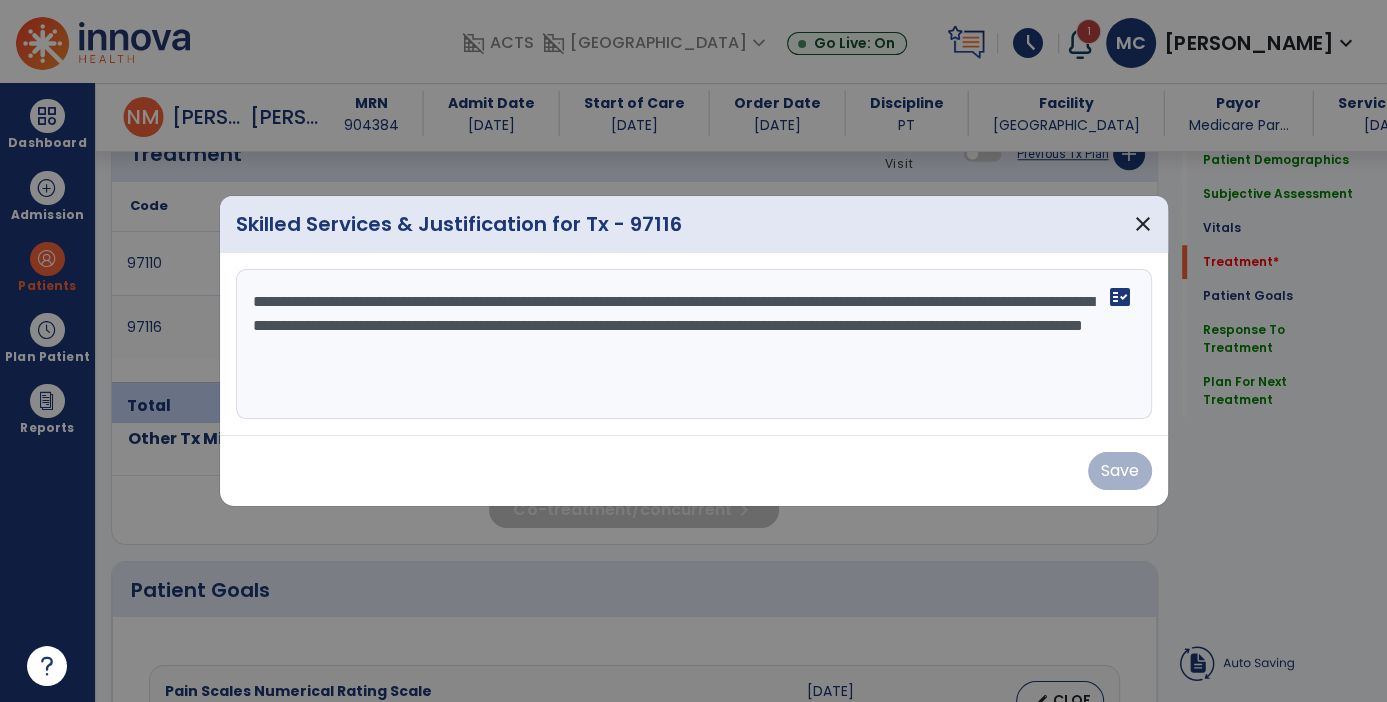 click on "Save" at bounding box center (694, 471) 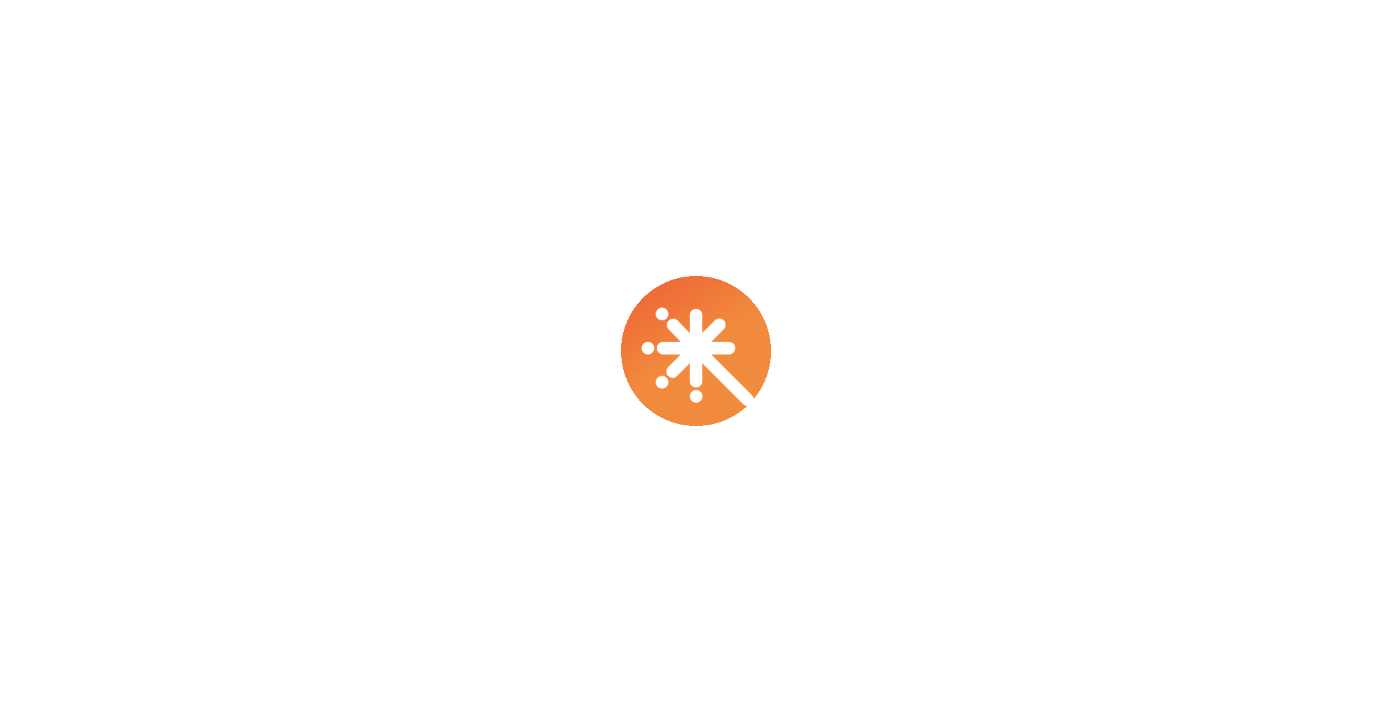 scroll, scrollTop: 0, scrollLeft: 0, axis: both 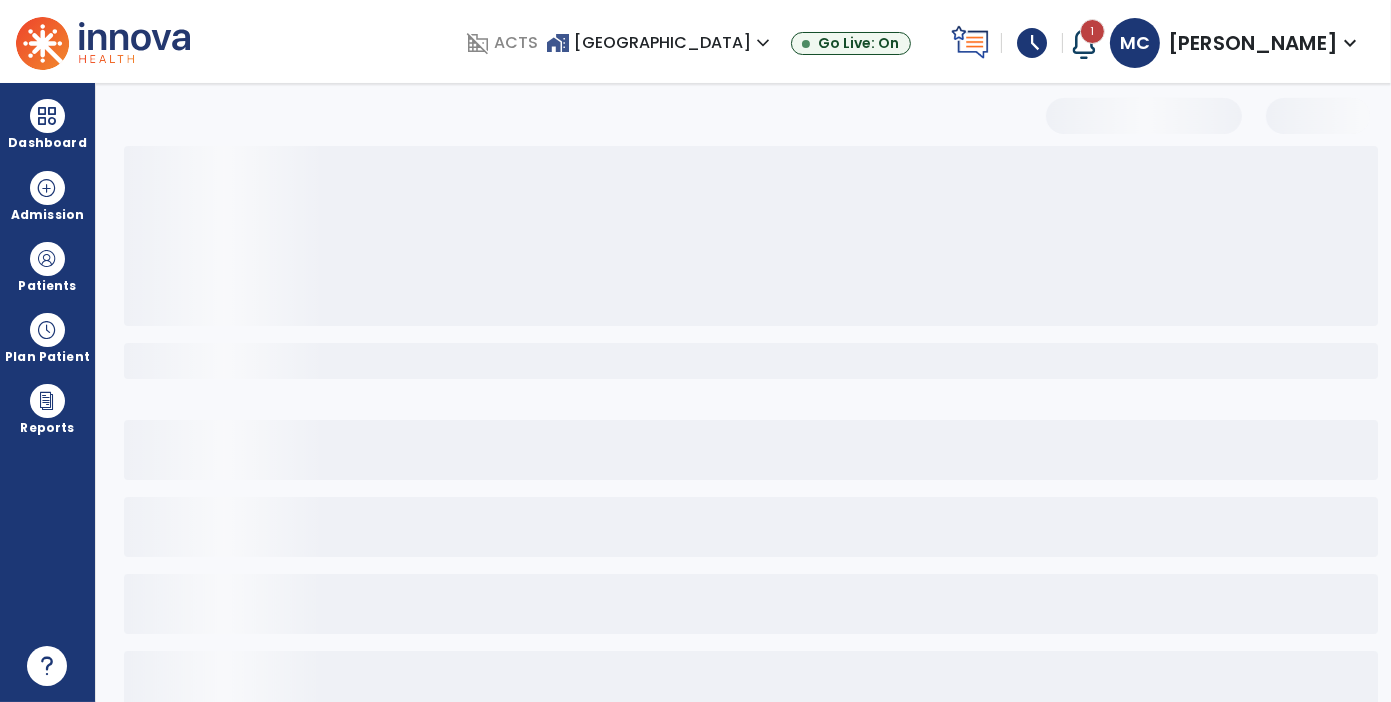 select on "*" 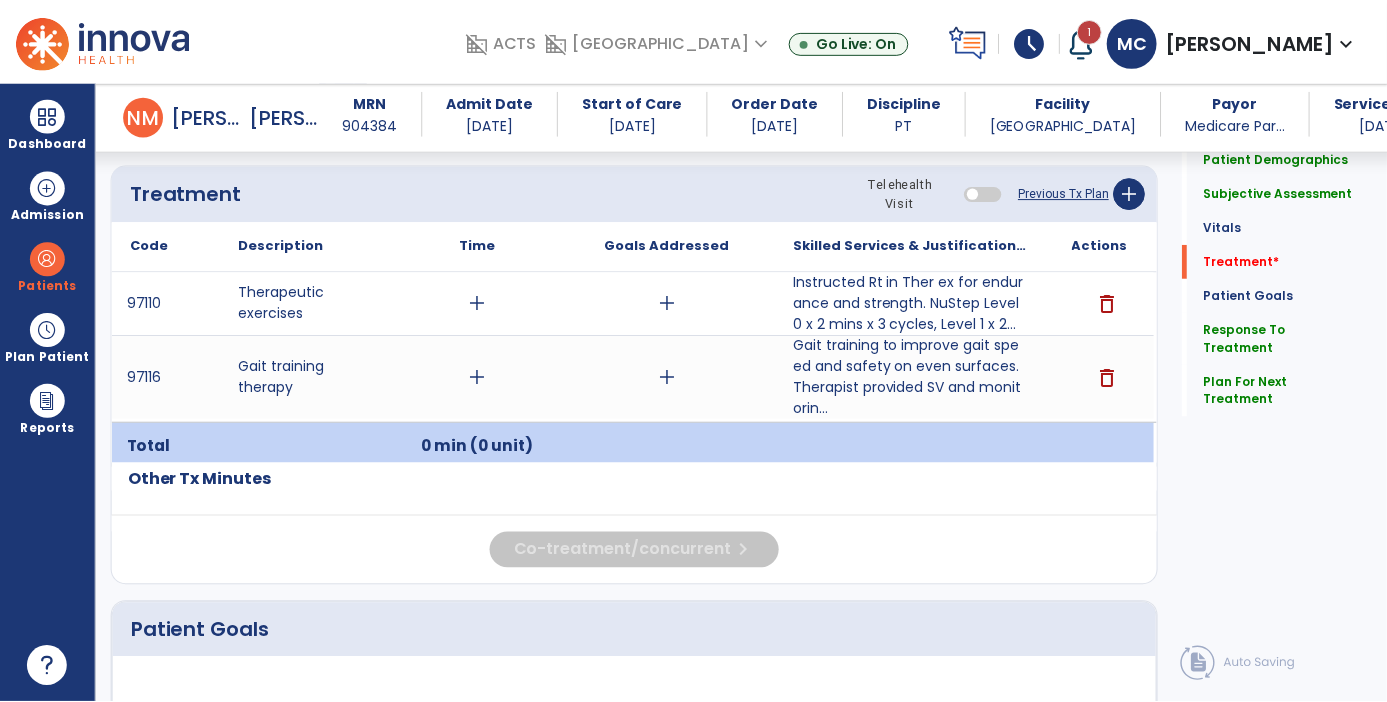 scroll, scrollTop: 1211, scrollLeft: 0, axis: vertical 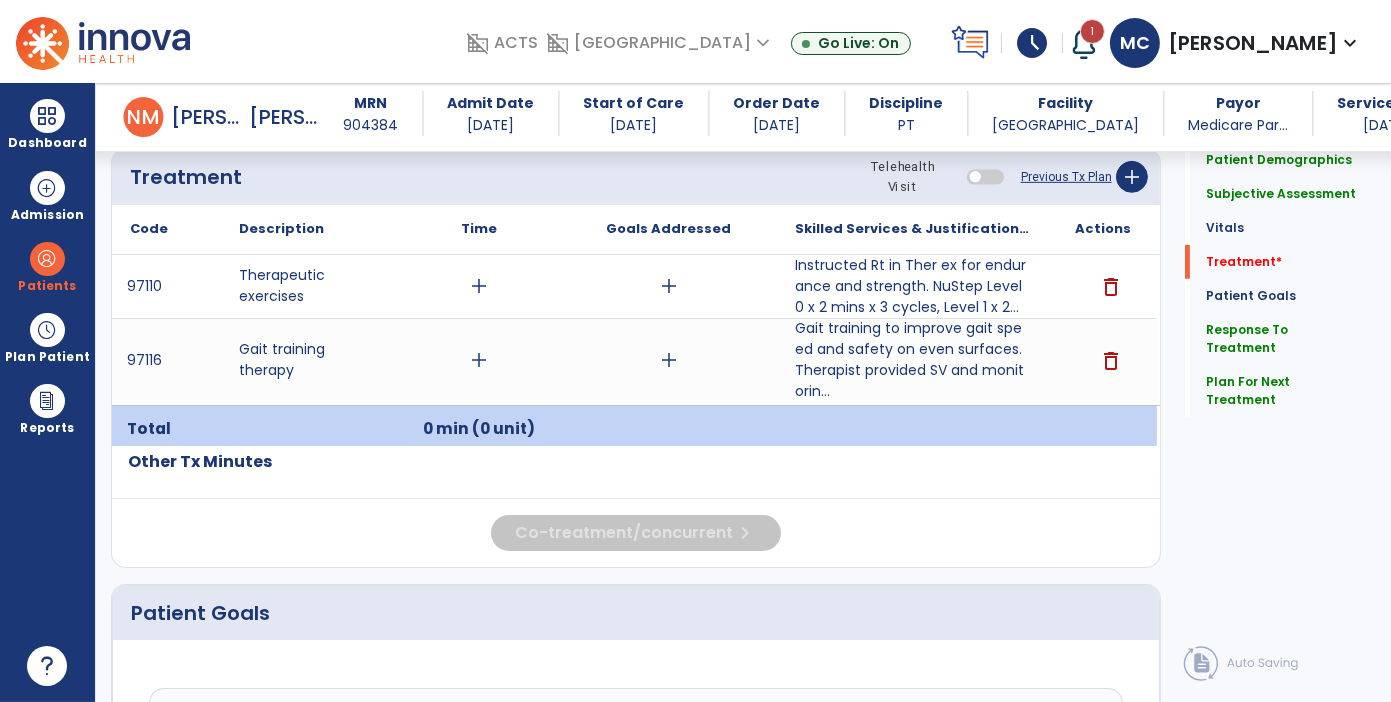 click at bounding box center (1102, 429) 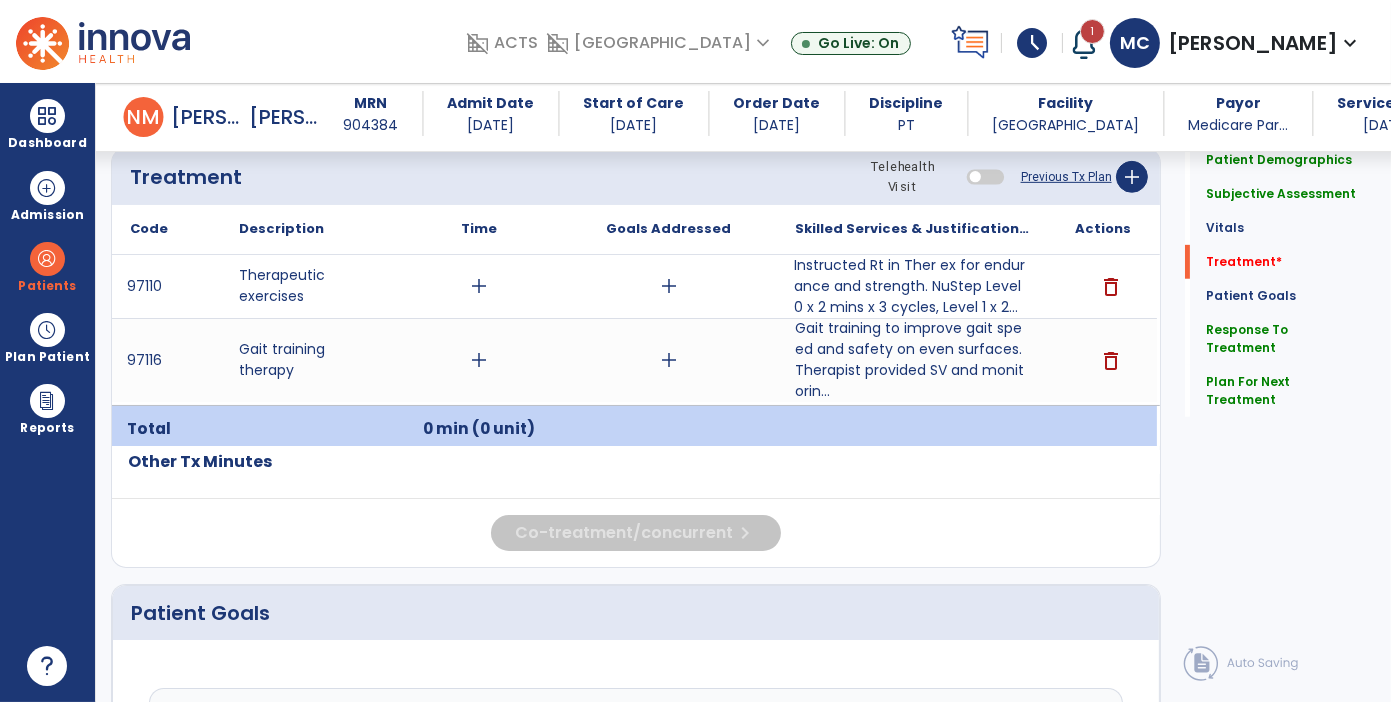 click on "Instructed Rt in Ther ex for endurance and strength. NuStep Level 0 x 2 mins x 3 cycles, Level 1 x 2..." at bounding box center [912, 286] 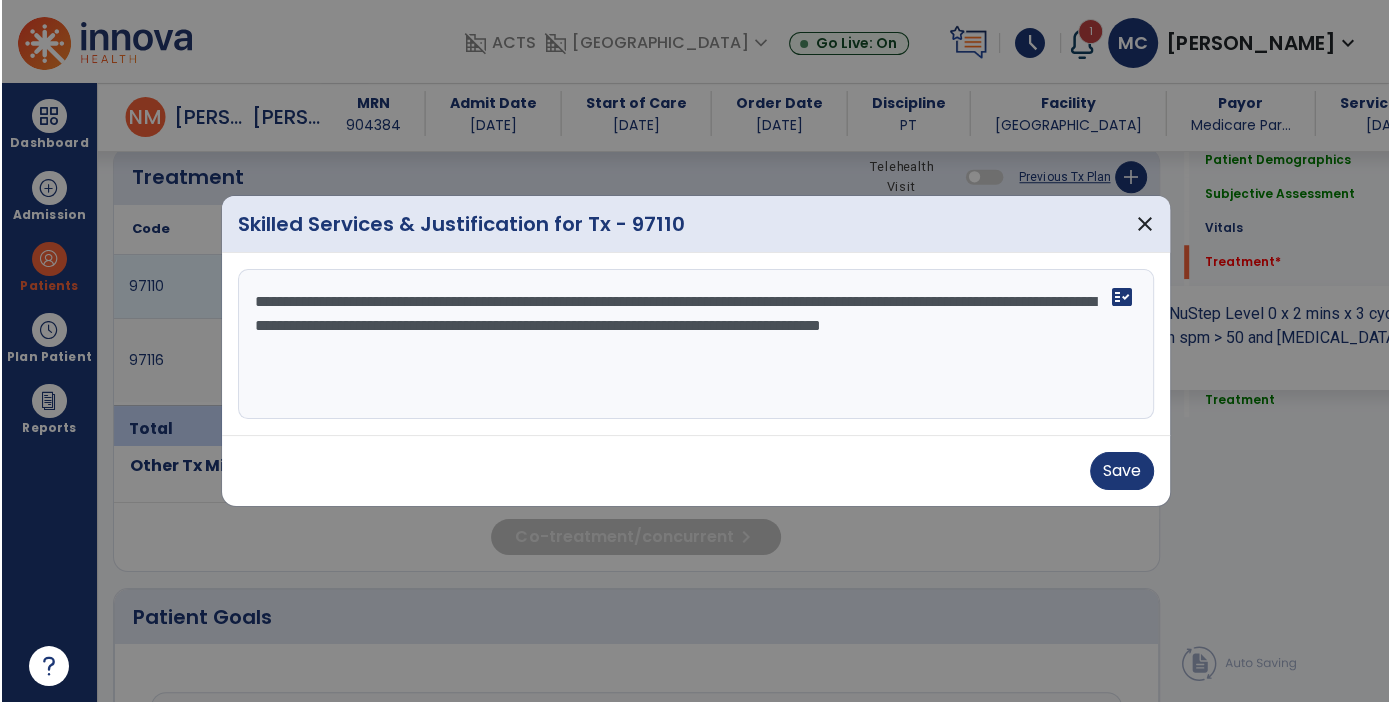 scroll, scrollTop: 1211, scrollLeft: 0, axis: vertical 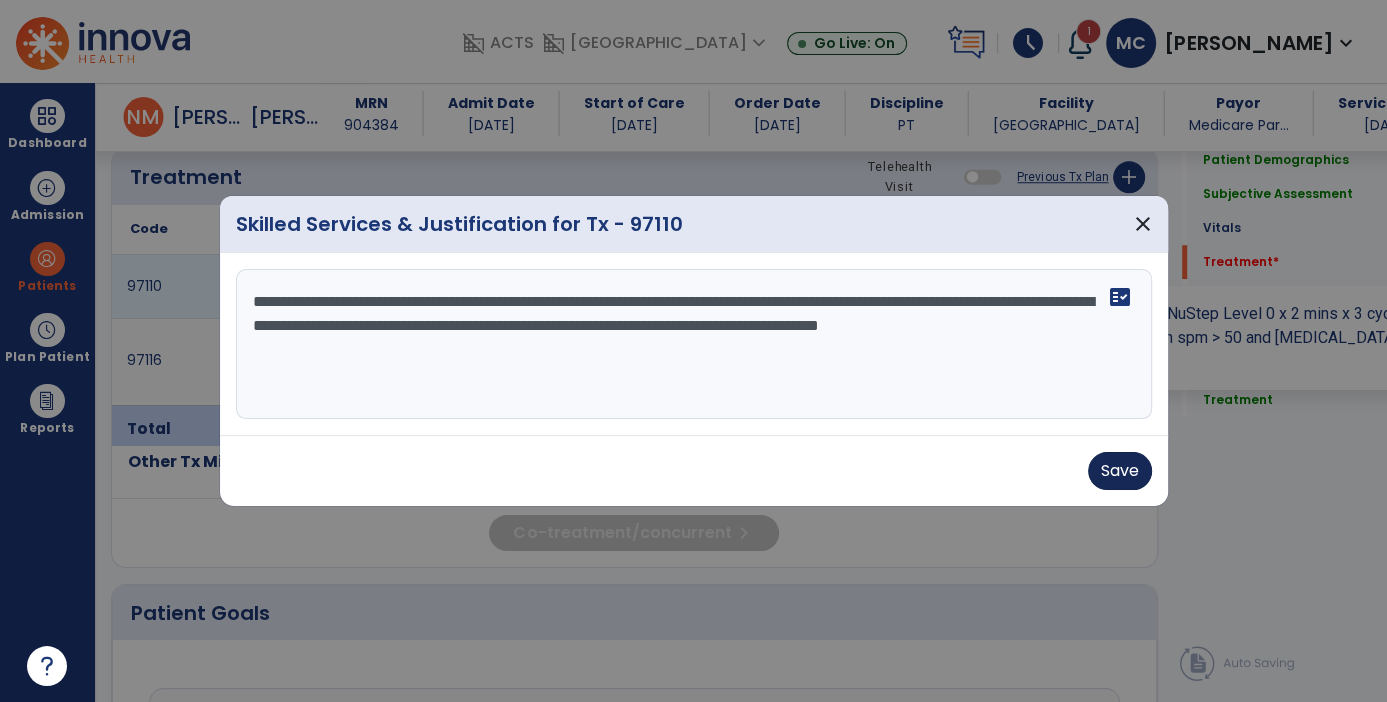 click on "Save" at bounding box center (1120, 471) 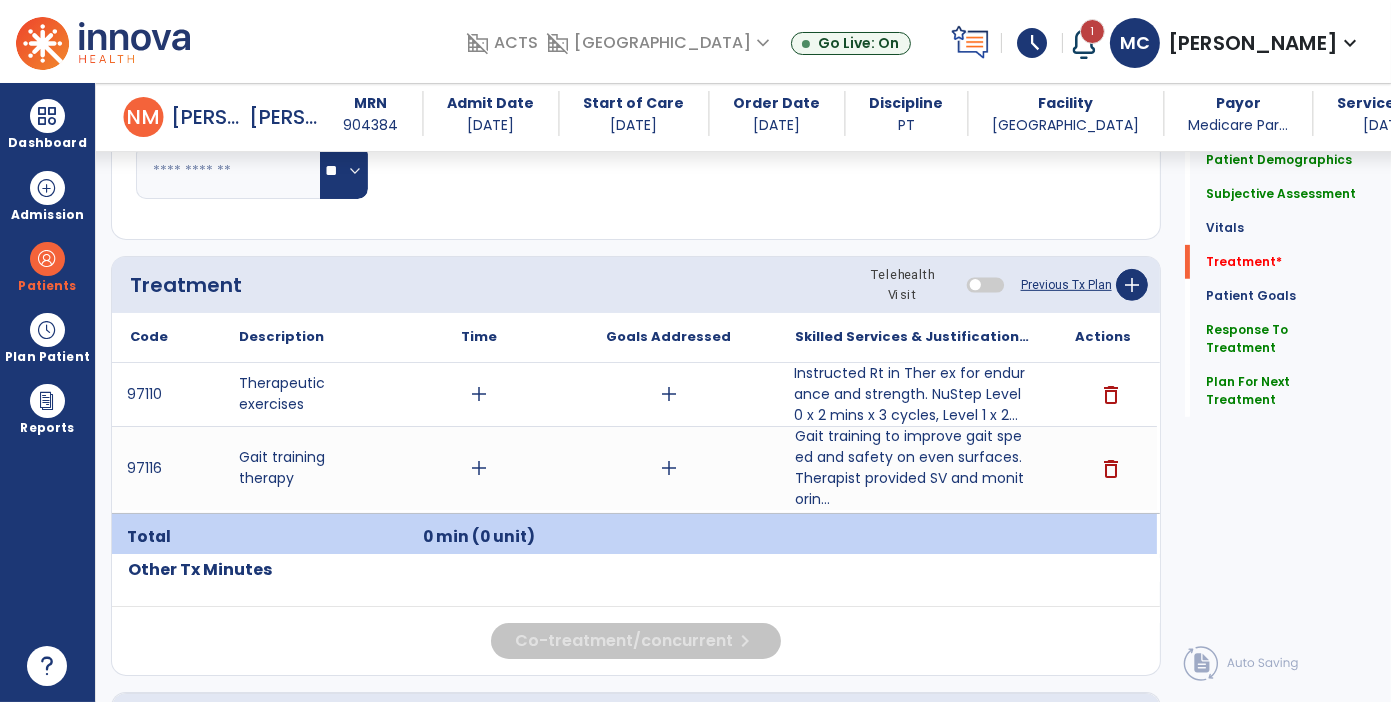 scroll, scrollTop: 1078, scrollLeft: 0, axis: vertical 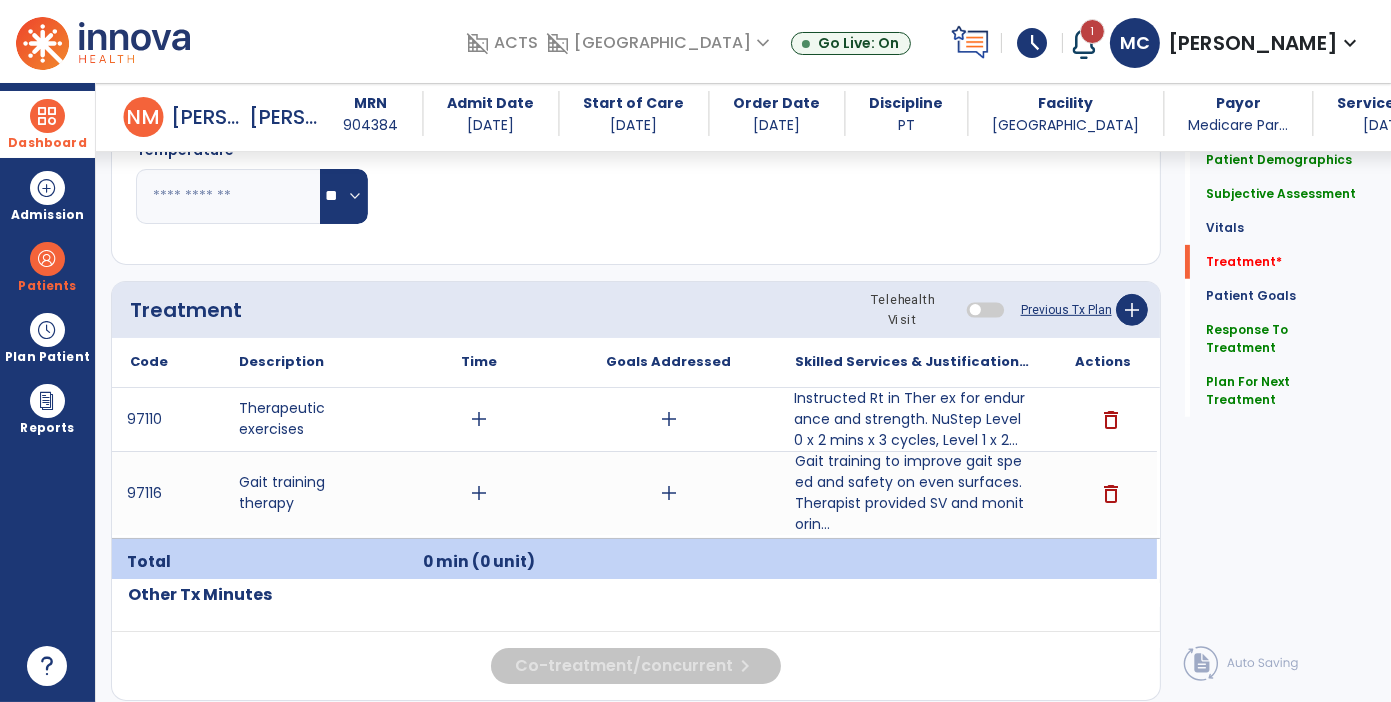 click at bounding box center [47, 116] 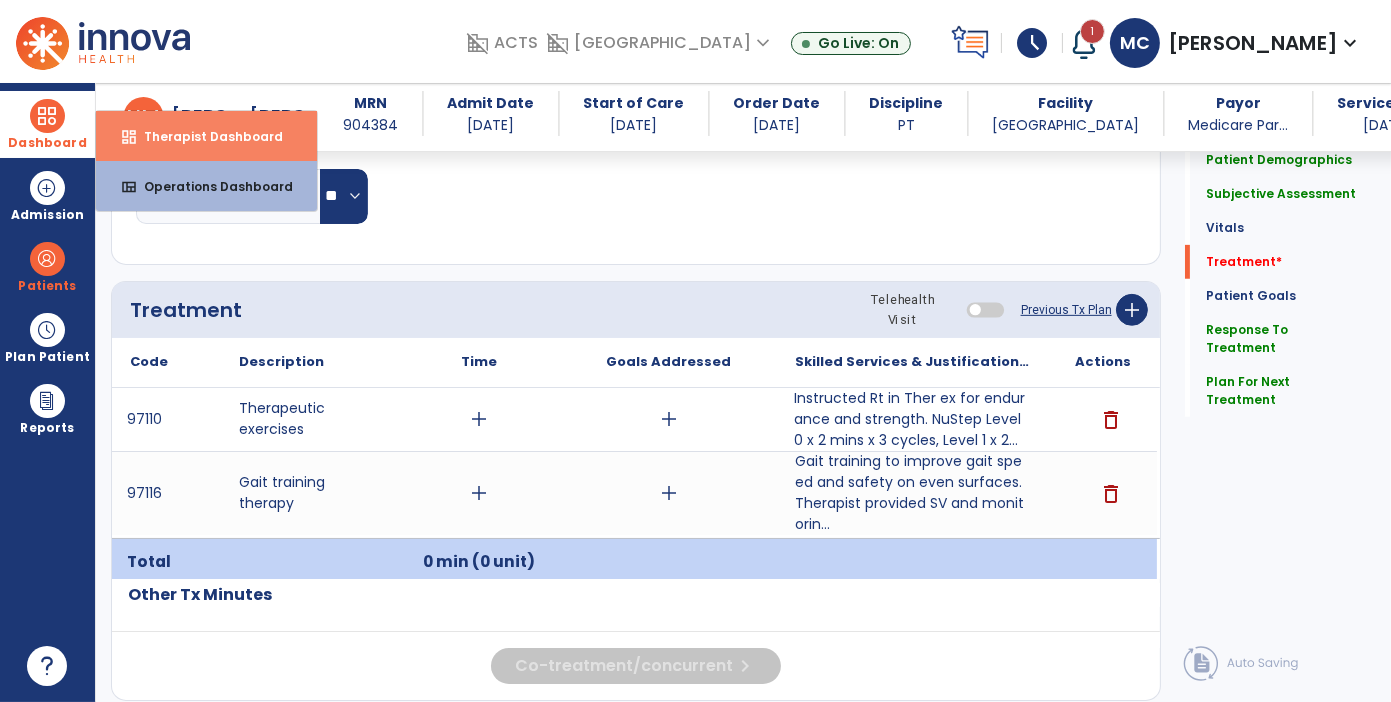 click on "Therapist Dashboard" at bounding box center [205, 136] 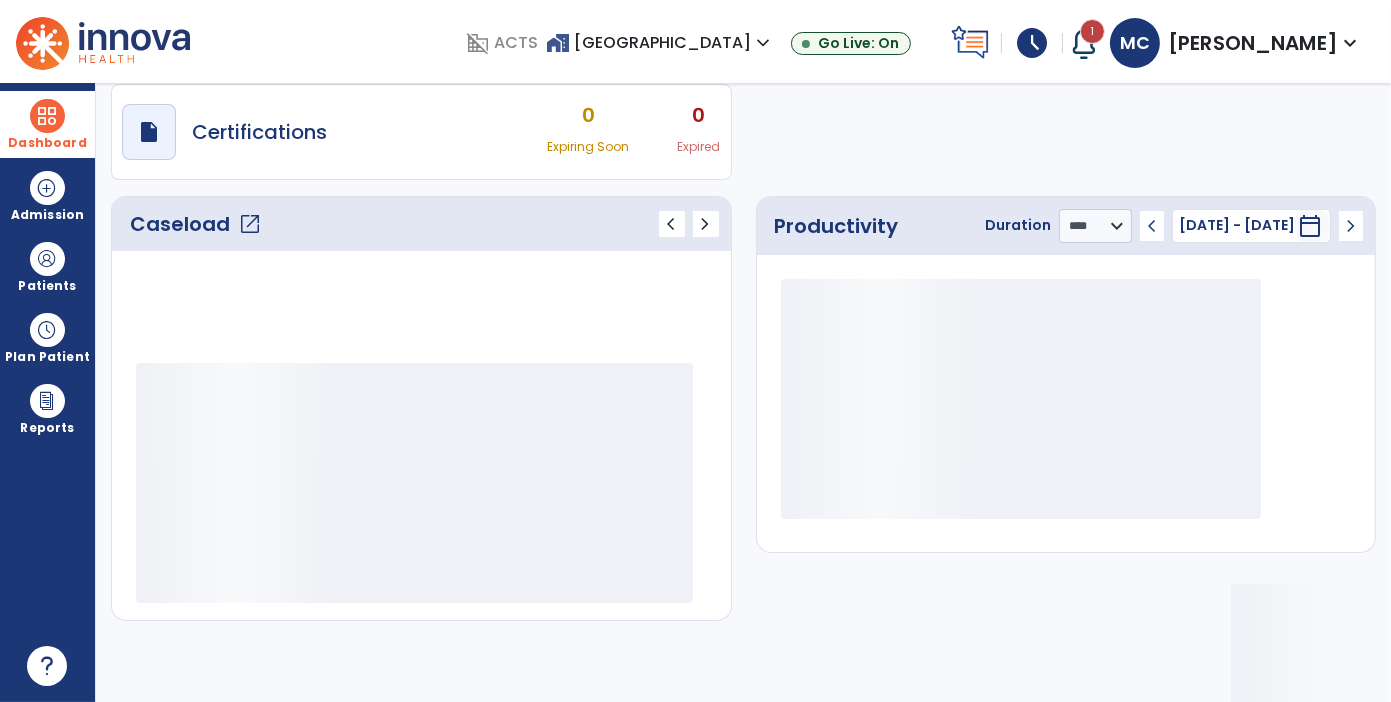 scroll, scrollTop: 0, scrollLeft: 0, axis: both 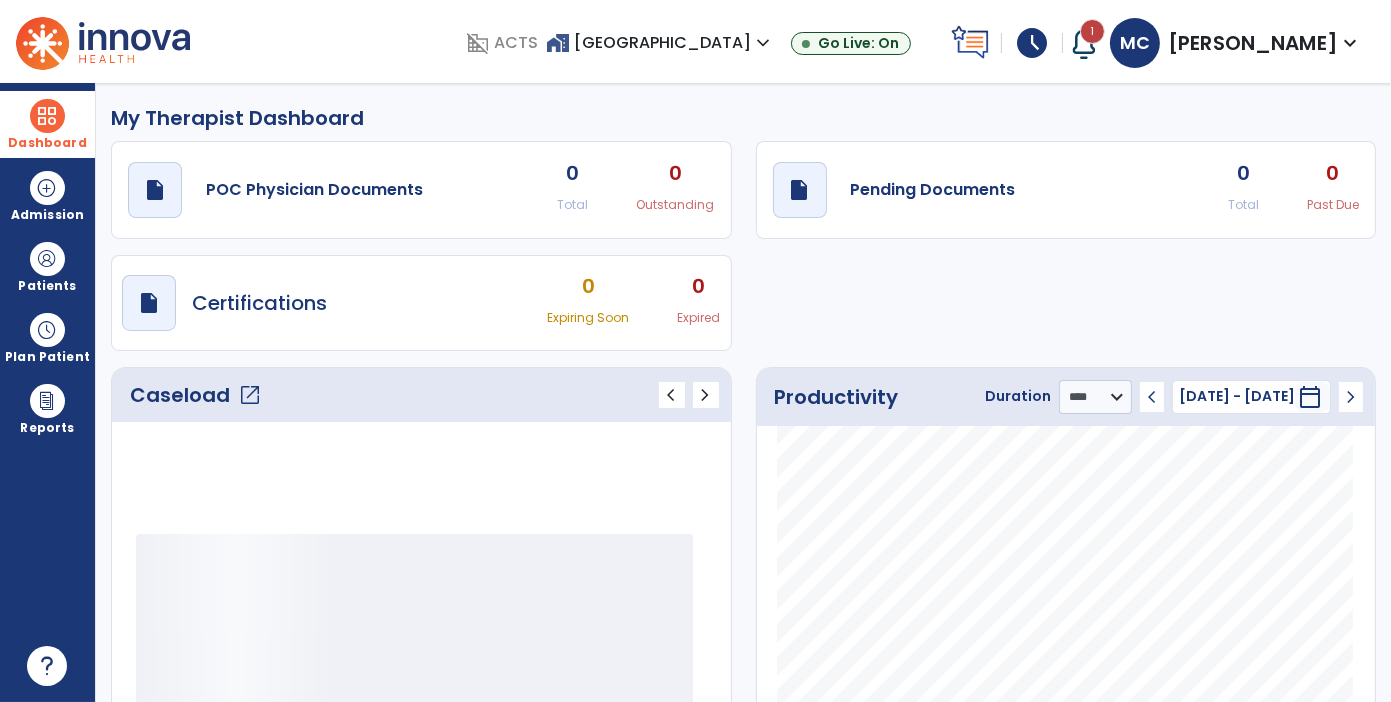 click on "draft   open_in_new  Pending Documents 0 Total 0 Past Due" 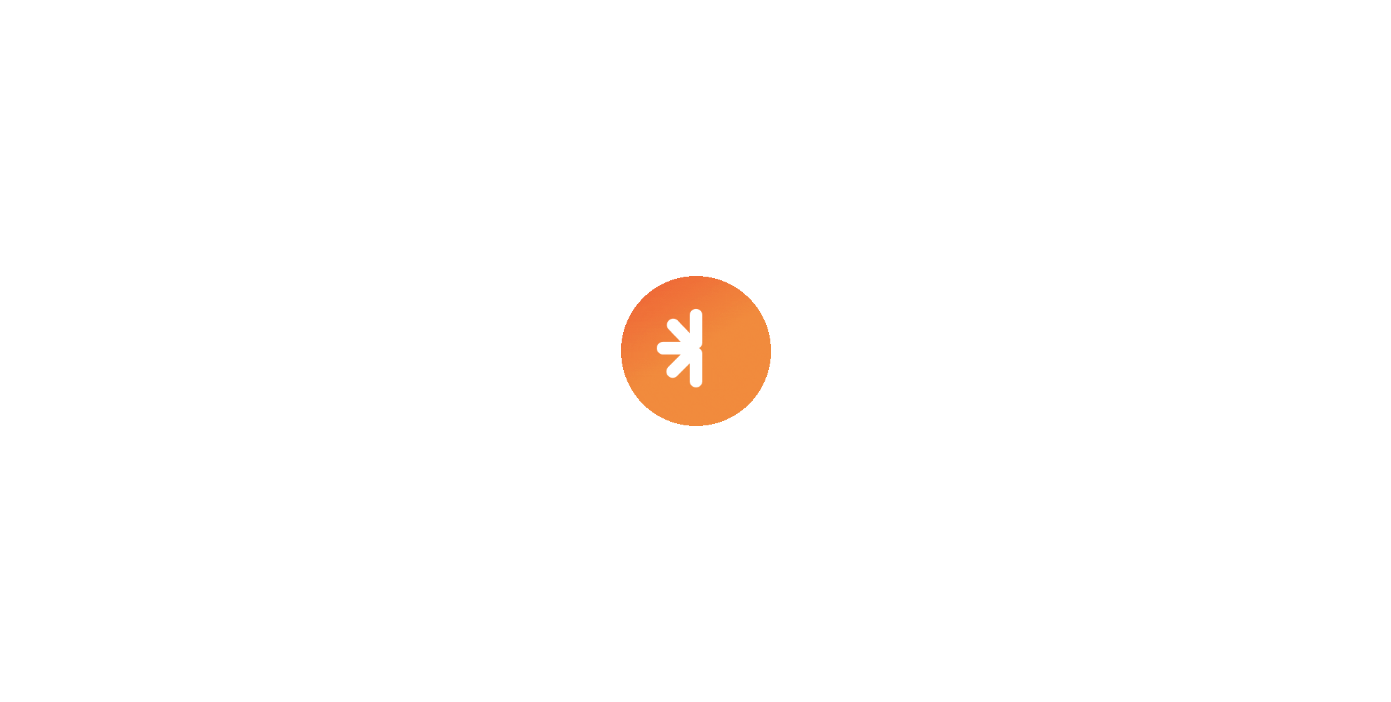 scroll, scrollTop: 0, scrollLeft: 0, axis: both 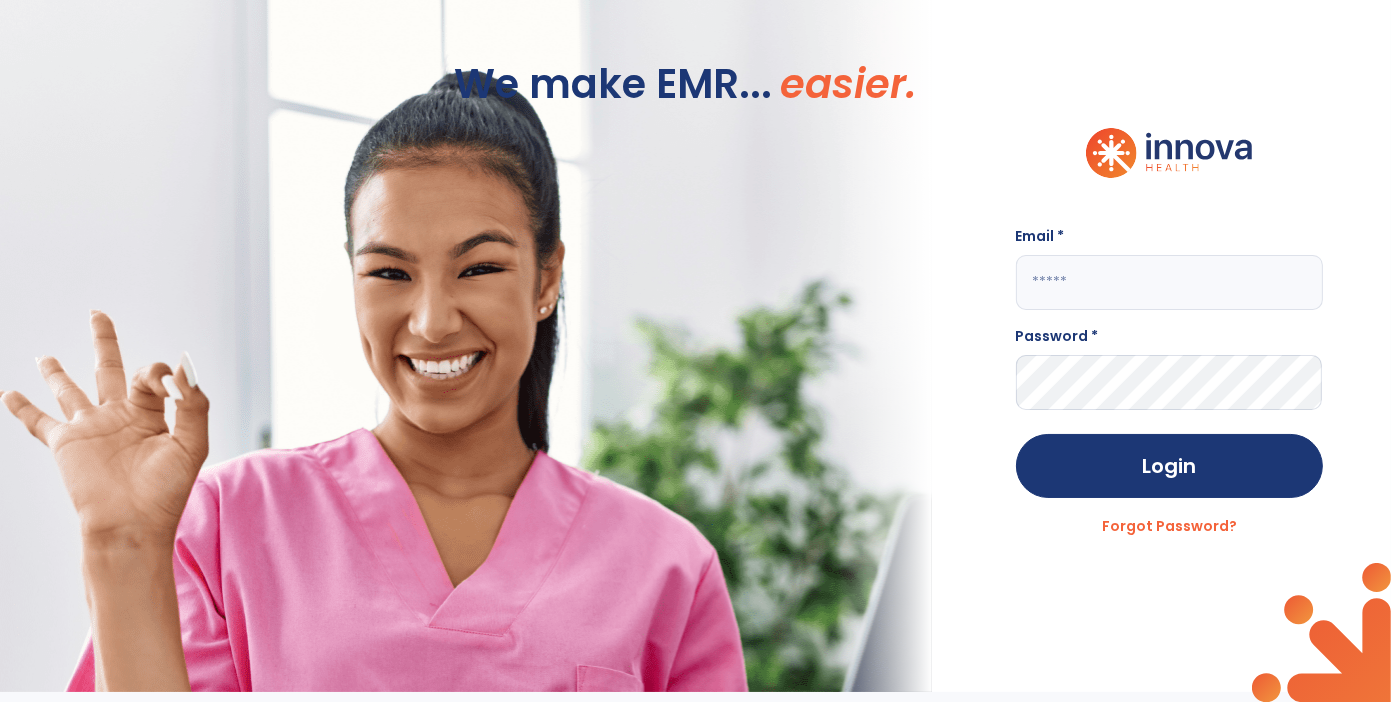 click on "We make EMR... easier." 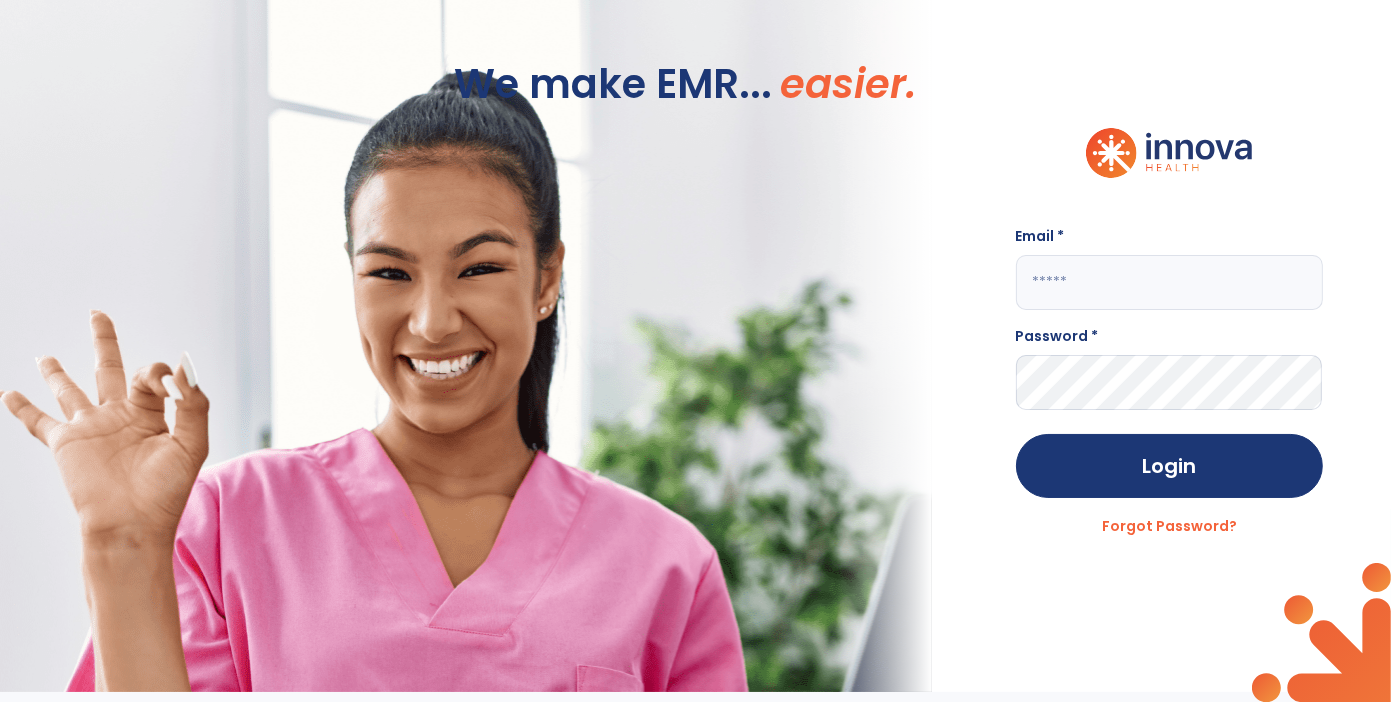 click on "We make EMR... easier." 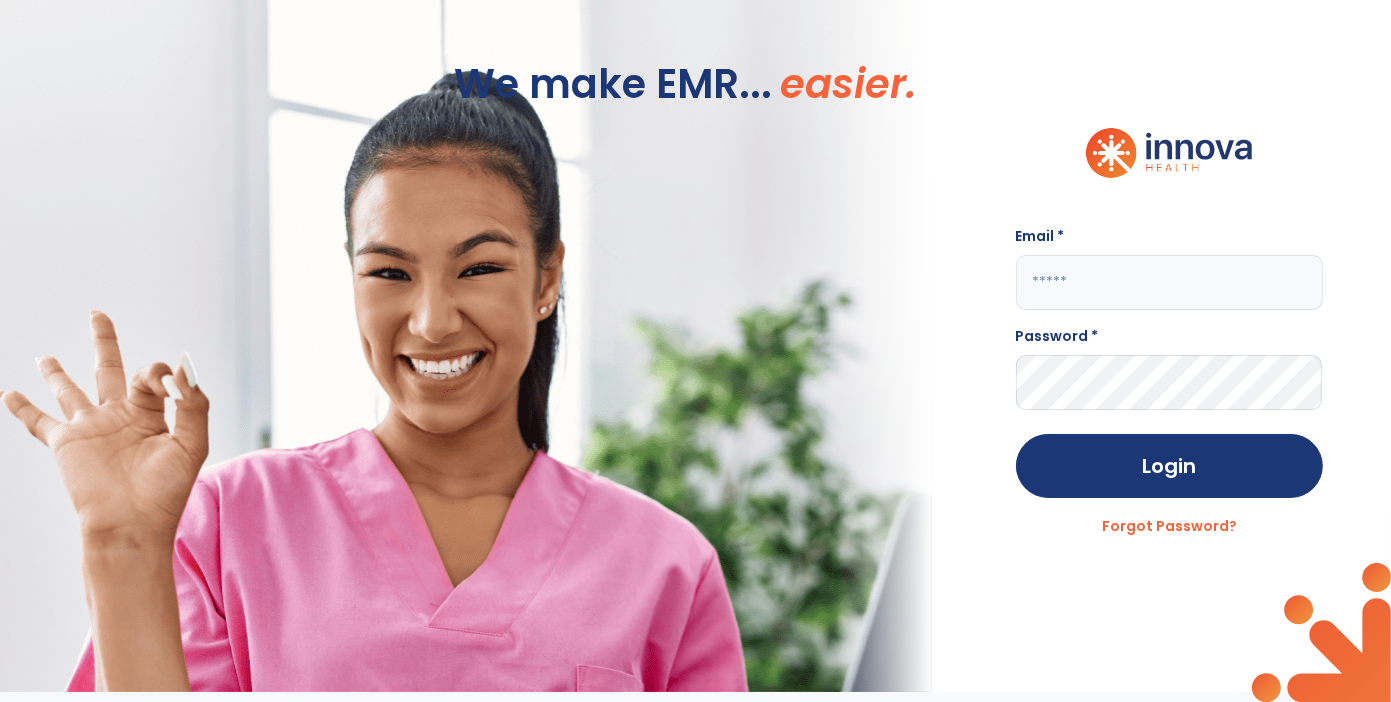 click 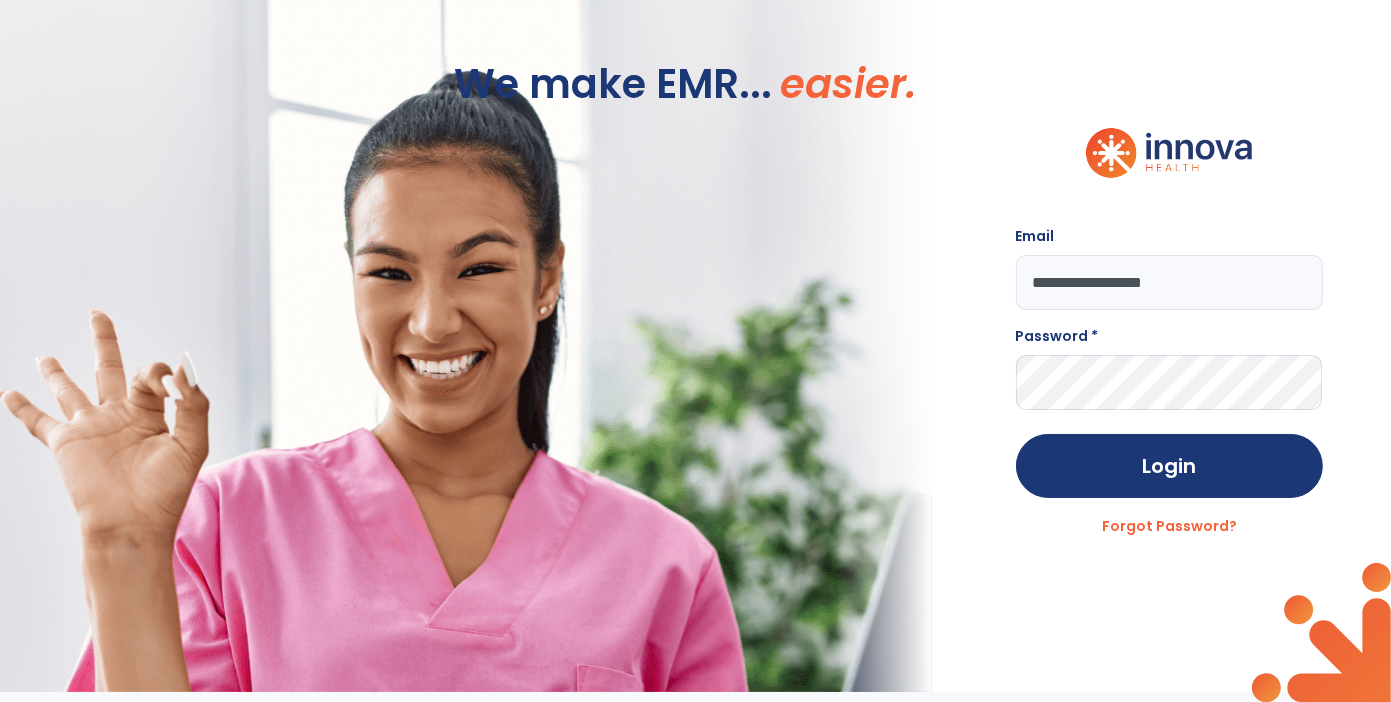 type on "**********" 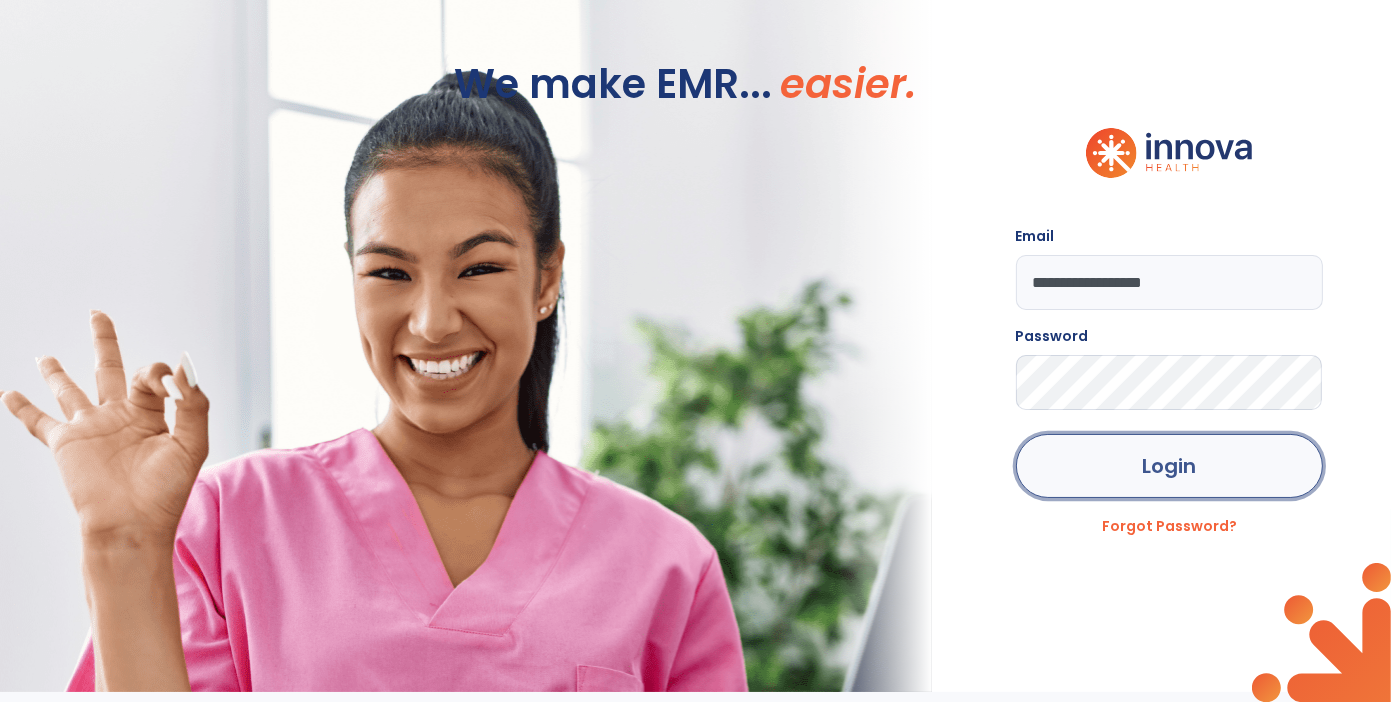 click on "Login" 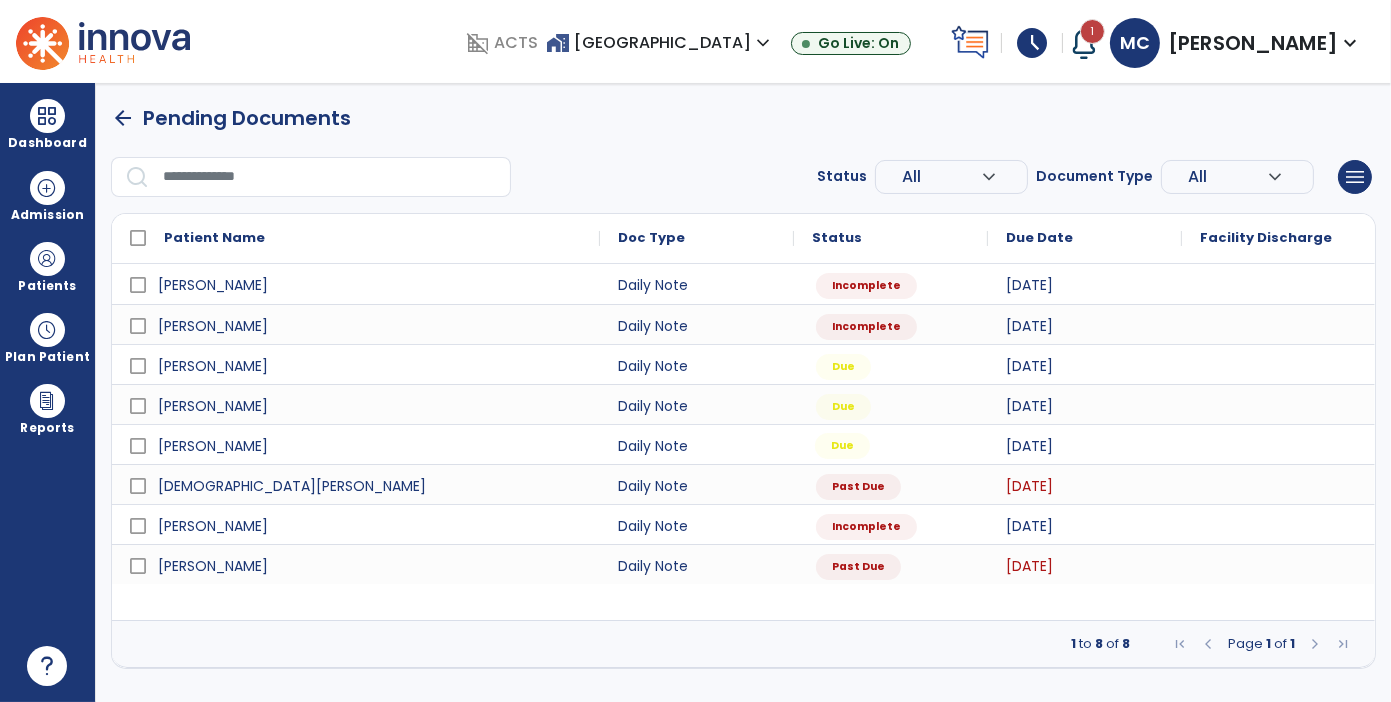 click on "Due" at bounding box center [842, 446] 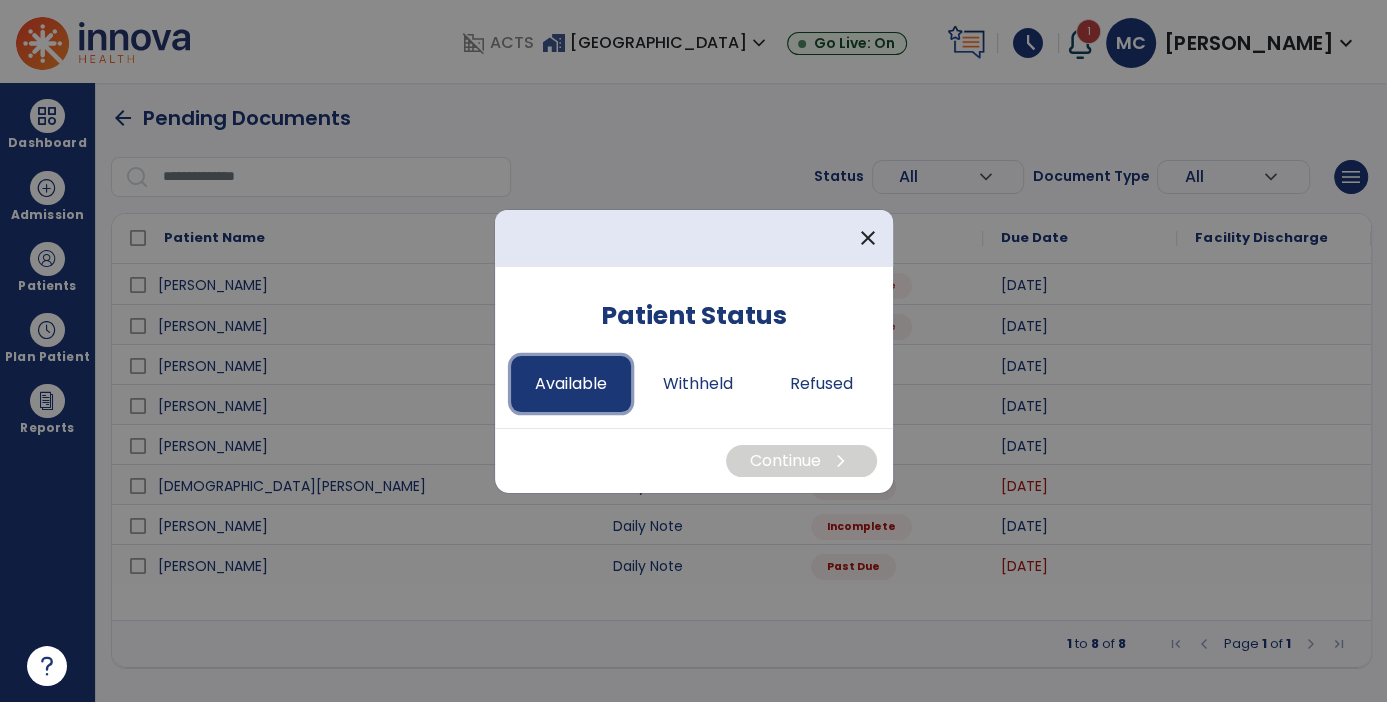 click on "Available" at bounding box center (571, 384) 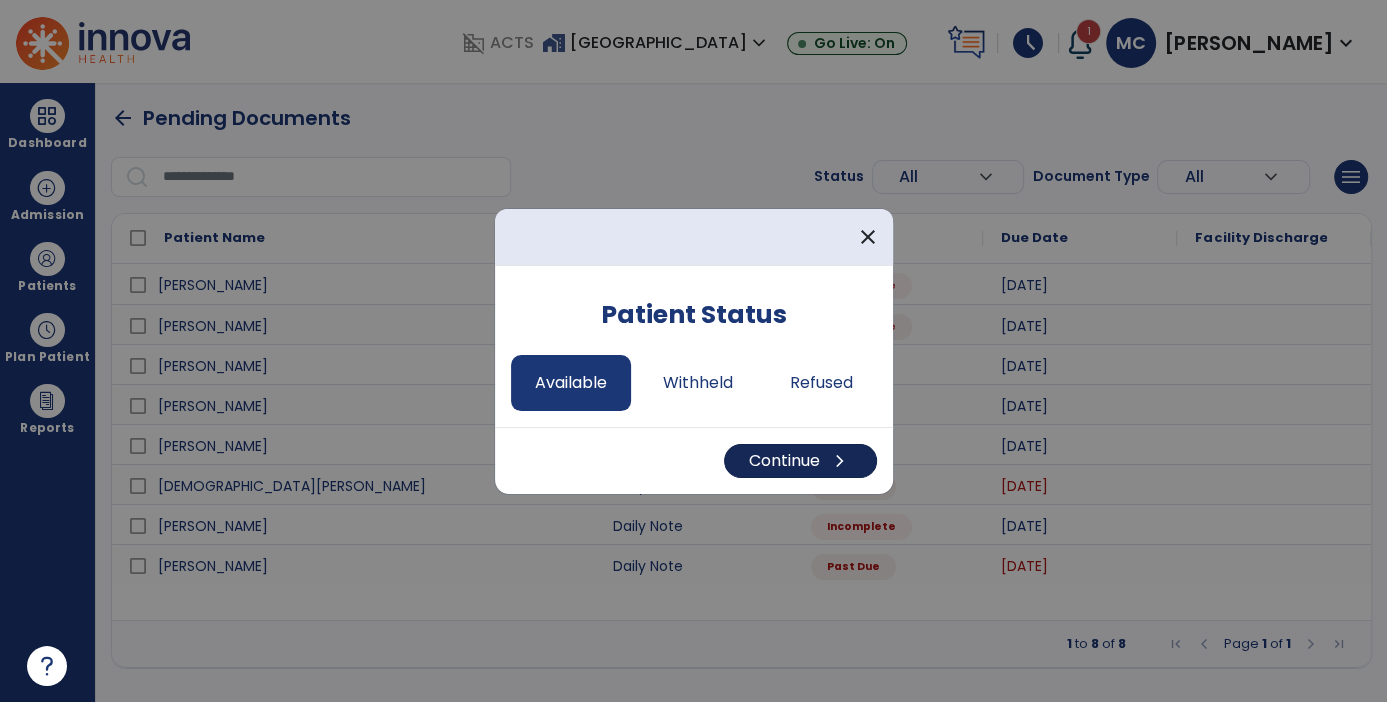 click on "Continue   chevron_right" at bounding box center [800, 461] 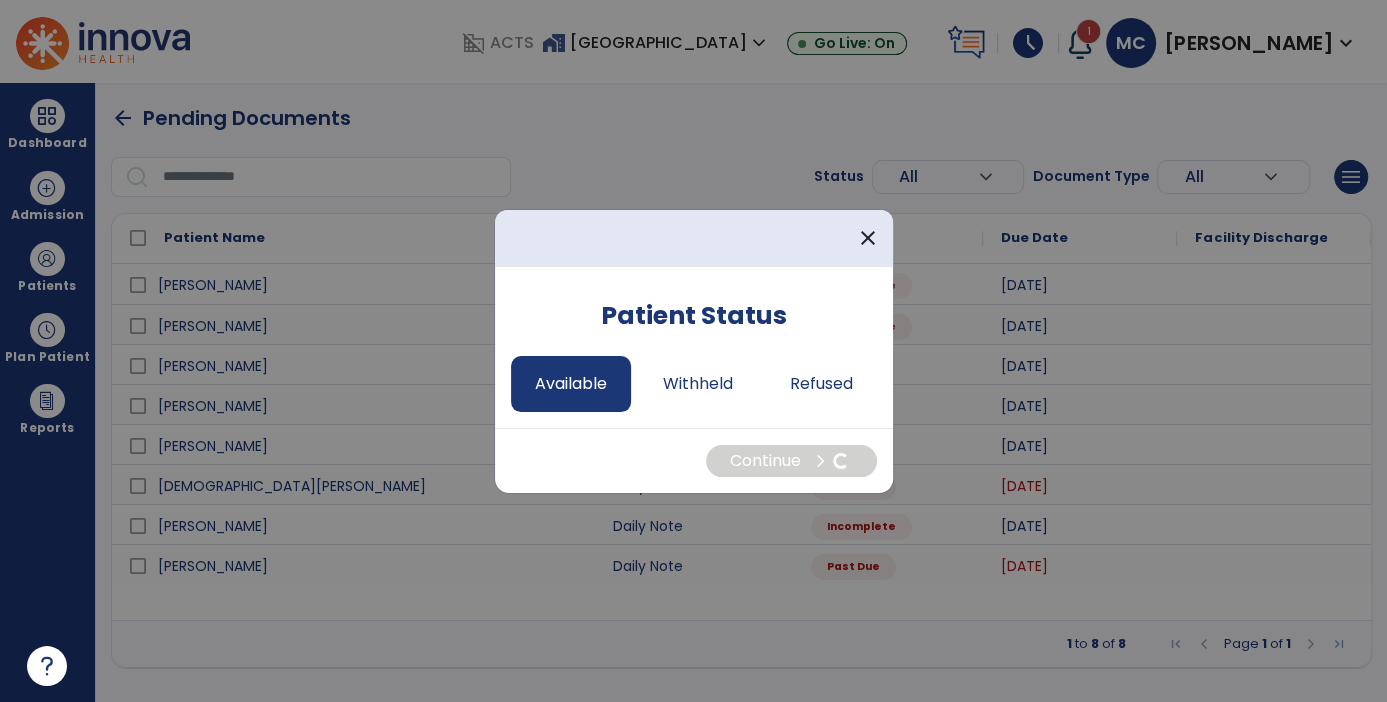 select on "*" 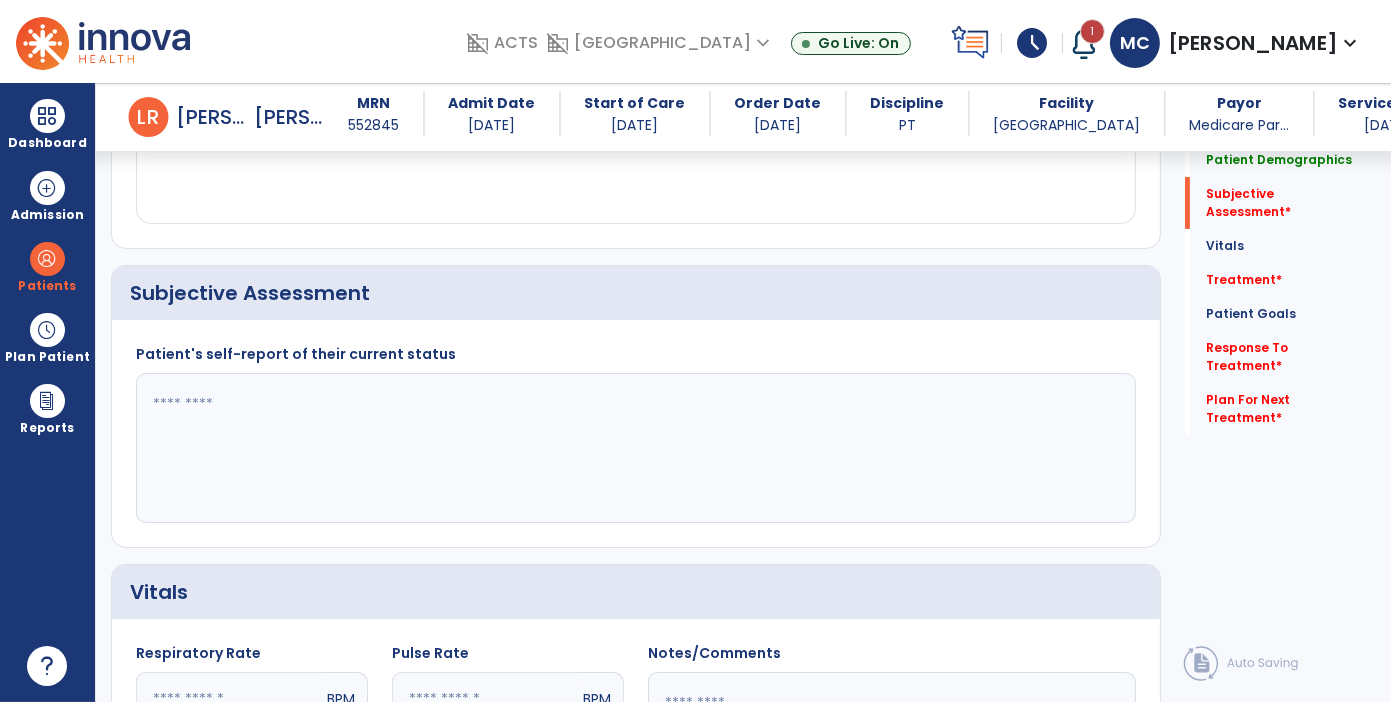 scroll, scrollTop: 399, scrollLeft: 0, axis: vertical 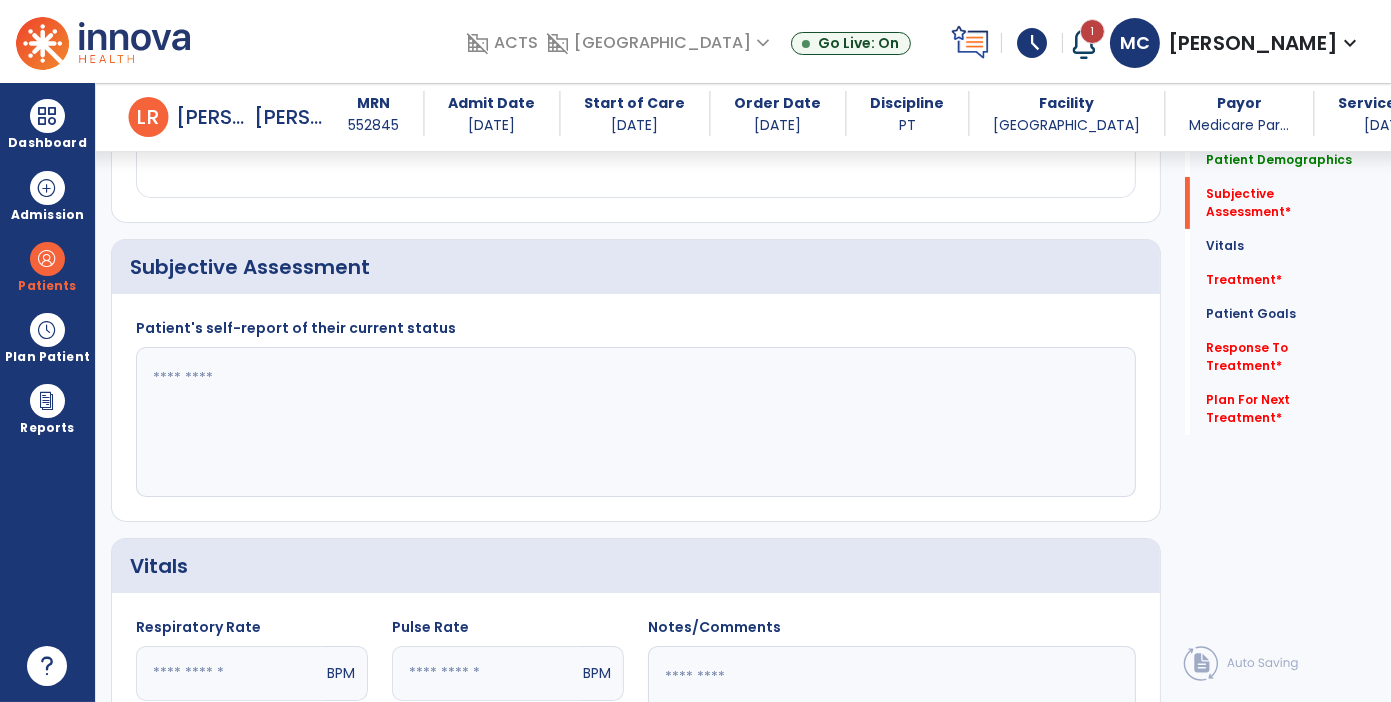 click 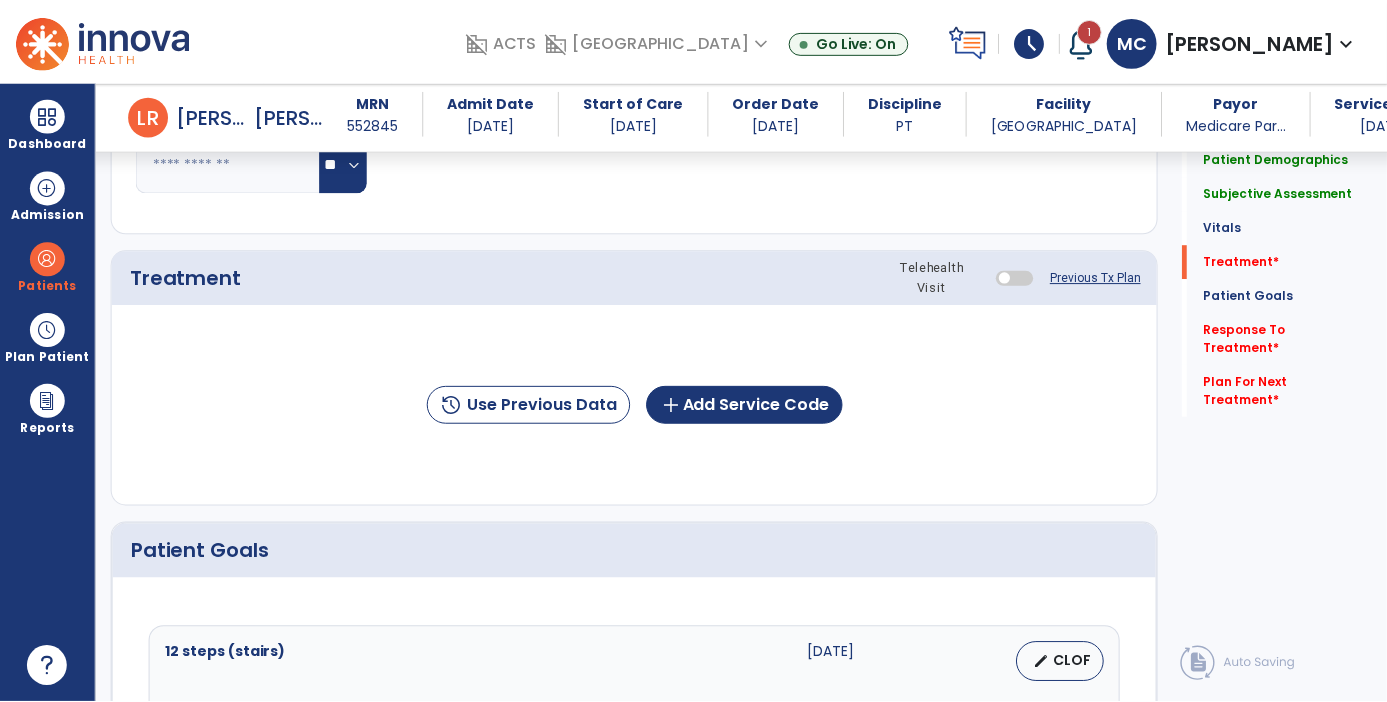 scroll, scrollTop: 1164, scrollLeft: 0, axis: vertical 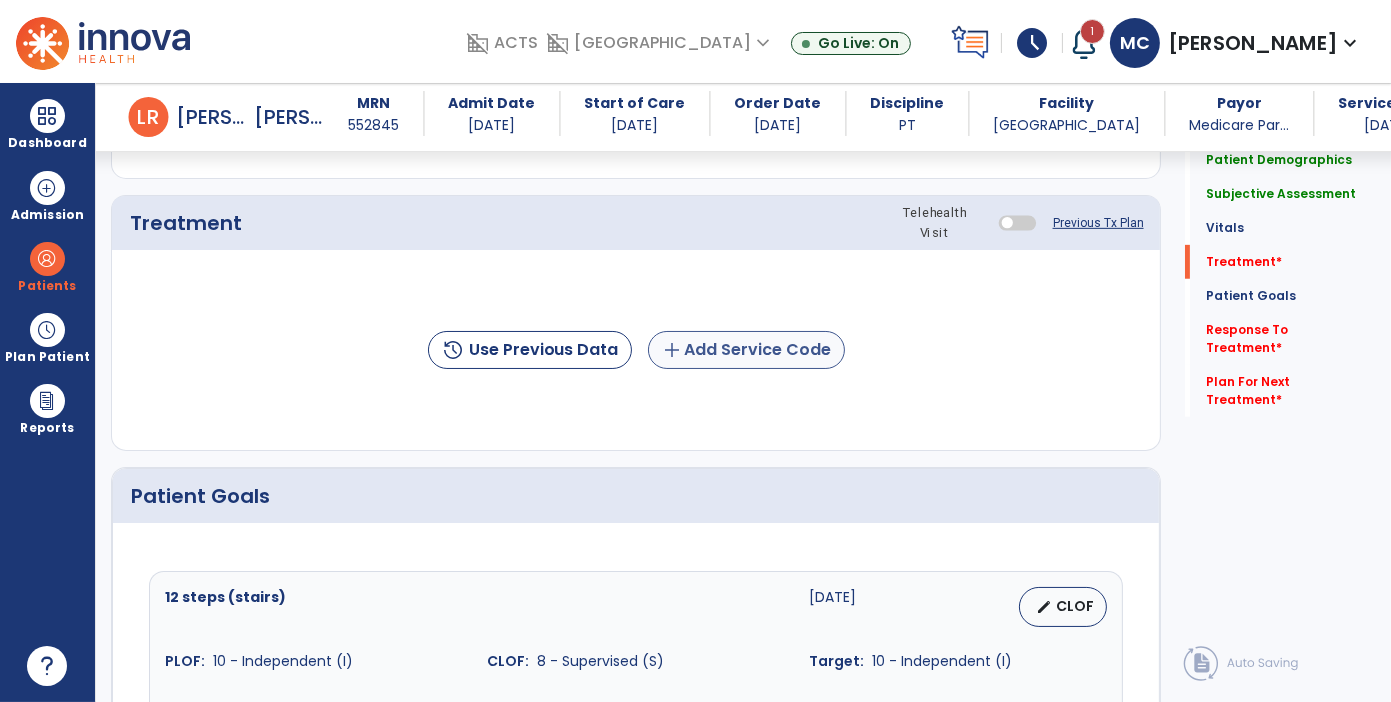 type on "**********" 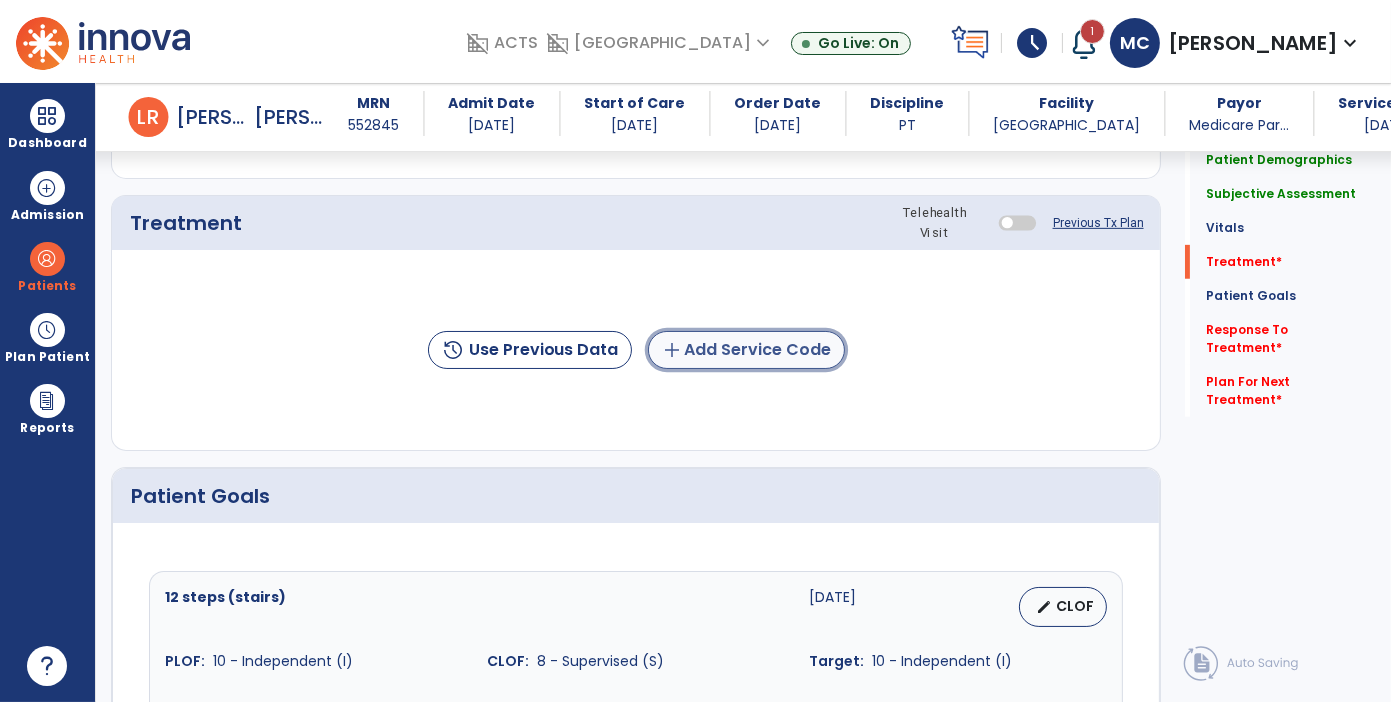 click on "add  Add Service Code" 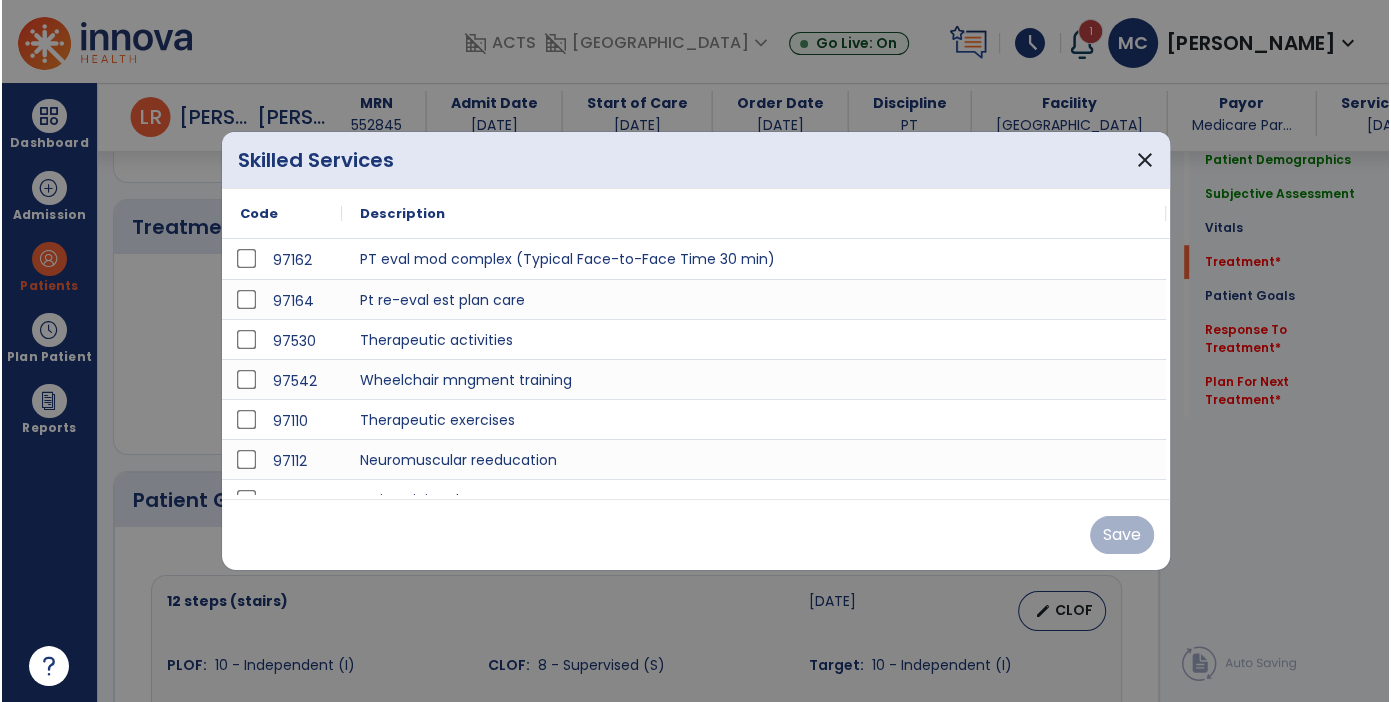 scroll, scrollTop: 1164, scrollLeft: 0, axis: vertical 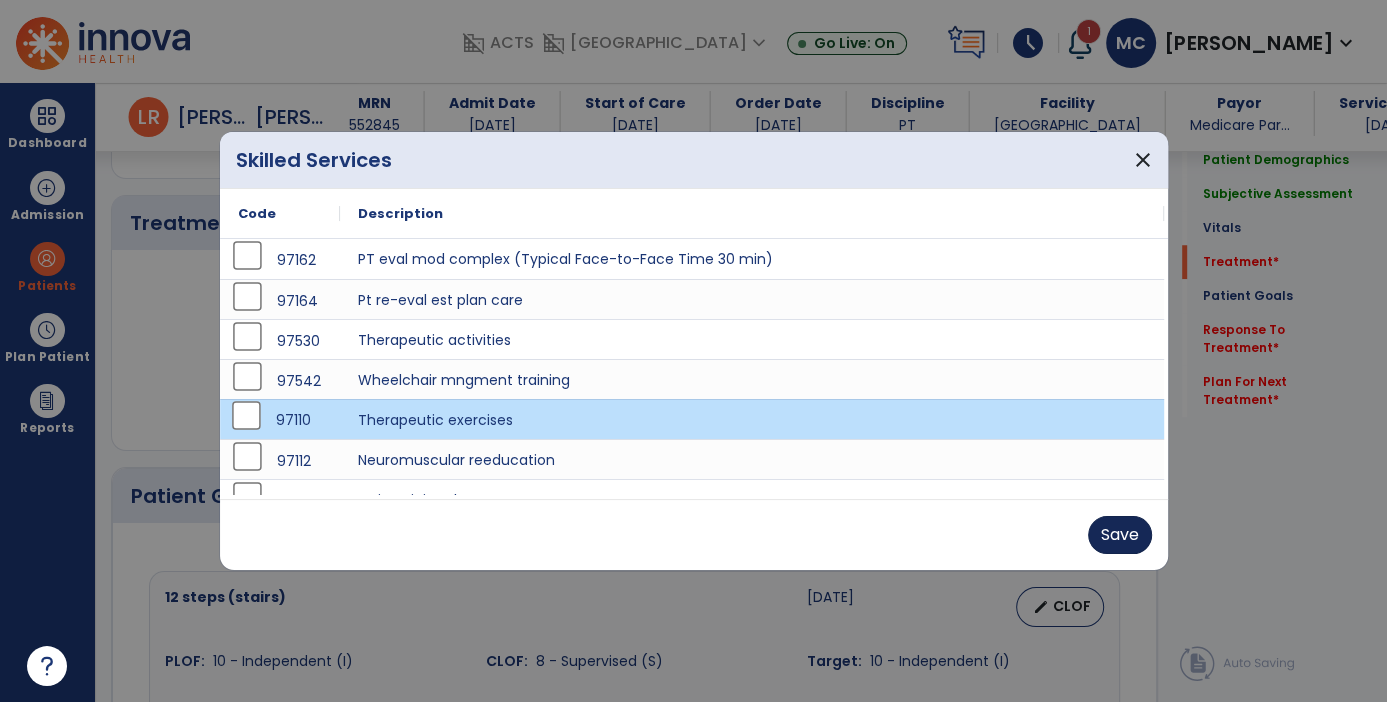 click on "Save" at bounding box center [1120, 535] 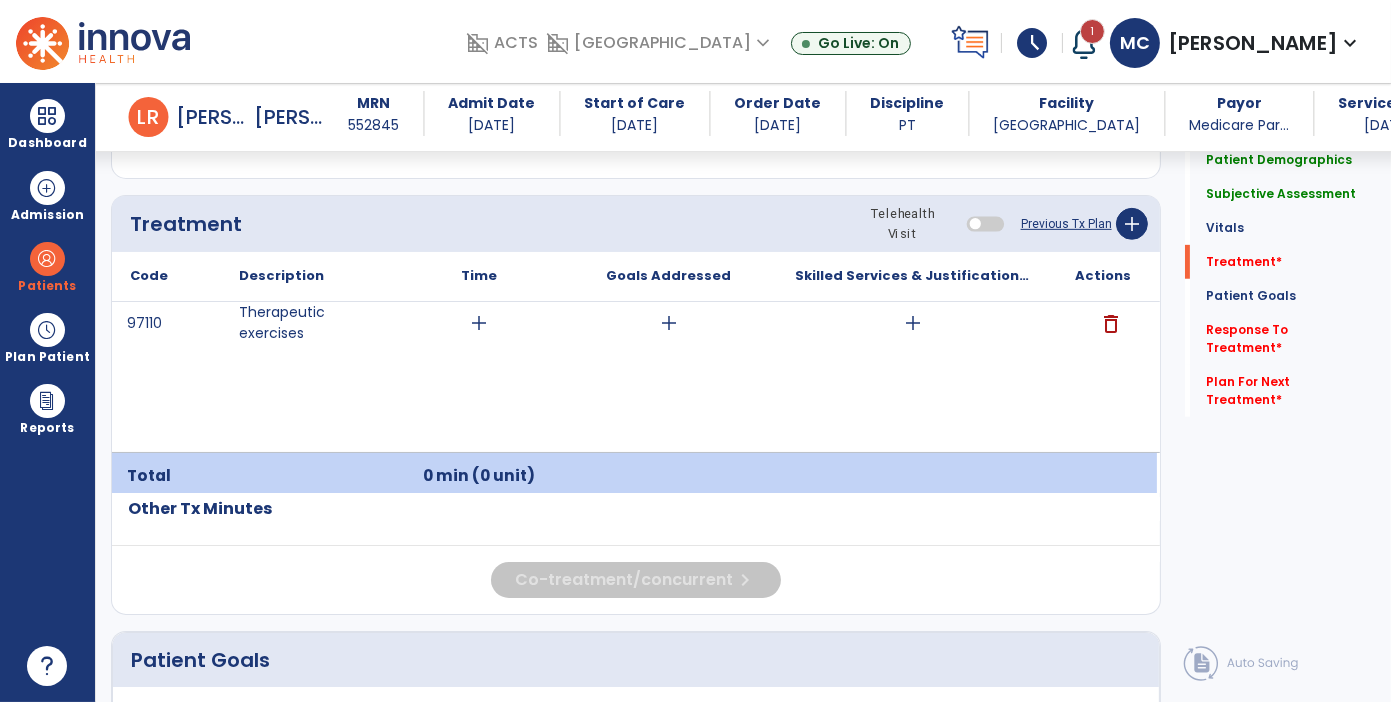 click 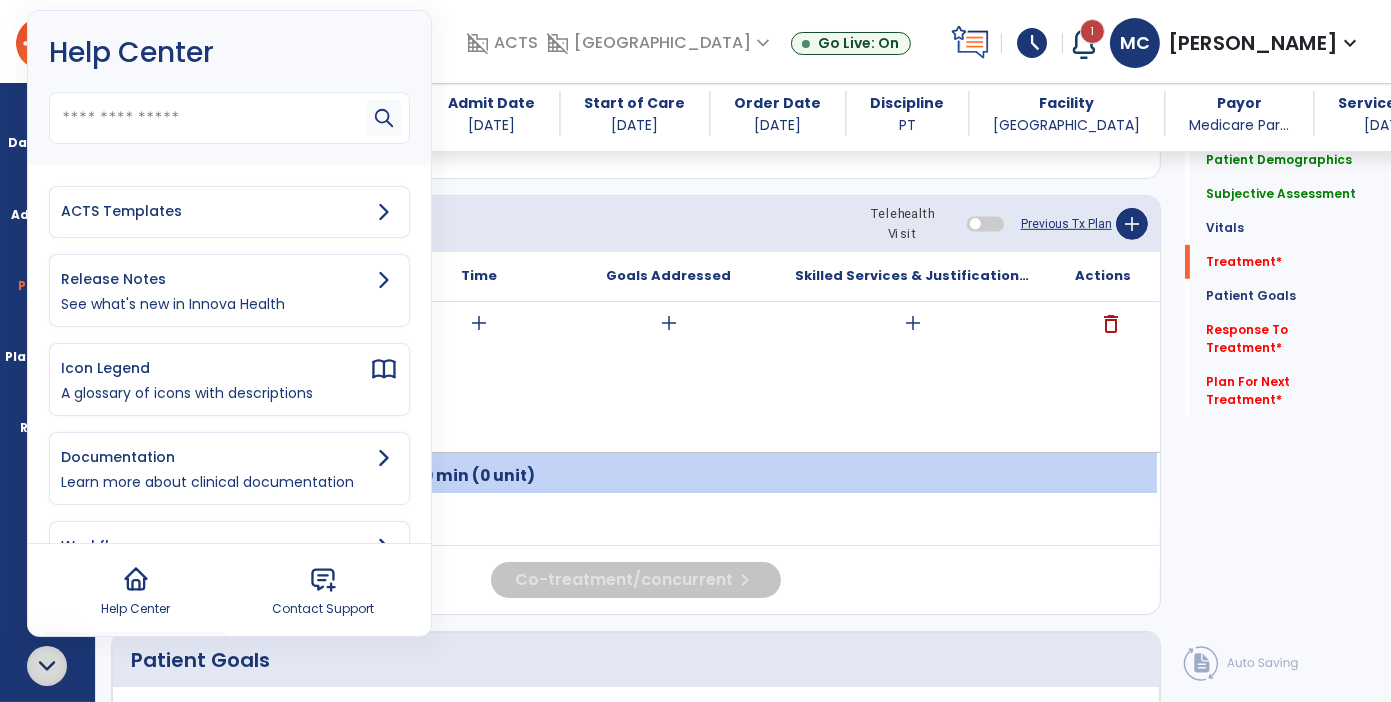 click 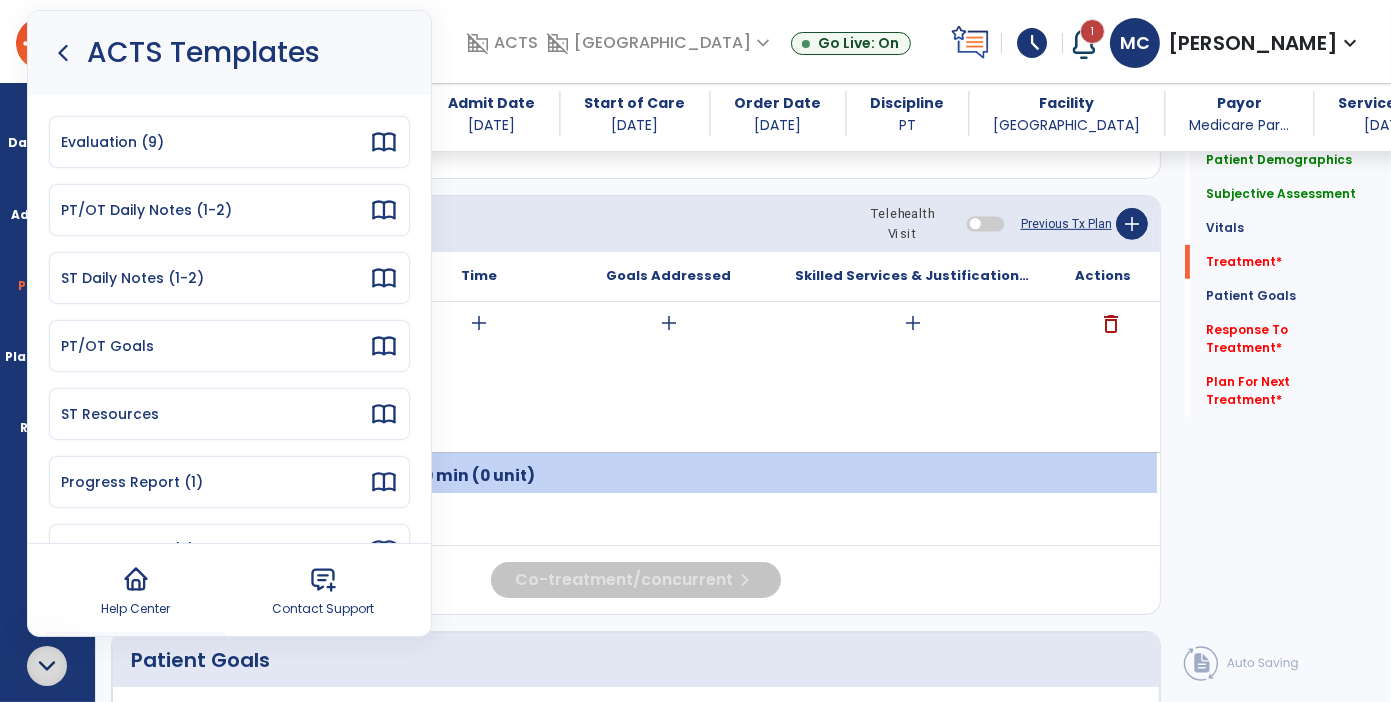 click 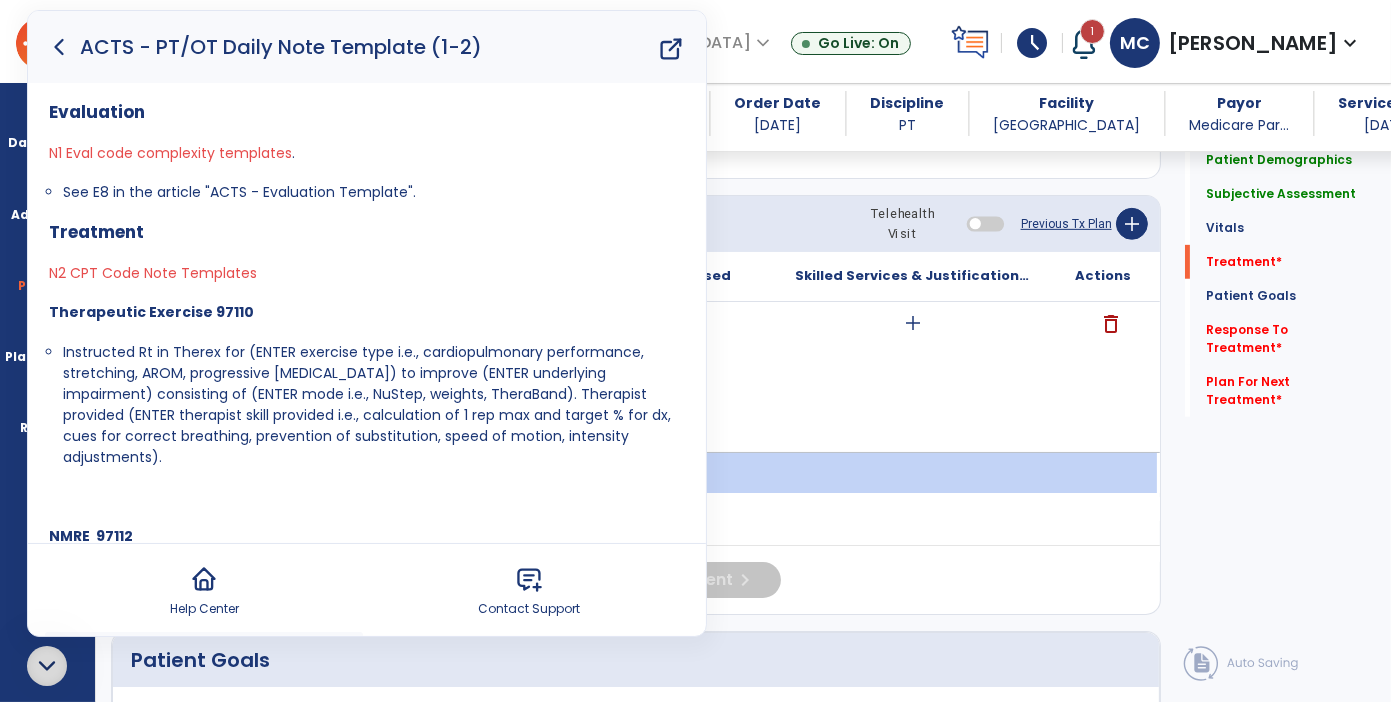click on "Instructed Rt in Therex for (ENTER exercise type i.e., cardiopulmonary performance, stretching, AROM, progressive resistive exercise) to improve (ENTER underlying impairment) consisting of (ENTER mode i.e., NuStep, weights, TheraBand). Therapist provided (ENTER therapist skill provided i.e., calculation of 1 rep max and target % for dx, cues for correct breathing, prevention of substitution, speed of motion, intensity adjustments)." at bounding box center (367, 404) 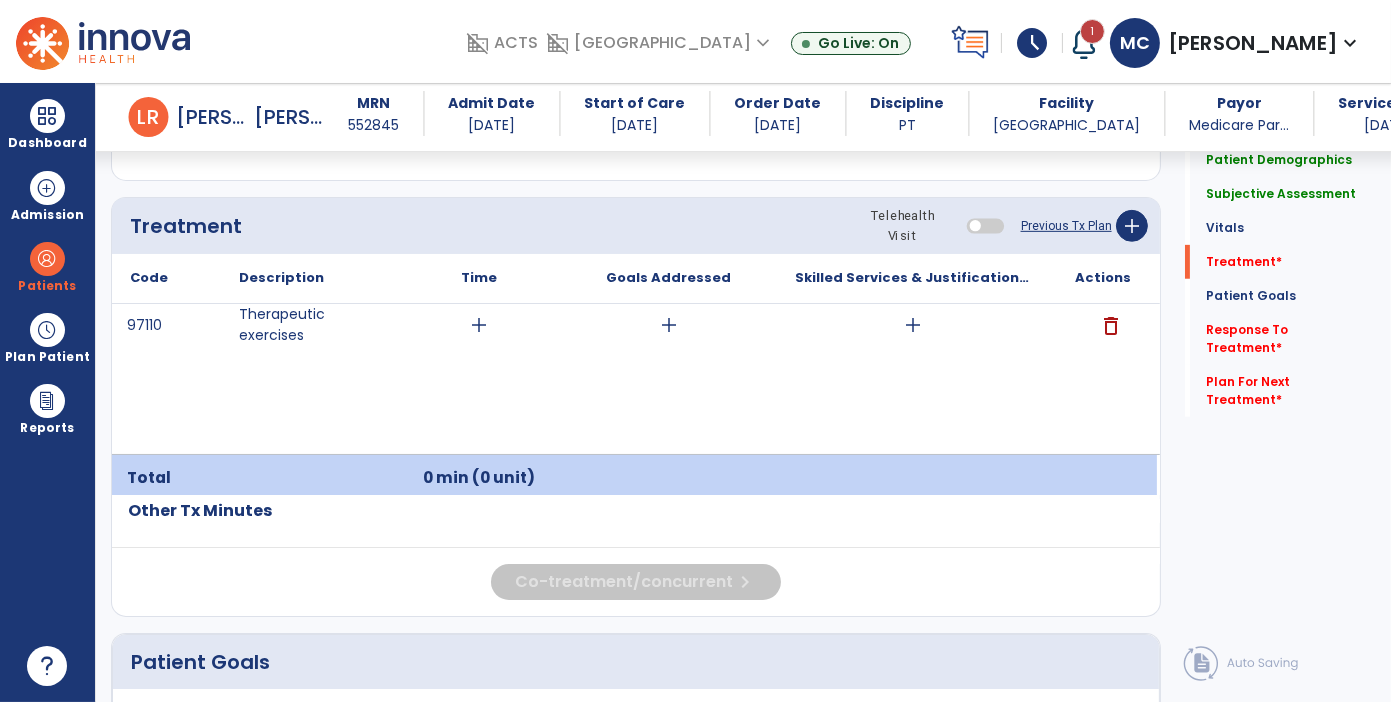 click on "add" at bounding box center [913, 325] 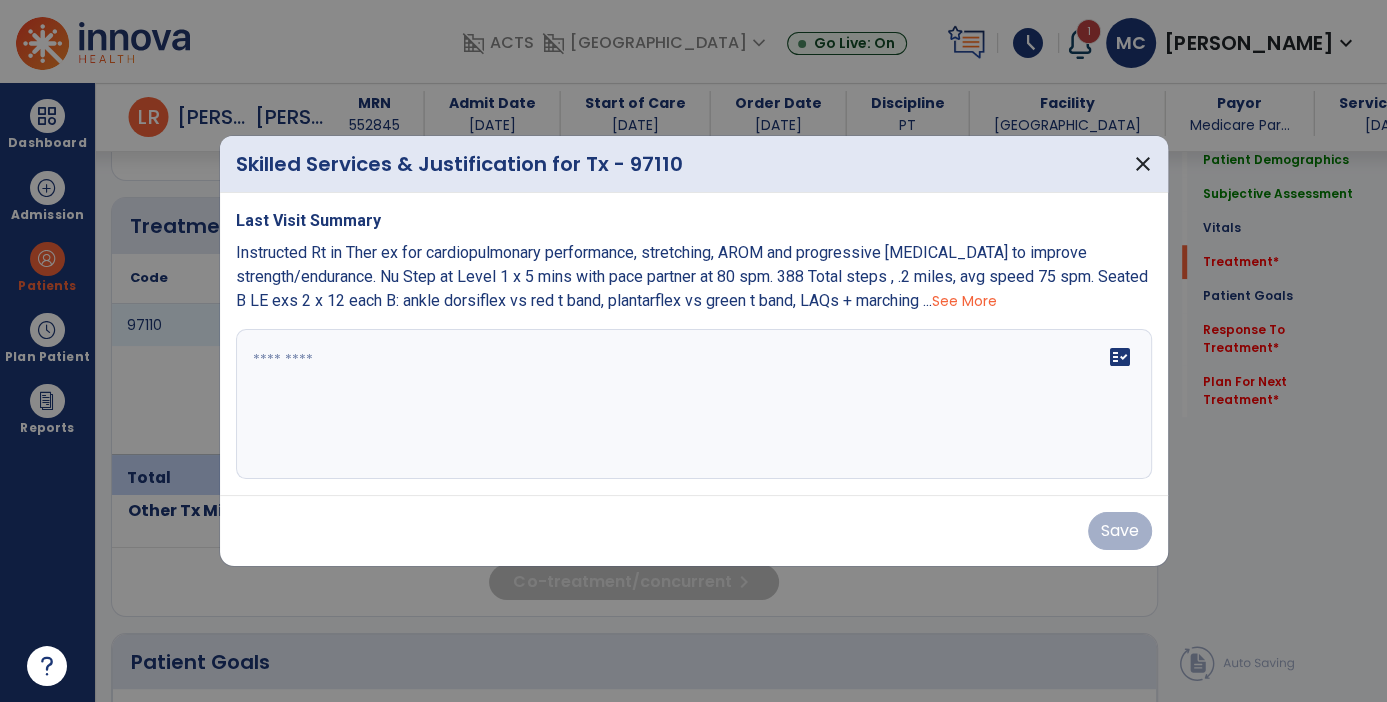 scroll, scrollTop: 1162, scrollLeft: 0, axis: vertical 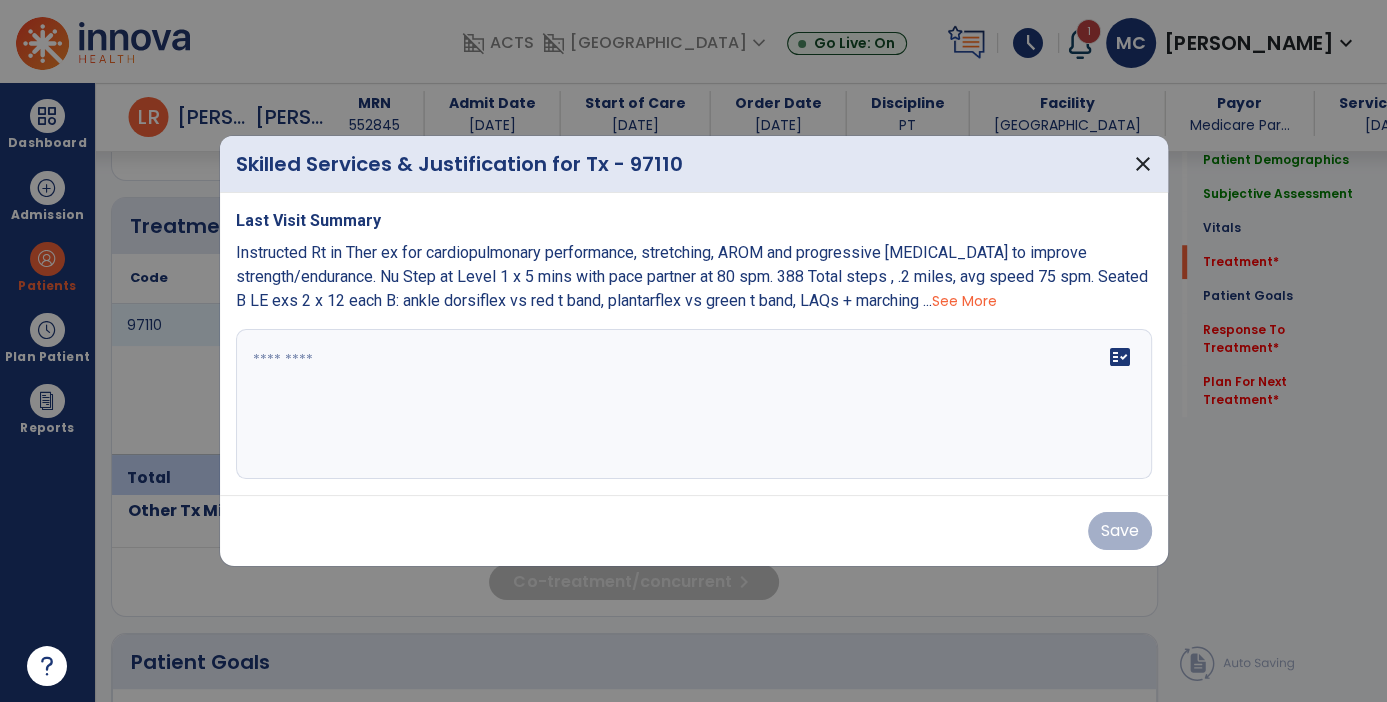 click at bounding box center (694, 404) 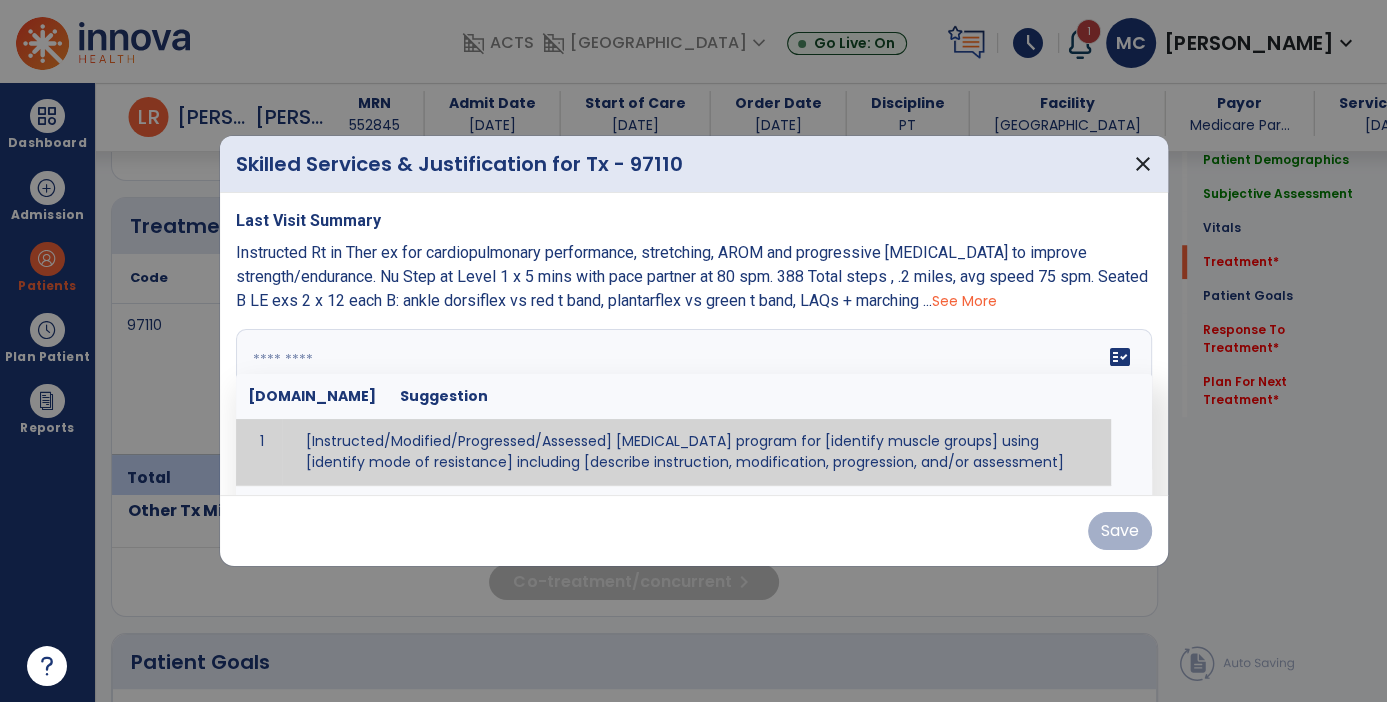 click at bounding box center [692, 404] 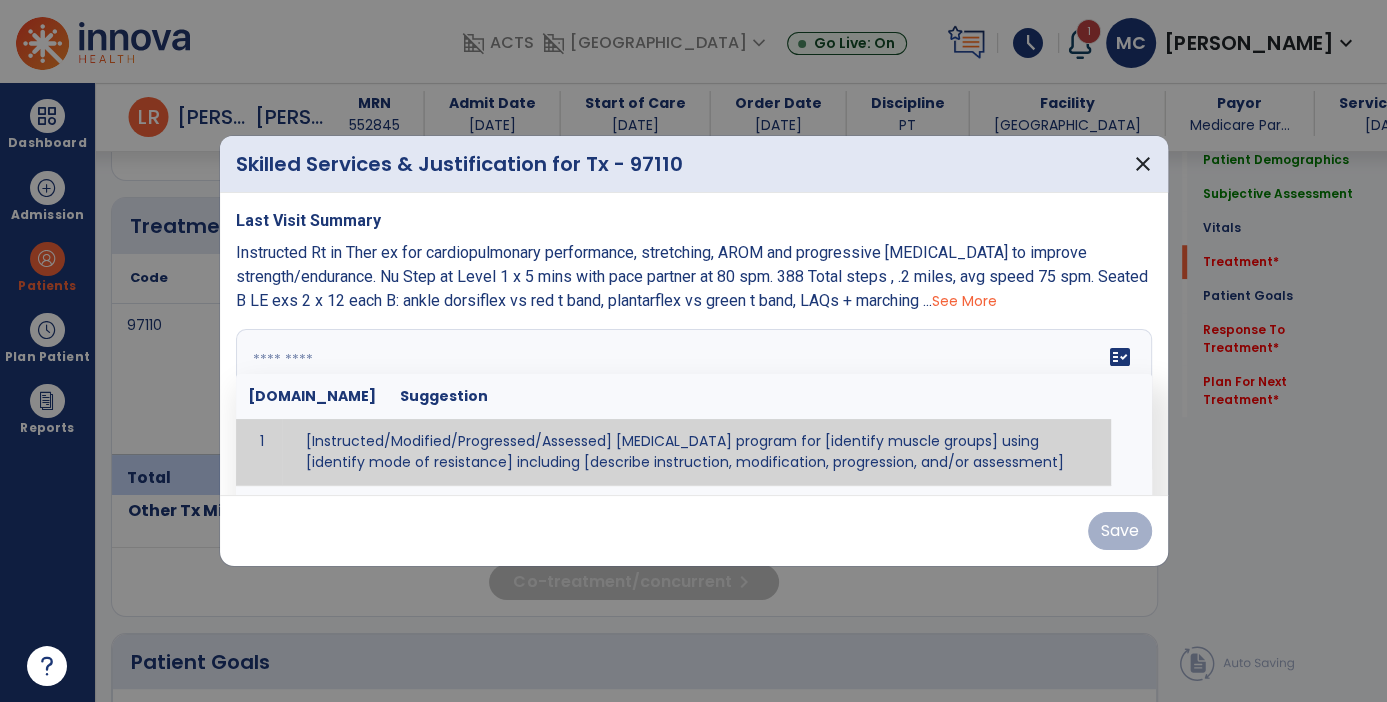 paste on "**********" 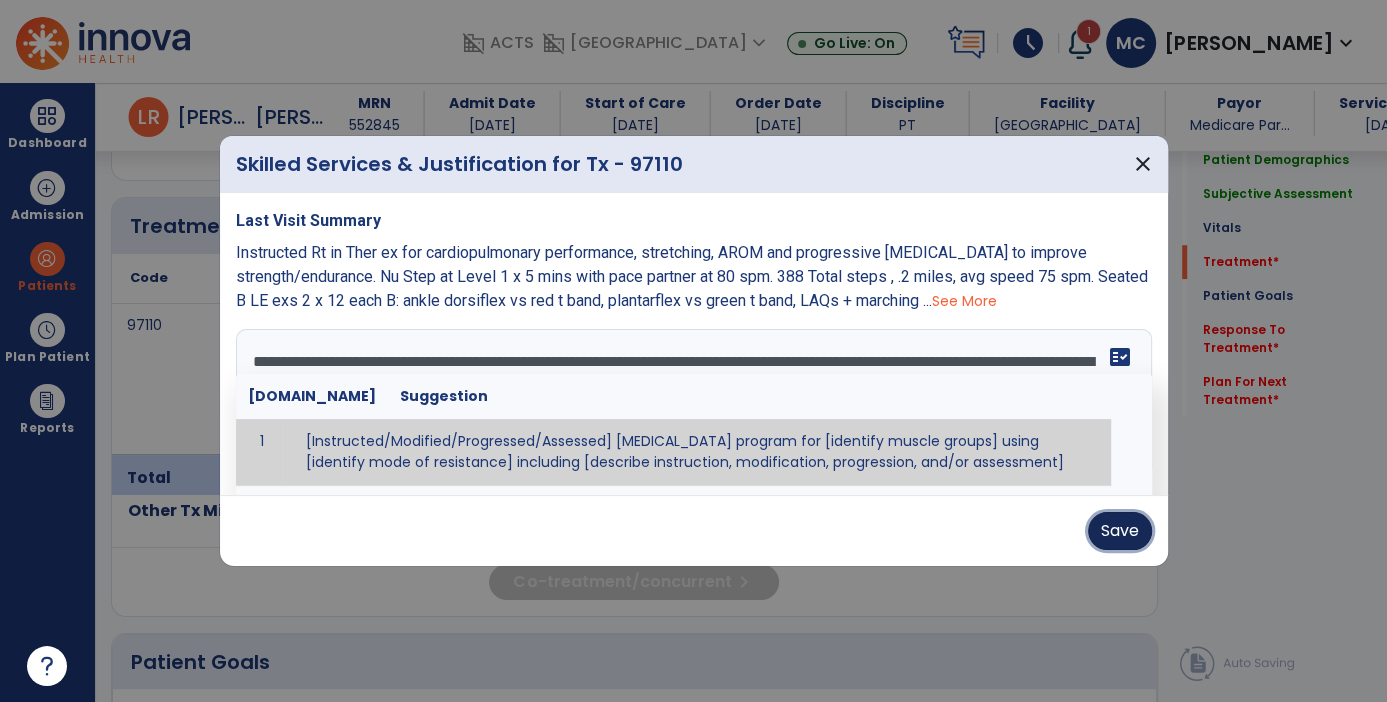 click on "Save" at bounding box center [1120, 531] 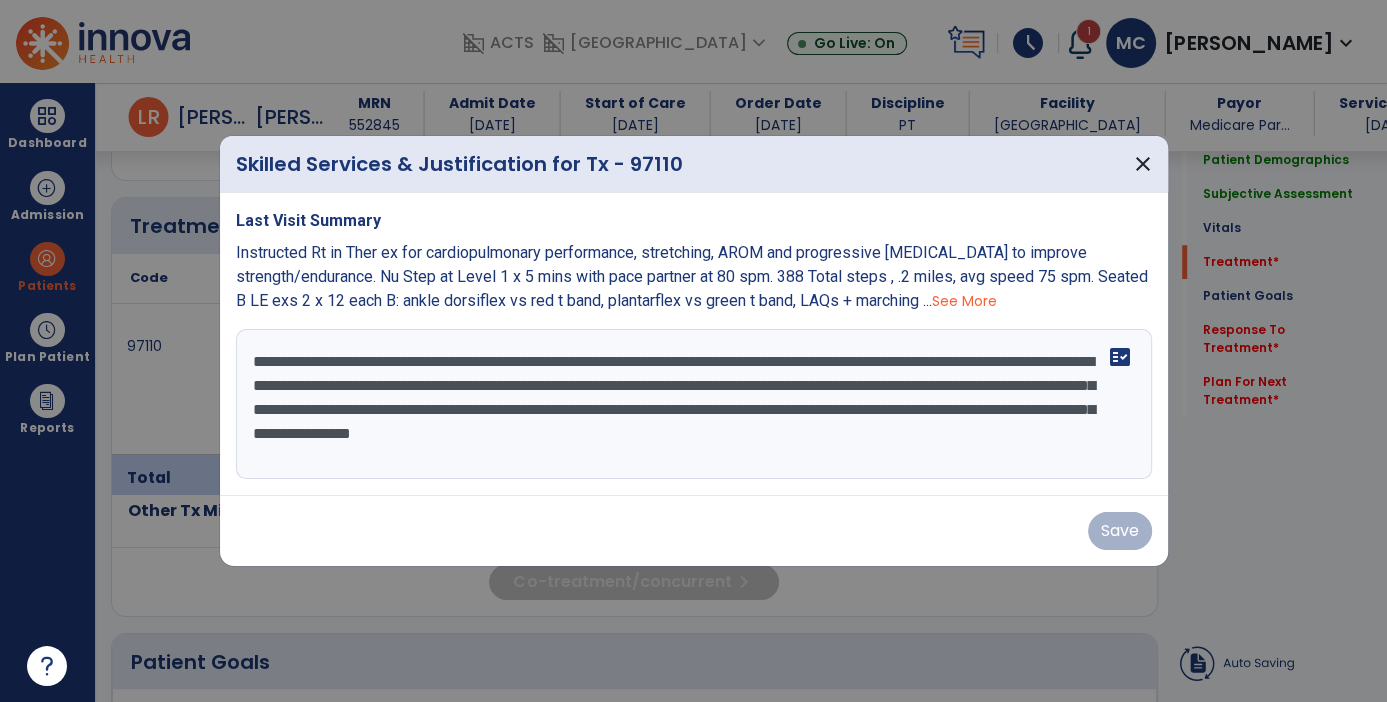 click on "See More" at bounding box center (964, 301) 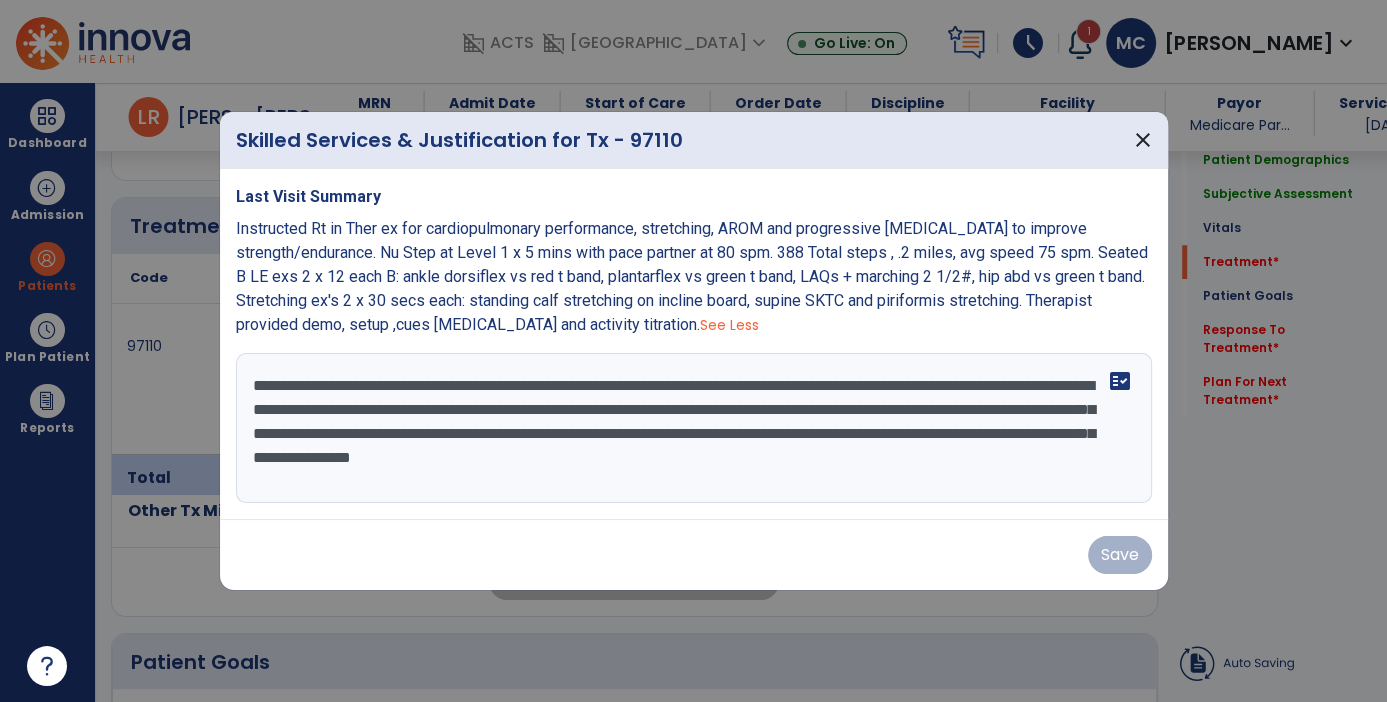 click on "**********" at bounding box center (694, 428) 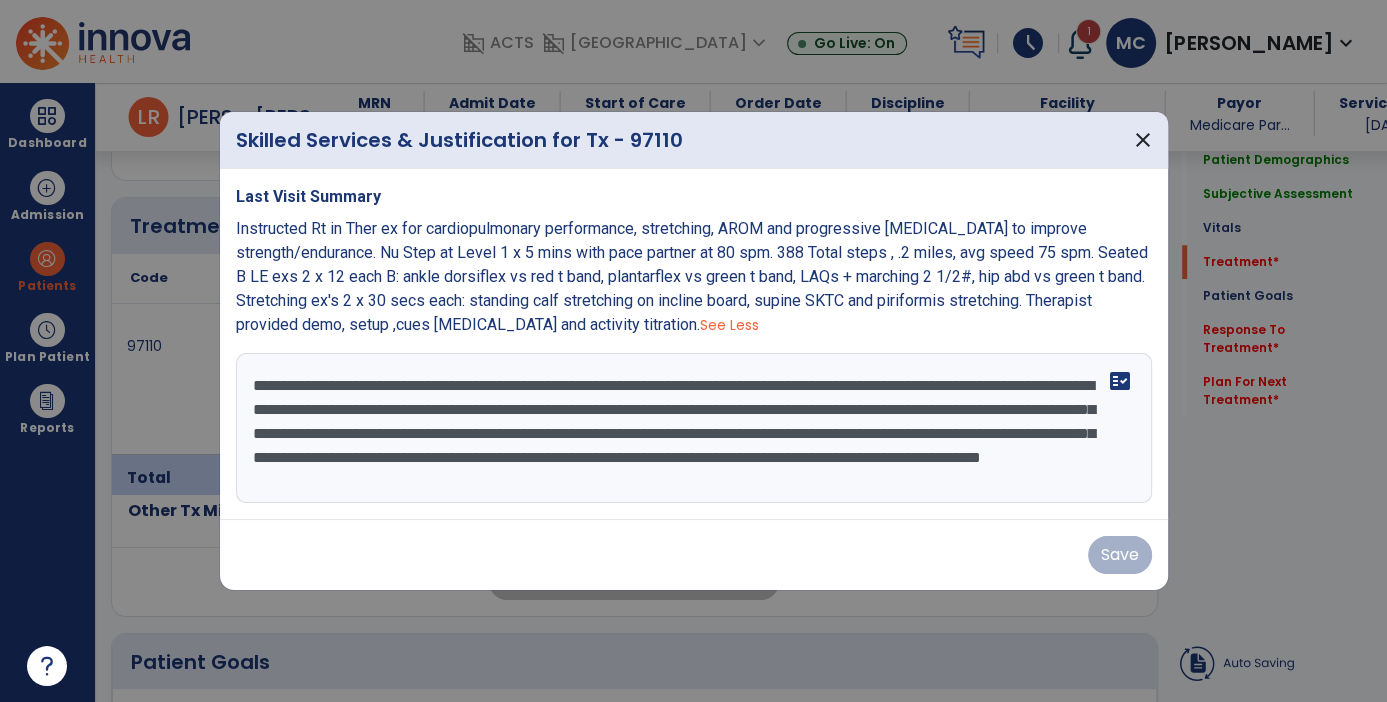 click on "**********" at bounding box center (694, 428) 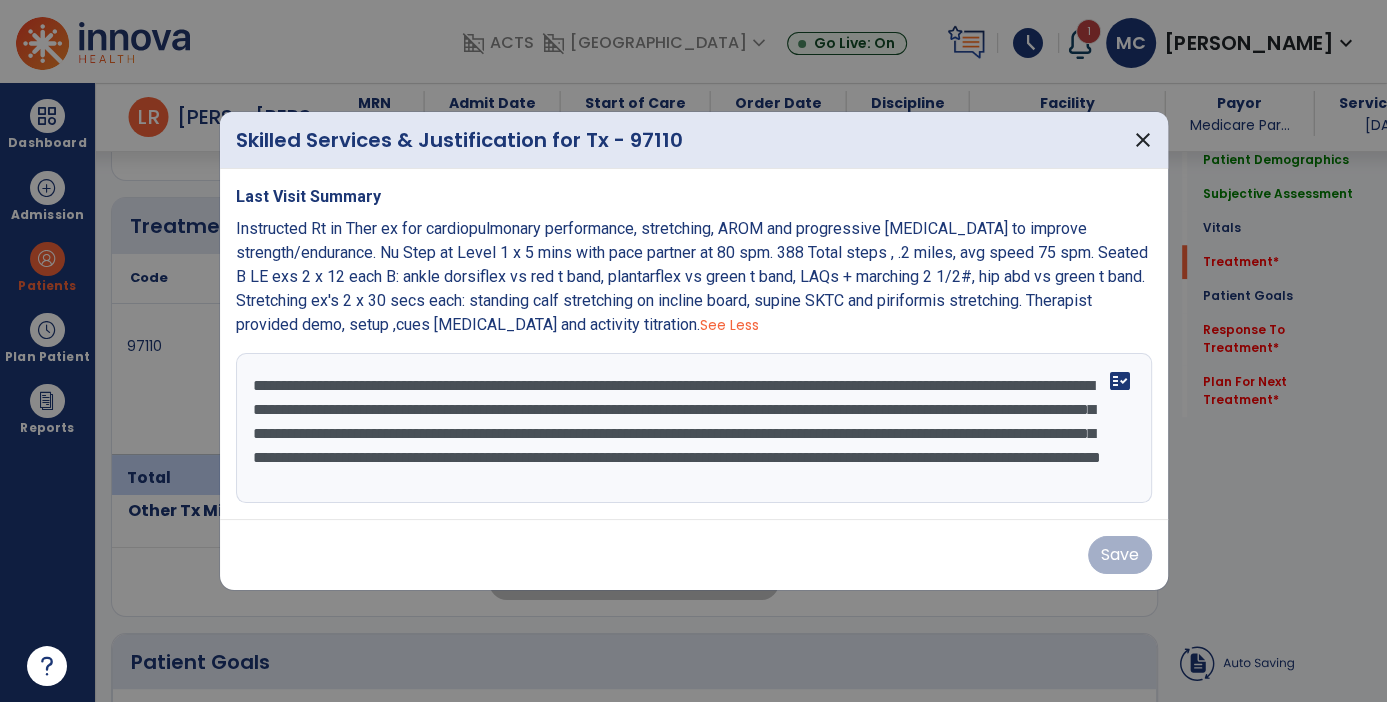 click on "**********" at bounding box center [694, 428] 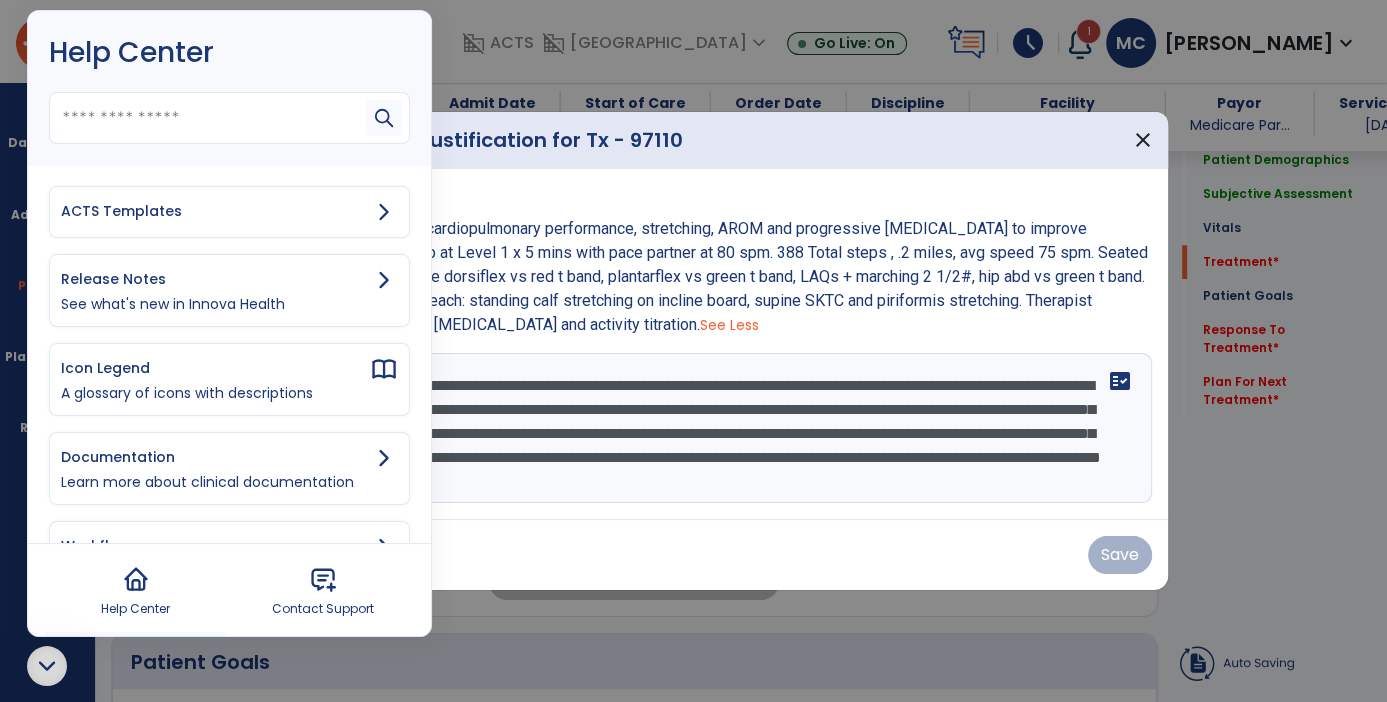 click 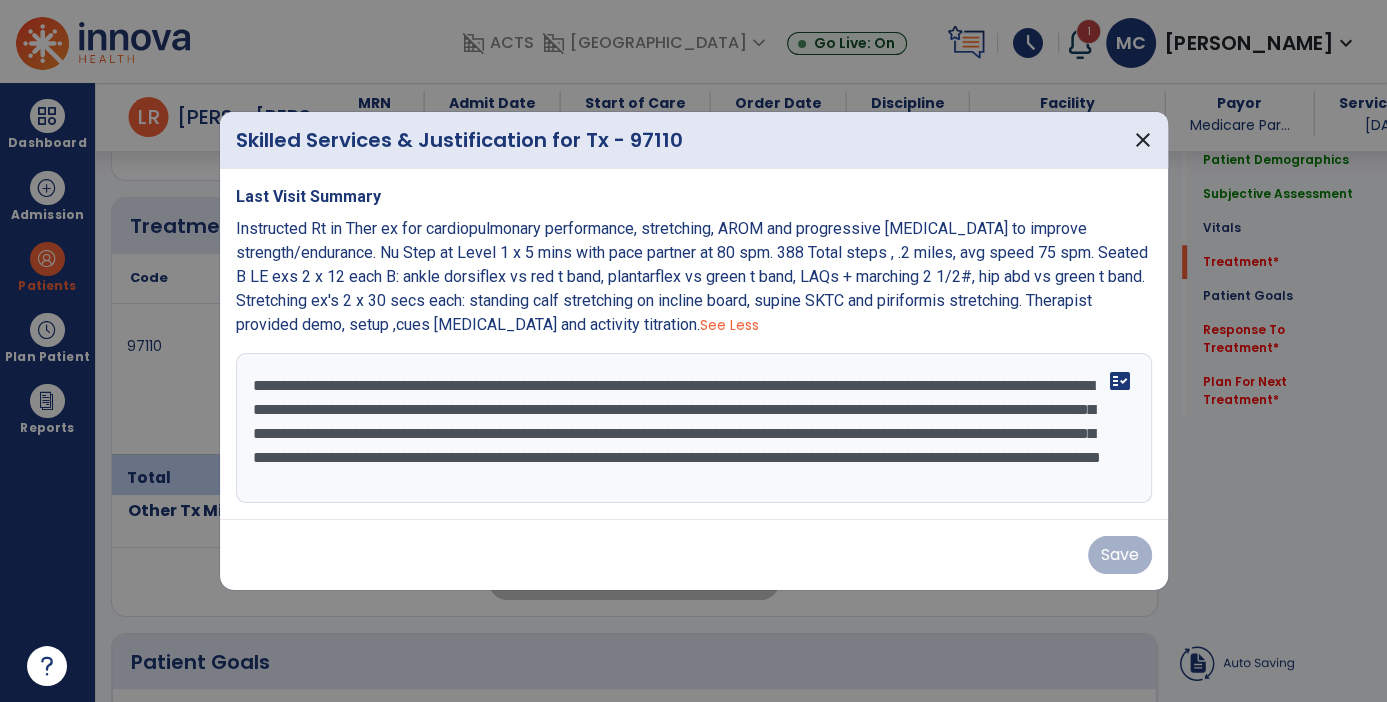 click on "**********" at bounding box center (694, 428) 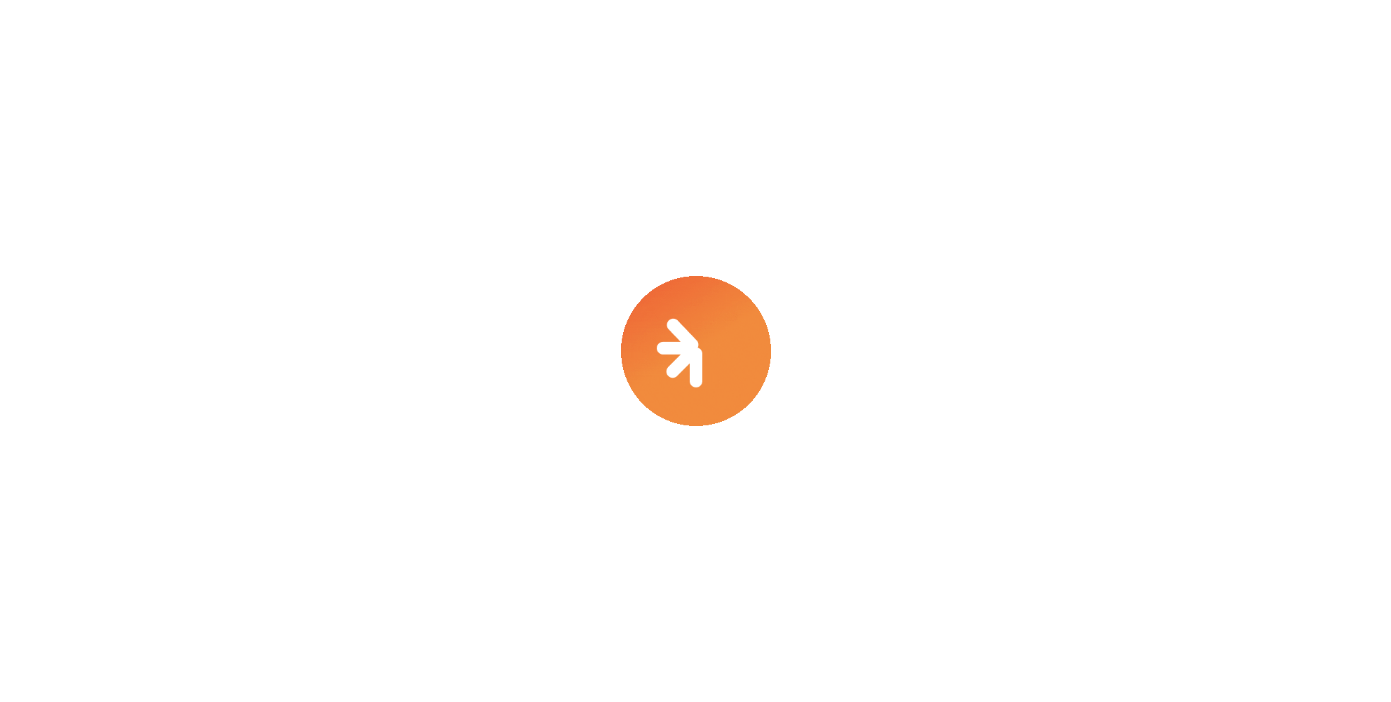 scroll, scrollTop: 0, scrollLeft: 0, axis: both 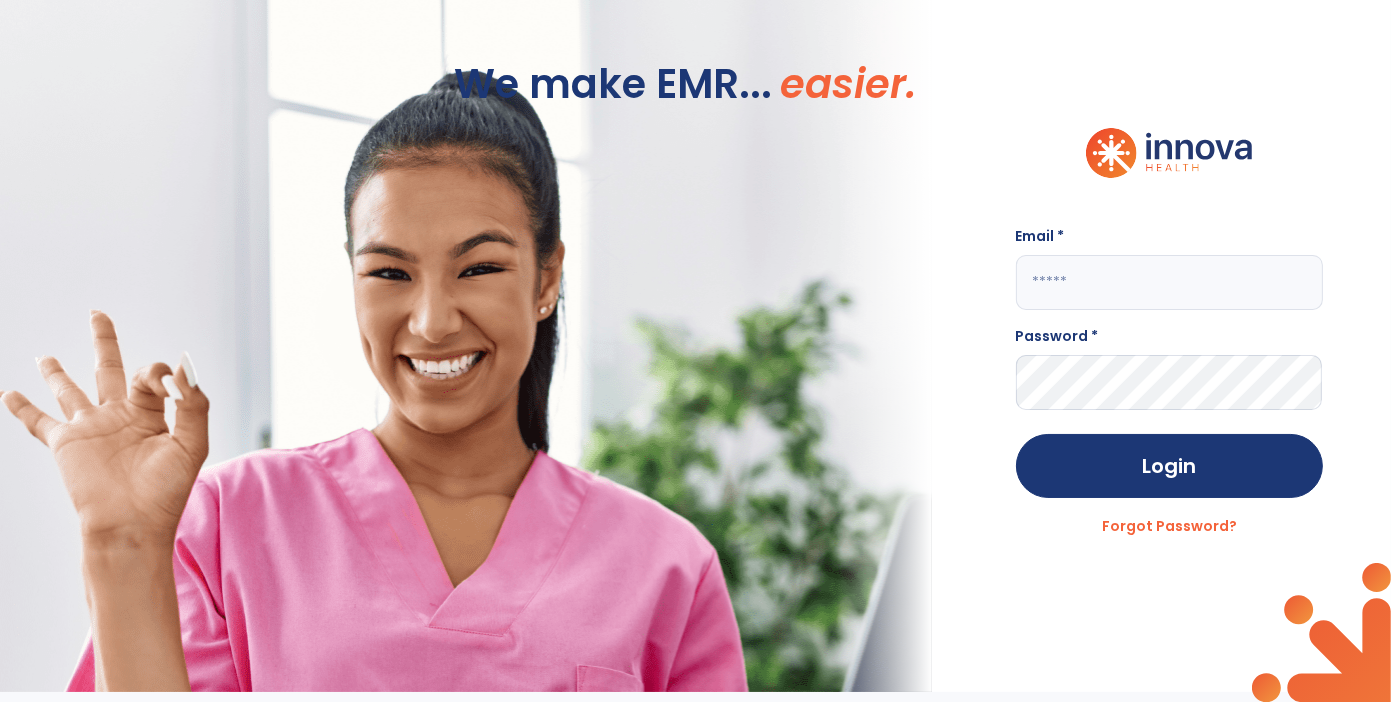 click 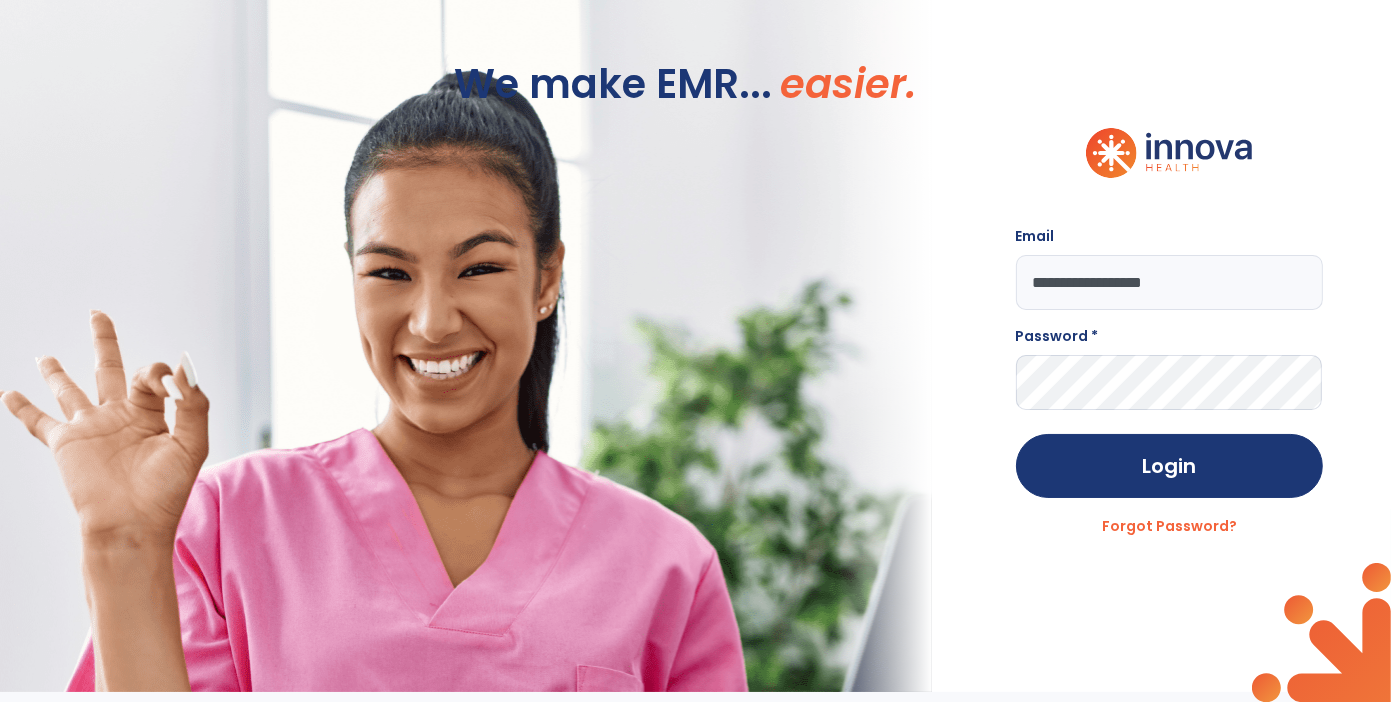 type on "**********" 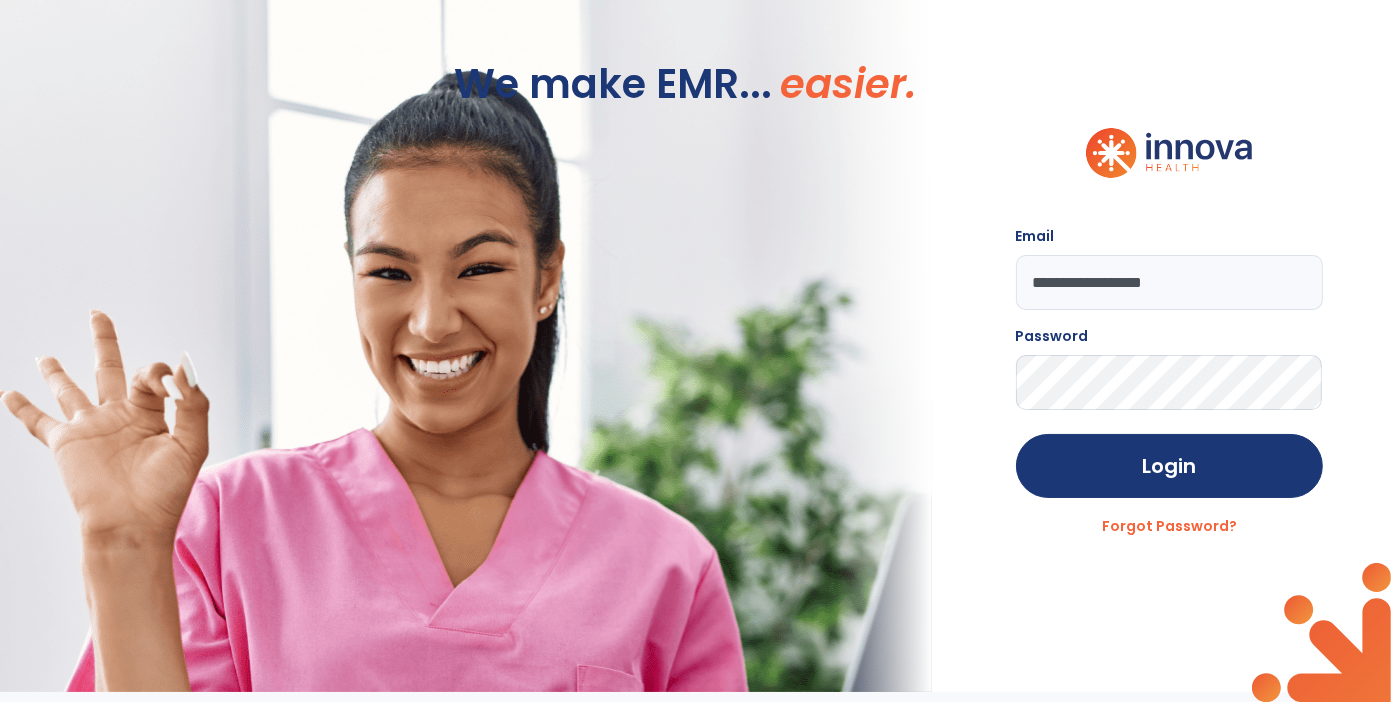 scroll, scrollTop: 0, scrollLeft: 0, axis: both 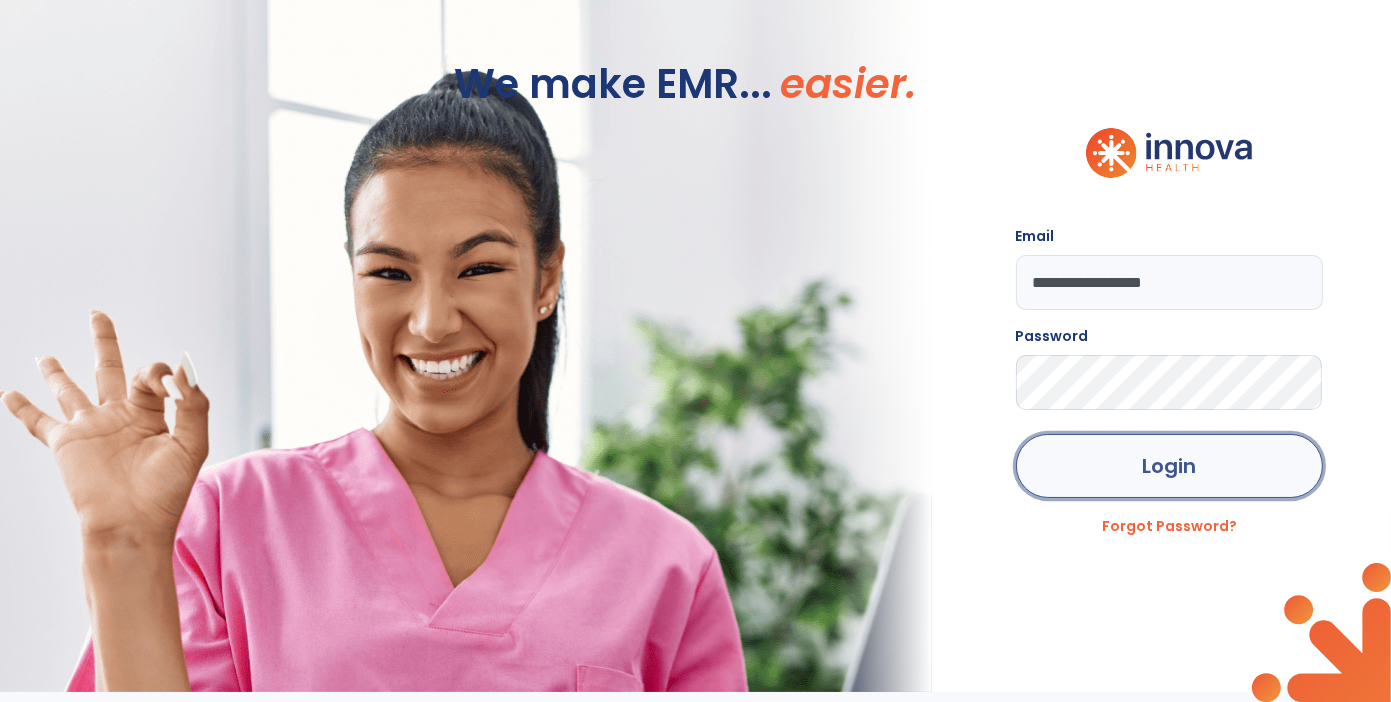 click on "Login" 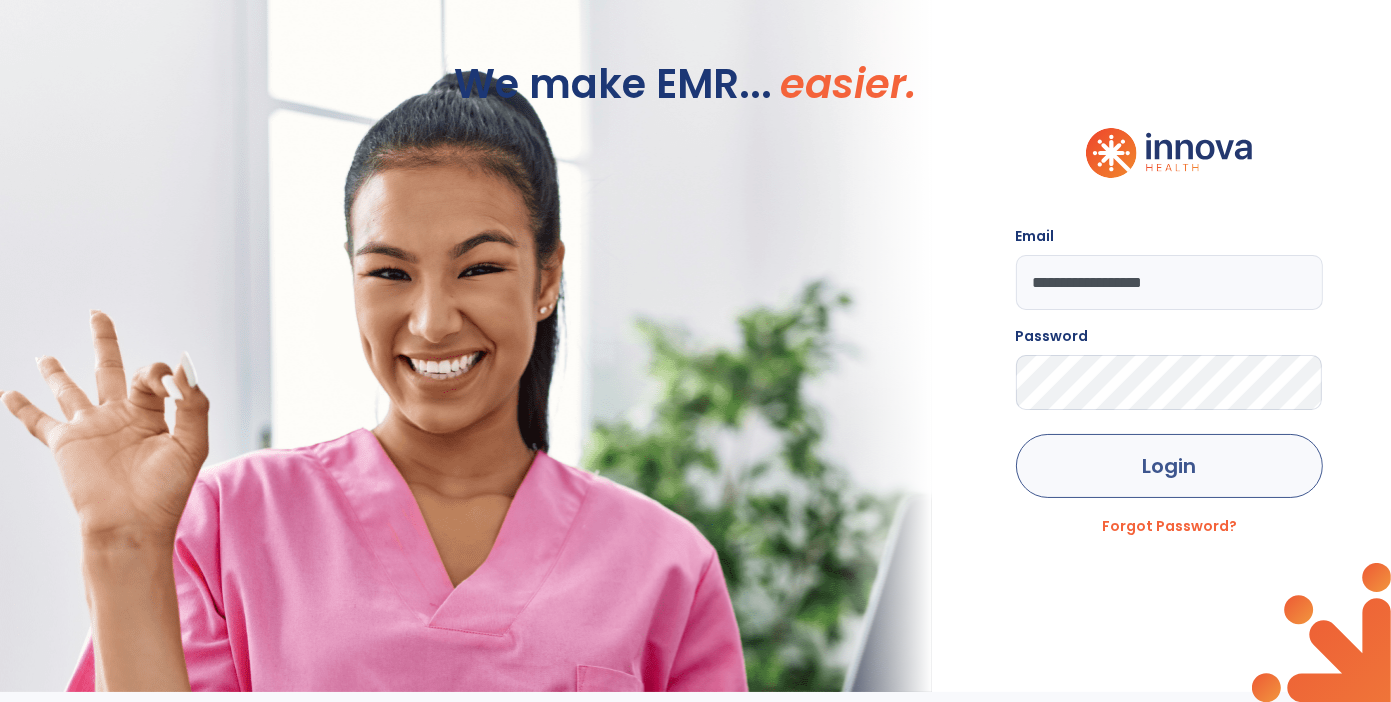 click on "Login" 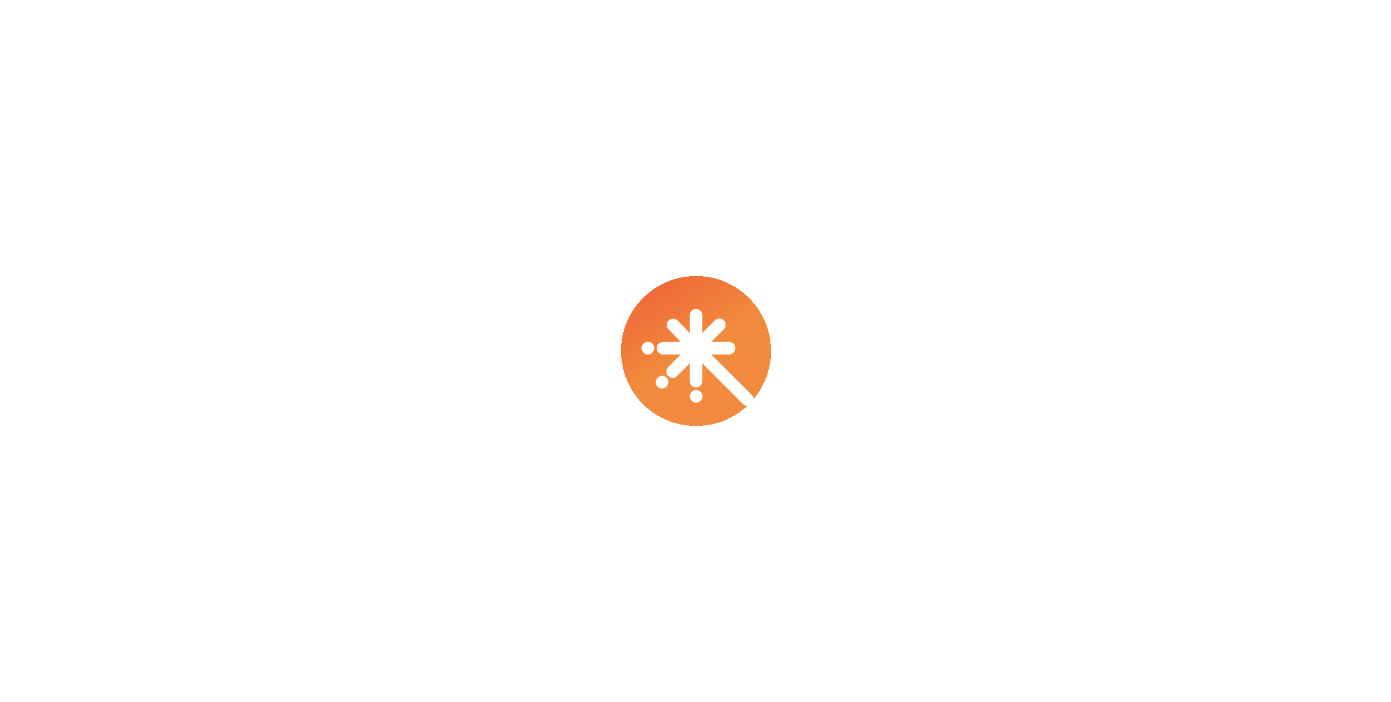 scroll, scrollTop: 0, scrollLeft: 0, axis: both 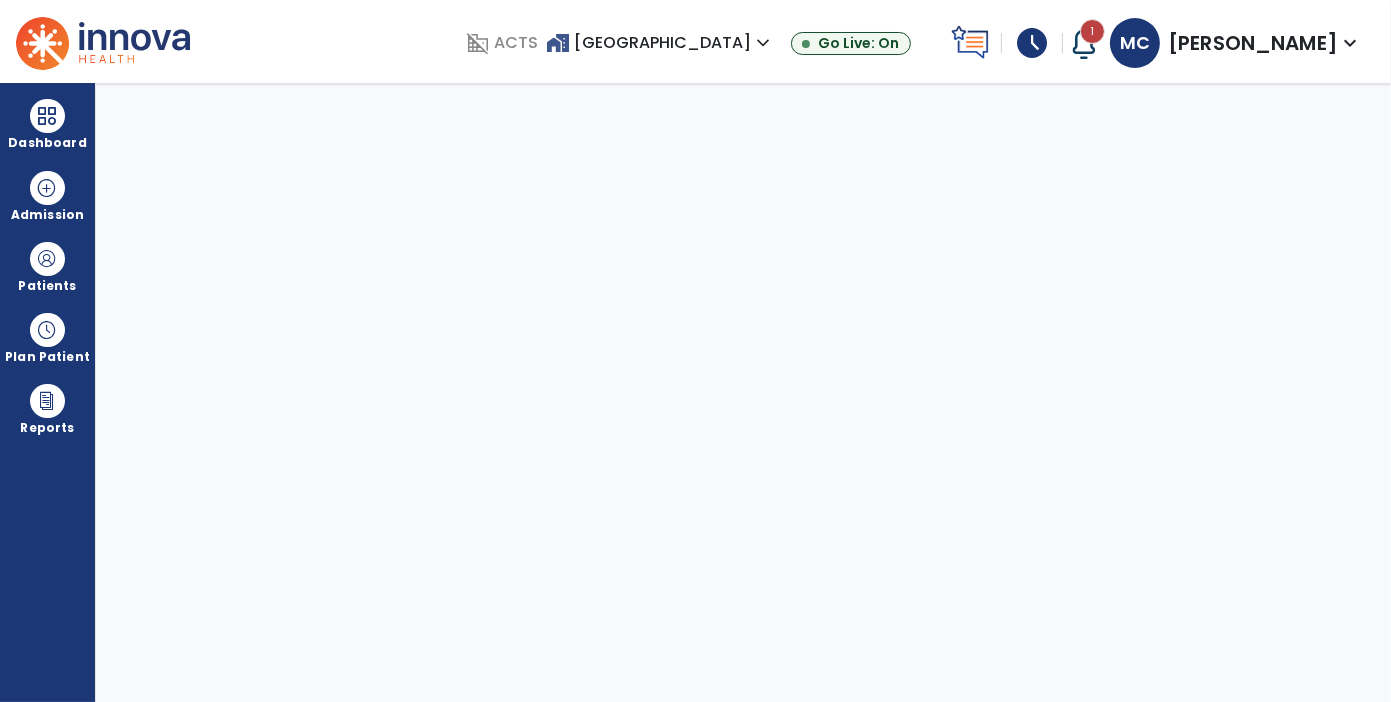 select on "****" 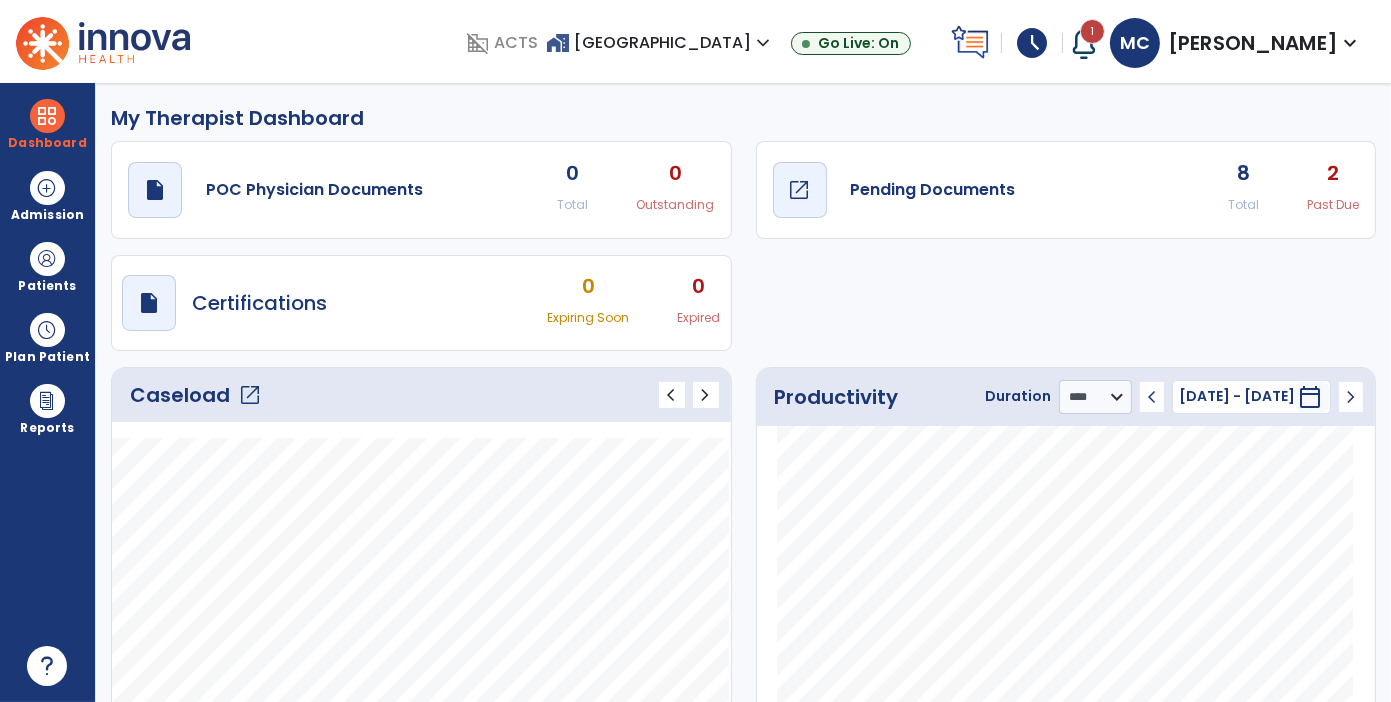 click on "draft   open_in_new  Pending Documents" 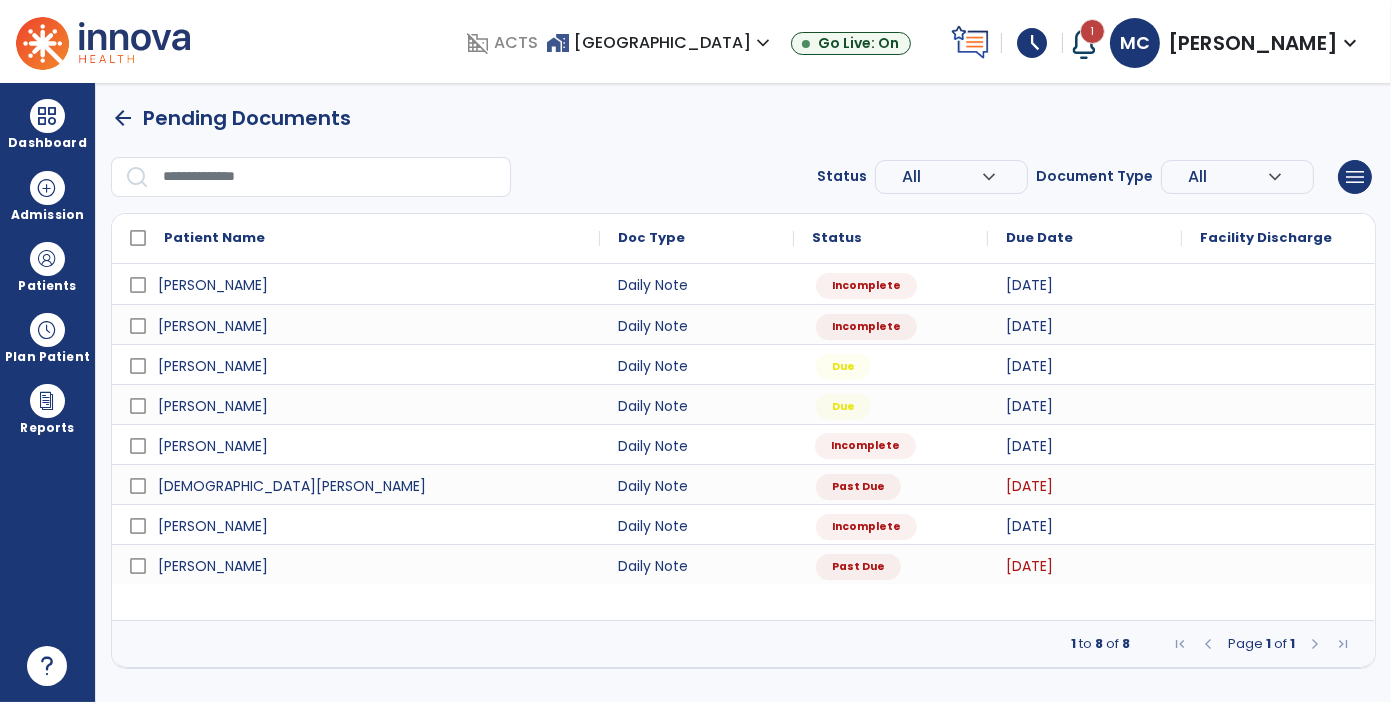 click on "Incomplete" at bounding box center (865, 446) 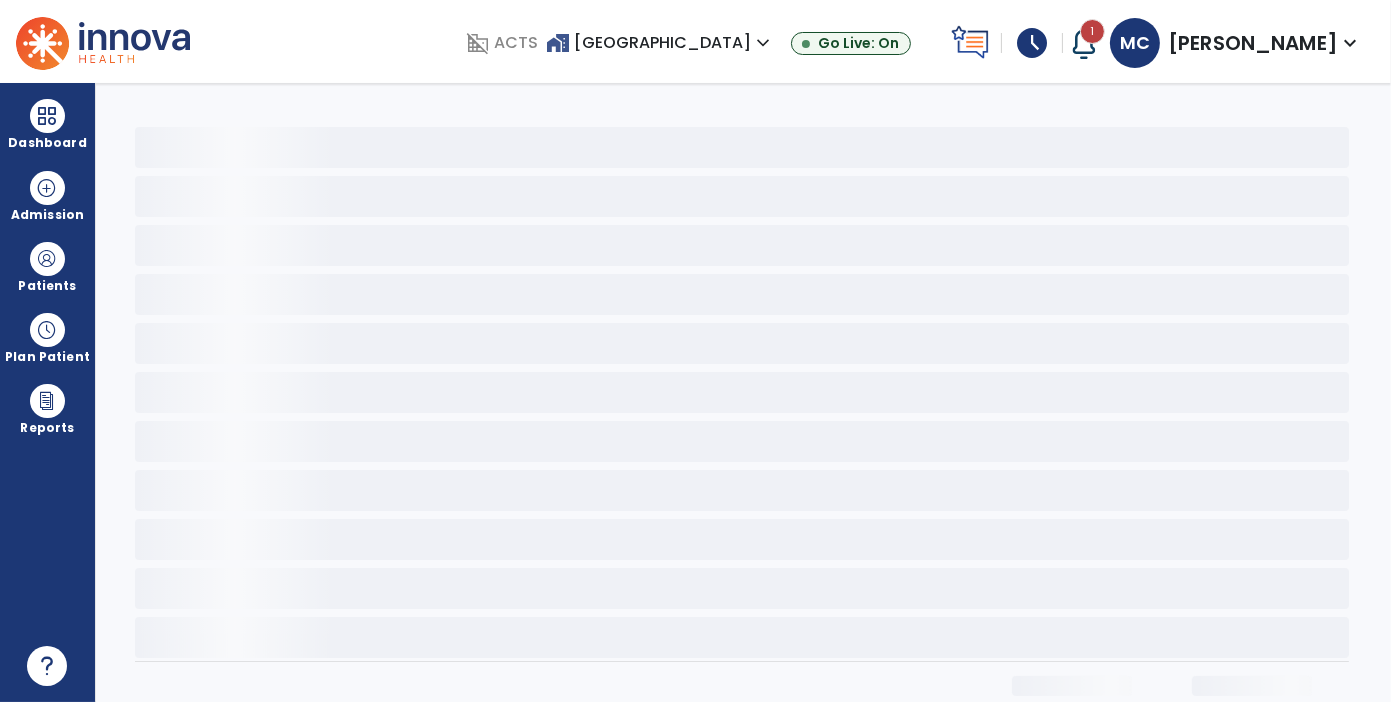 select on "*" 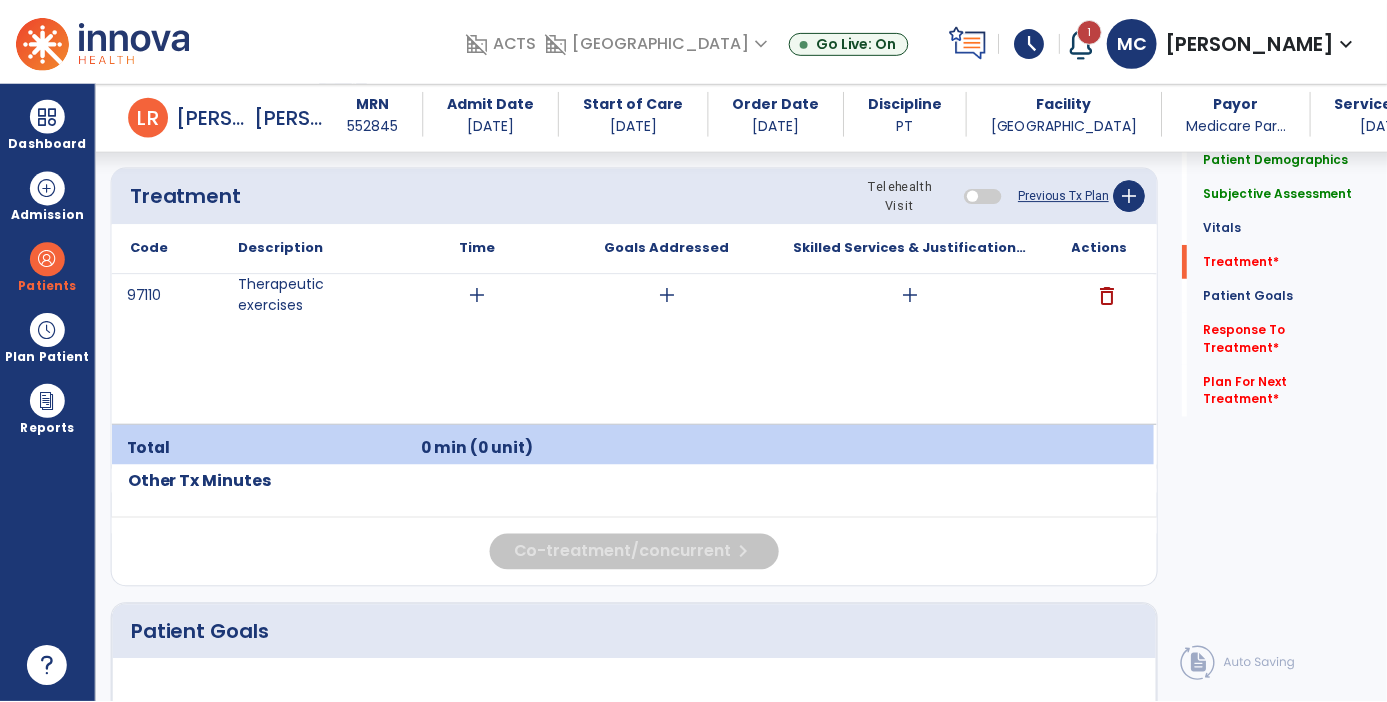 scroll, scrollTop: 1192, scrollLeft: 0, axis: vertical 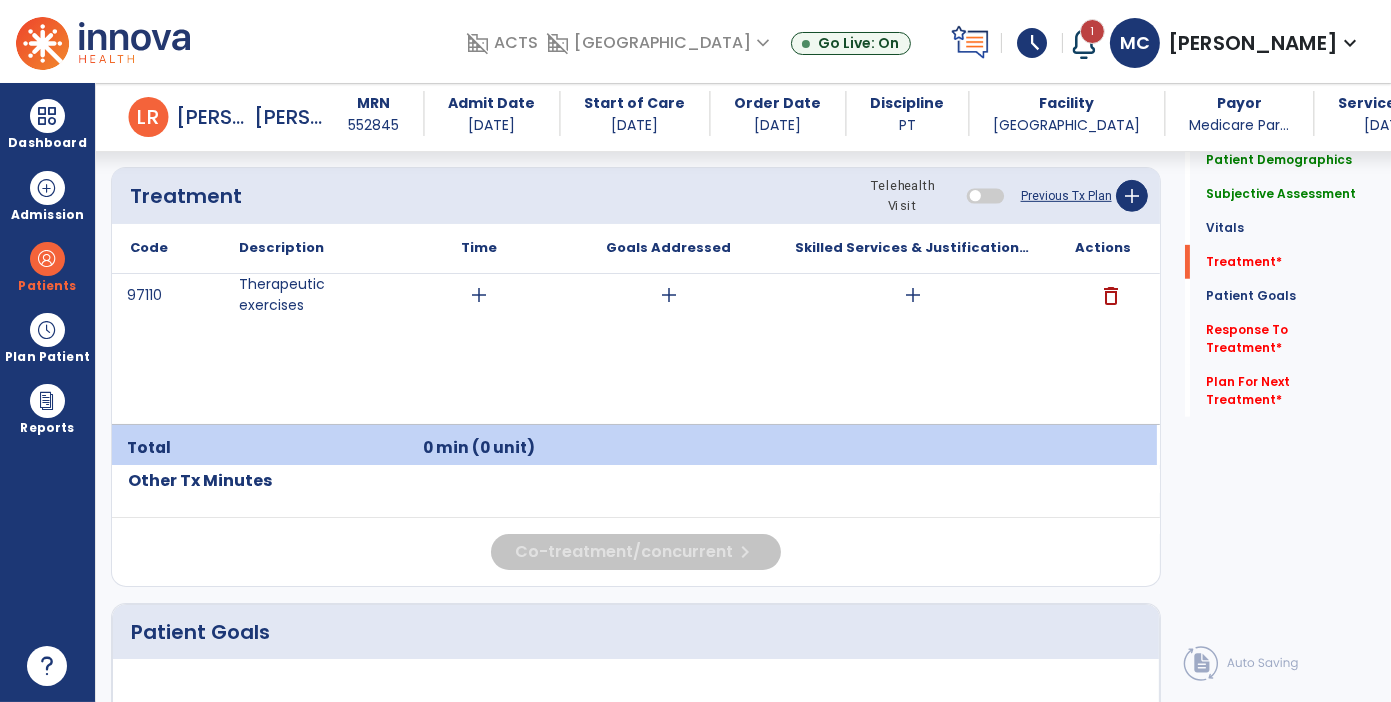 click 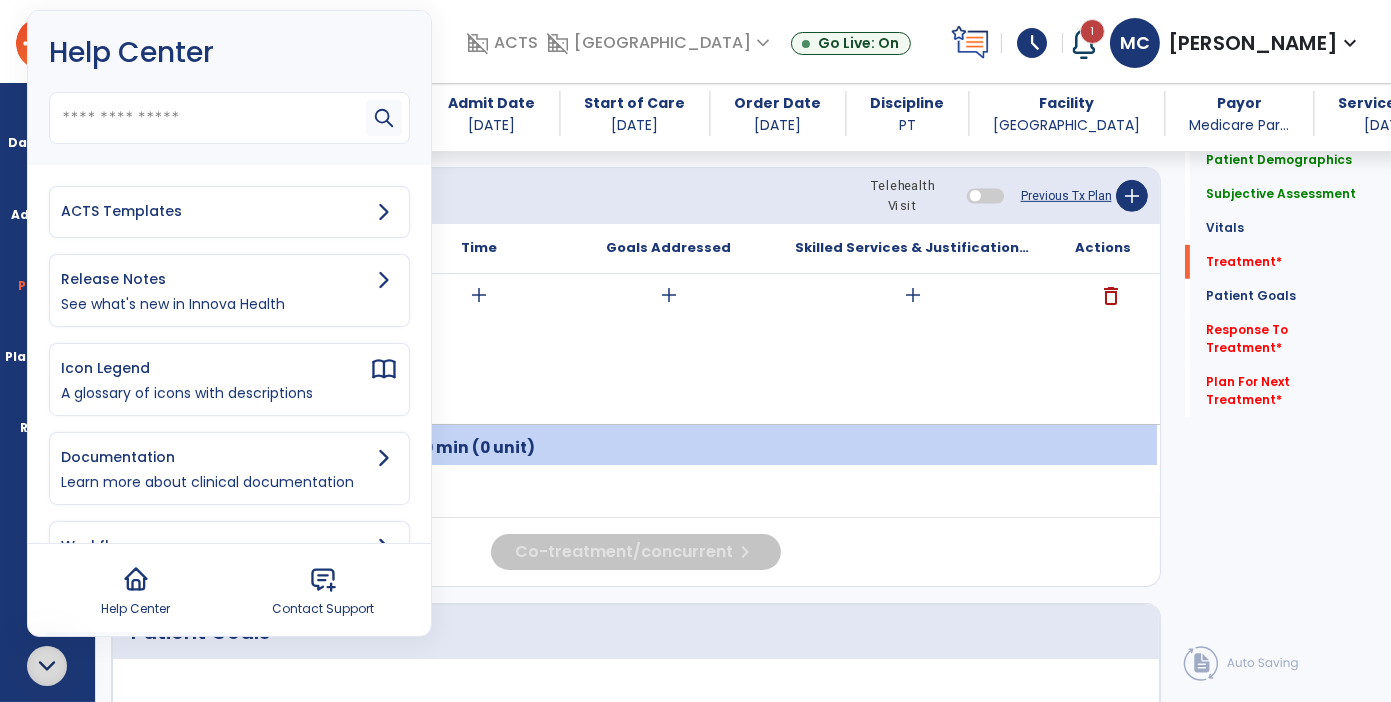 click 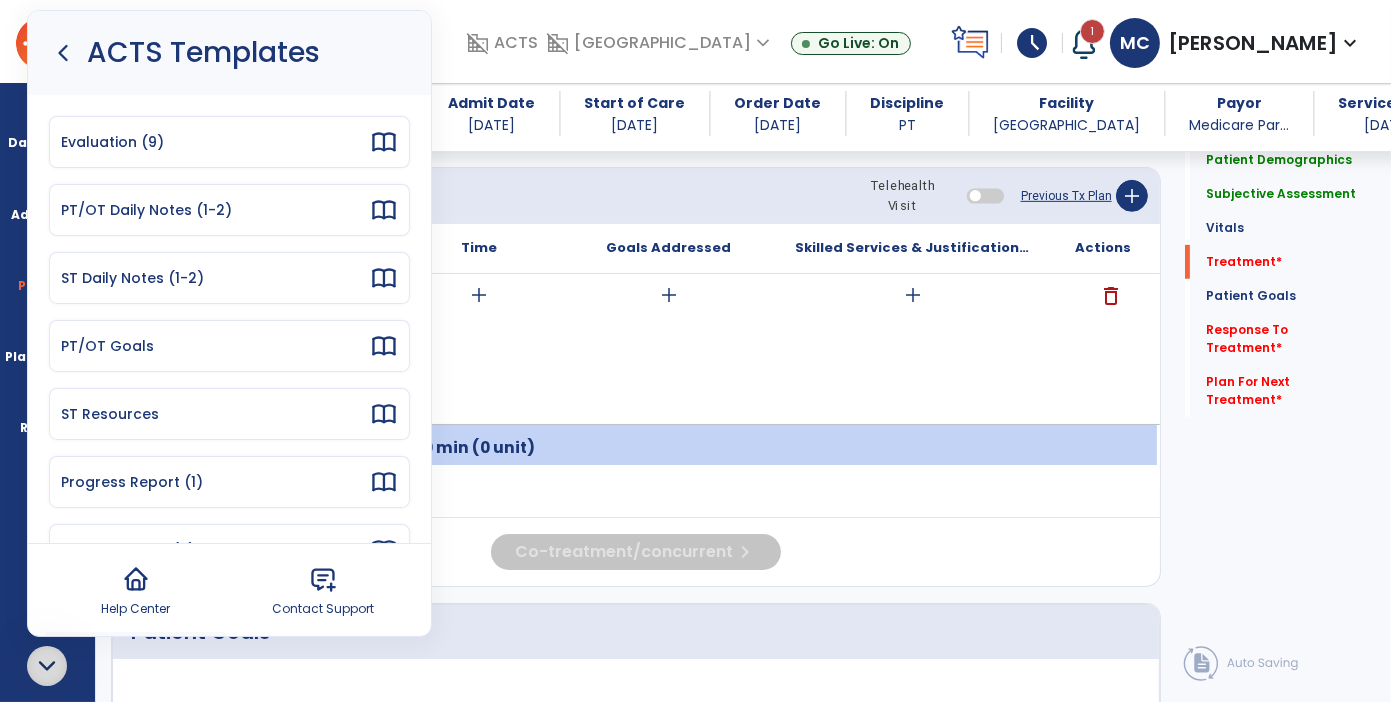 click 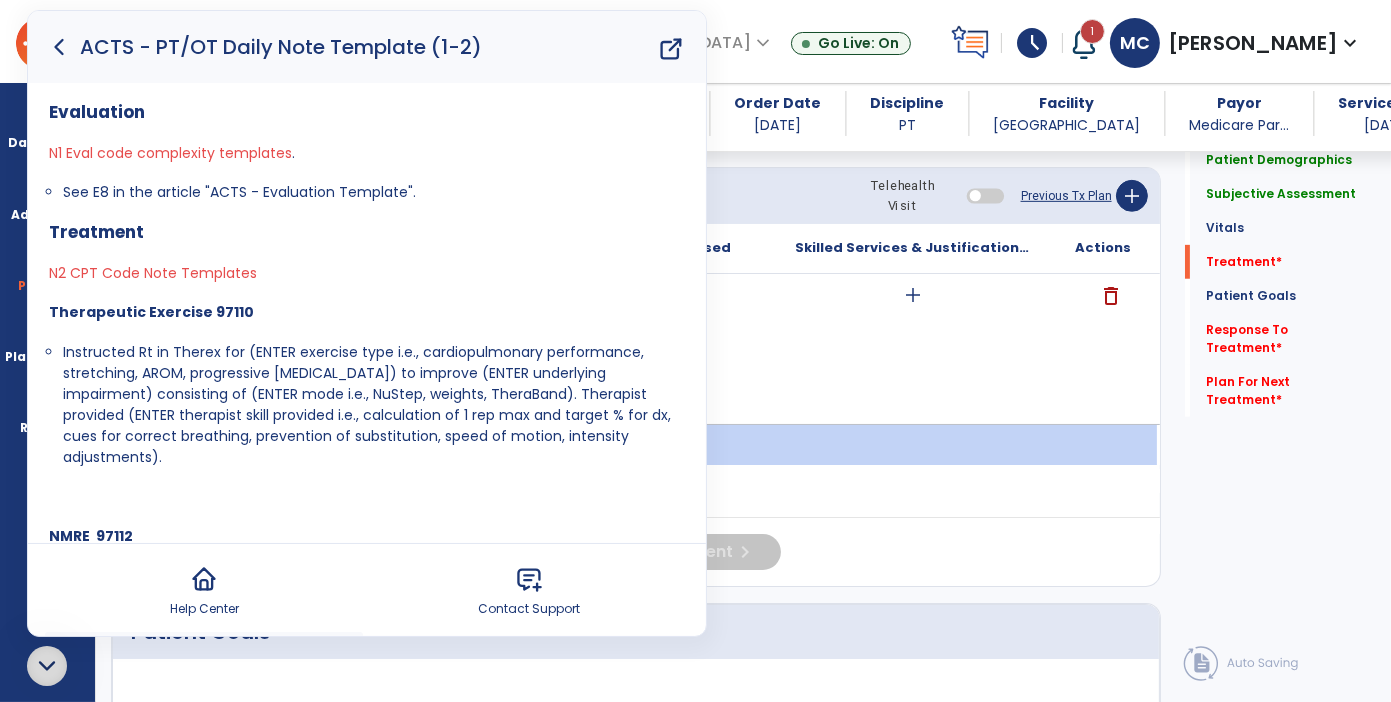 click on "Evaluation N1 Eval code complexity templates .  See E8 in the article "ACTS - Evaluation Template". Treatment N2 CPT Code Note Templates   Therapeutic Exercise 97110 Instructed Rt in Therex for (ENTER exercise type i.e., cardiopulmonary performance, stretching, AROM, progressive [MEDICAL_DATA]) to improve (ENTER underlying impairment) consisting of (ENTER mode i.e., NuStep, weights, TheraBand). Therapist provided (ENTER therapist skill provided i.e., calculation of 1 rep max and target % for dx, cues for correct breathing, prevention of substitution, speed of motion, intensity adjustments).    NMRE  97112 NMRE to improve (ENTER focus: improve balance, coordination, motor control, tone, kinesthetic sense, posture, and proprioception) consisting of (ENTER treatment description). Therapist provided (ENTER therapist skill provided i.e., progressive challenges, safety modifications, dual tasking, prevention of substitution, speed of motion, intensity adjustments).     Gait training 97116" at bounding box center [367, 1670] 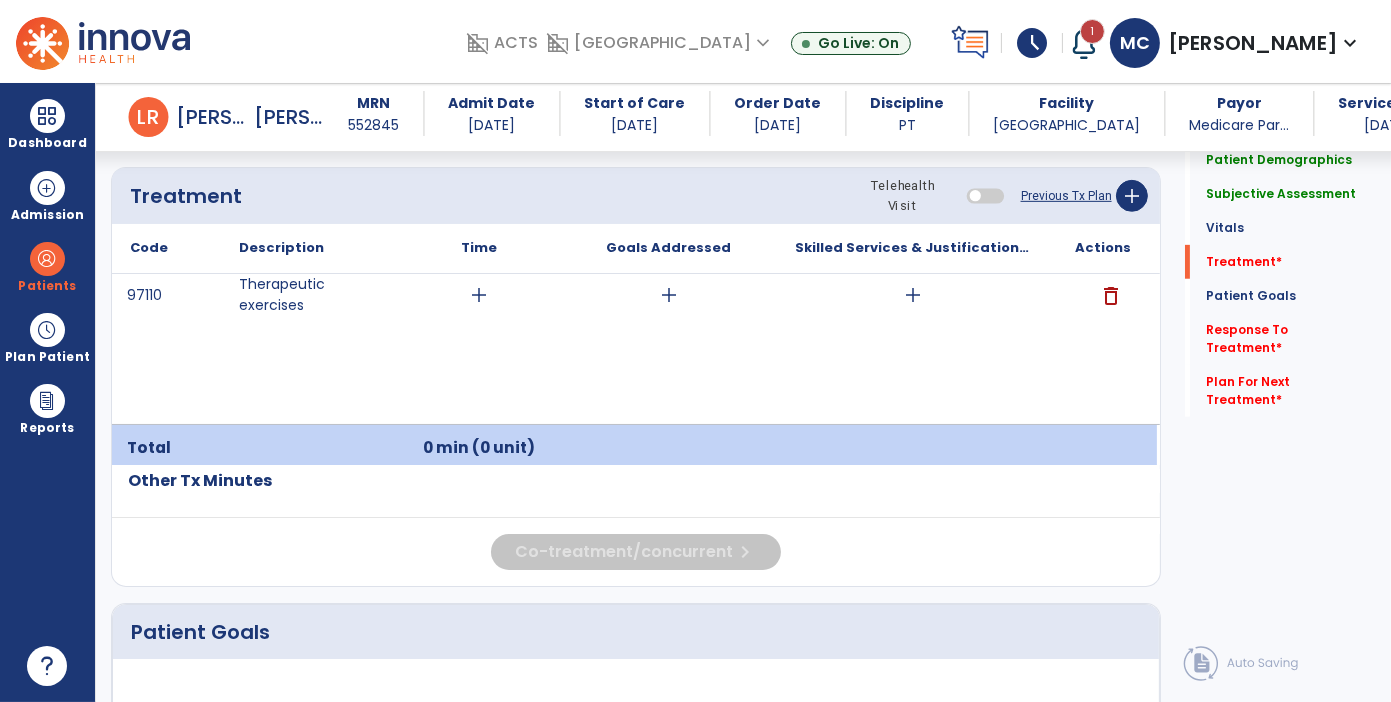 click on "add" at bounding box center [913, 295] 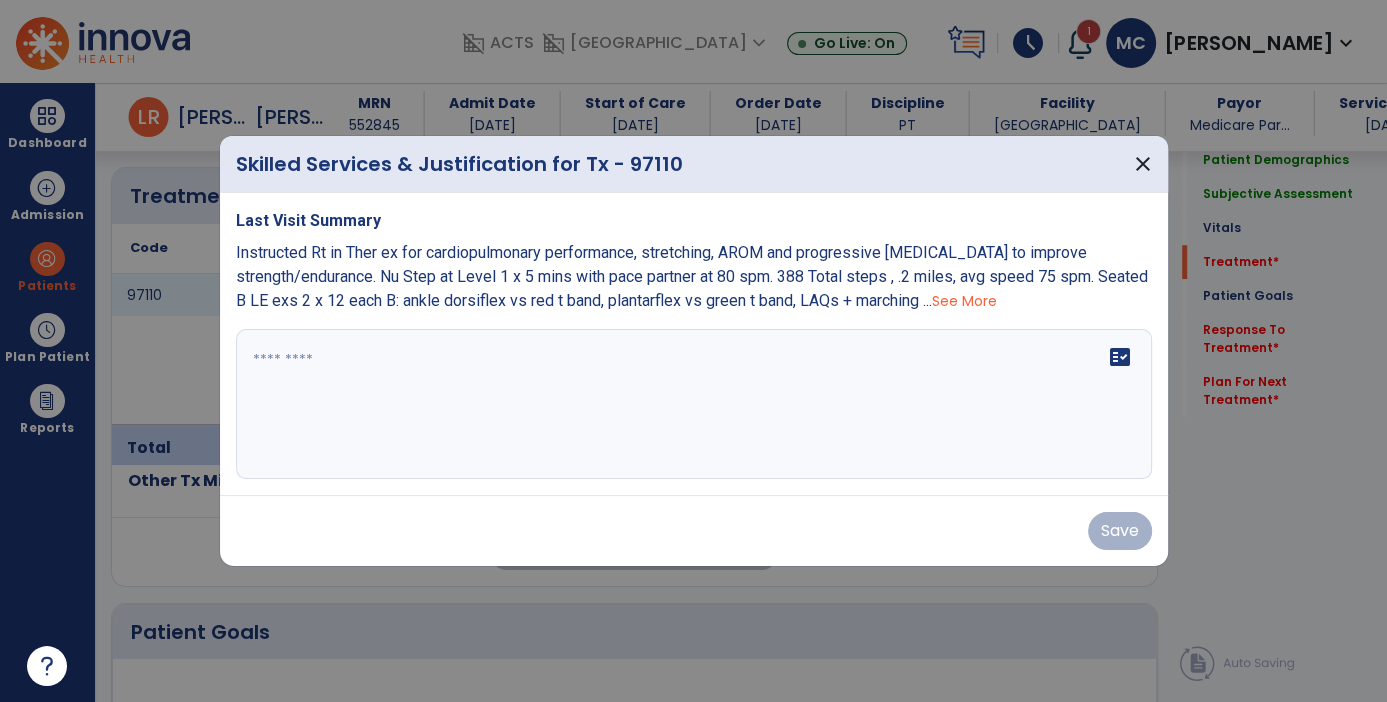 scroll, scrollTop: 1192, scrollLeft: 0, axis: vertical 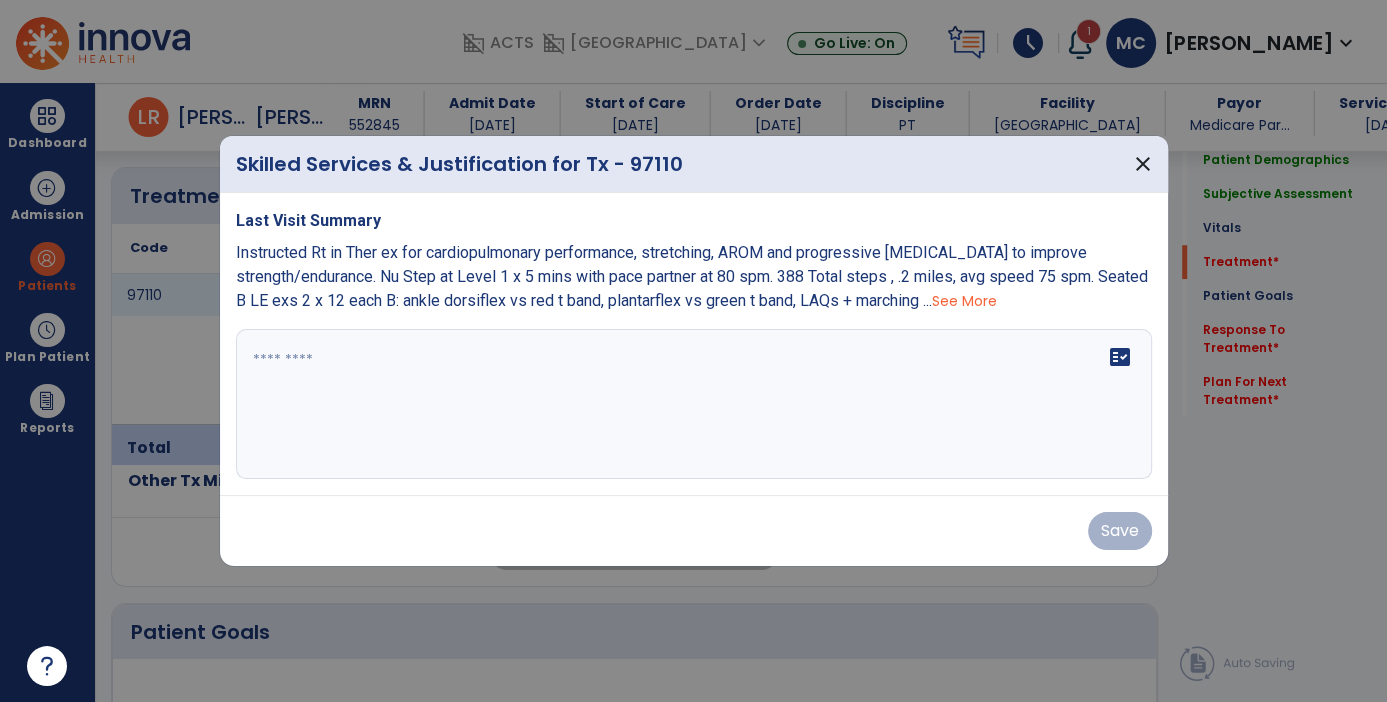 click at bounding box center [694, 404] 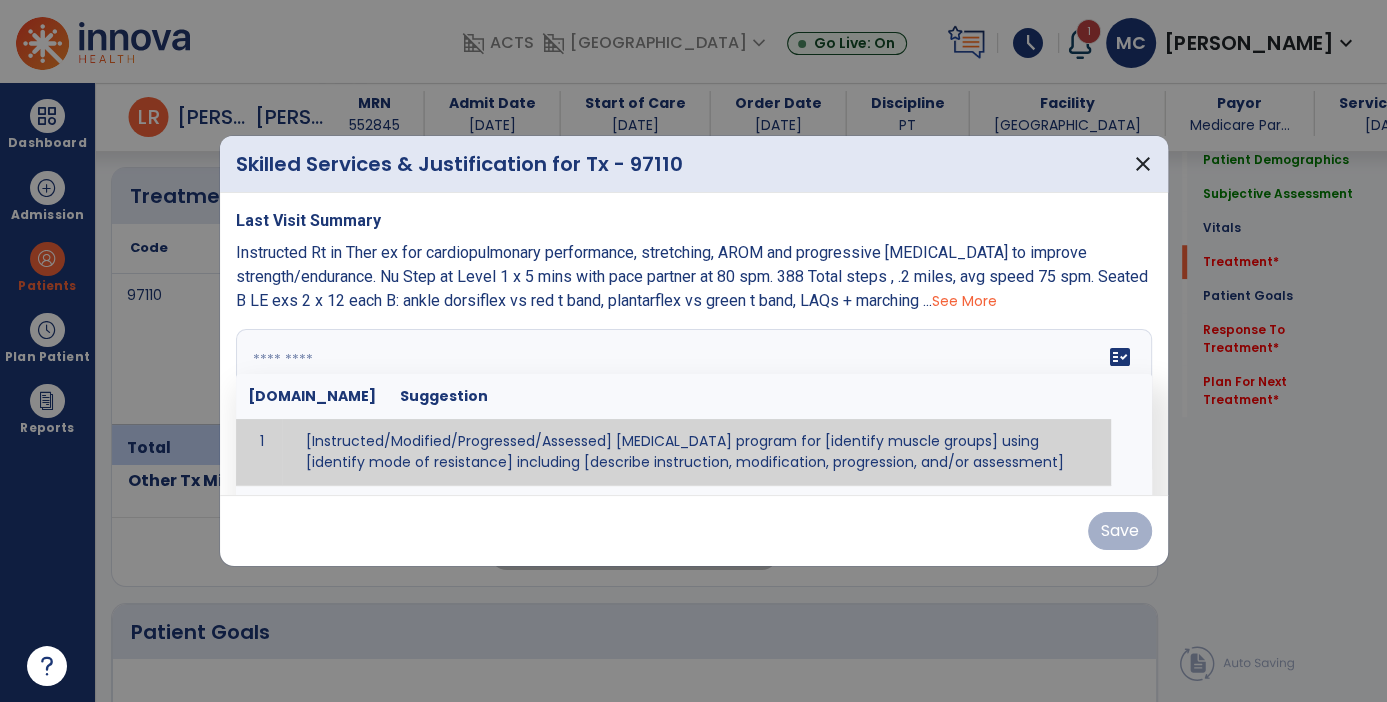 click at bounding box center (692, 404) 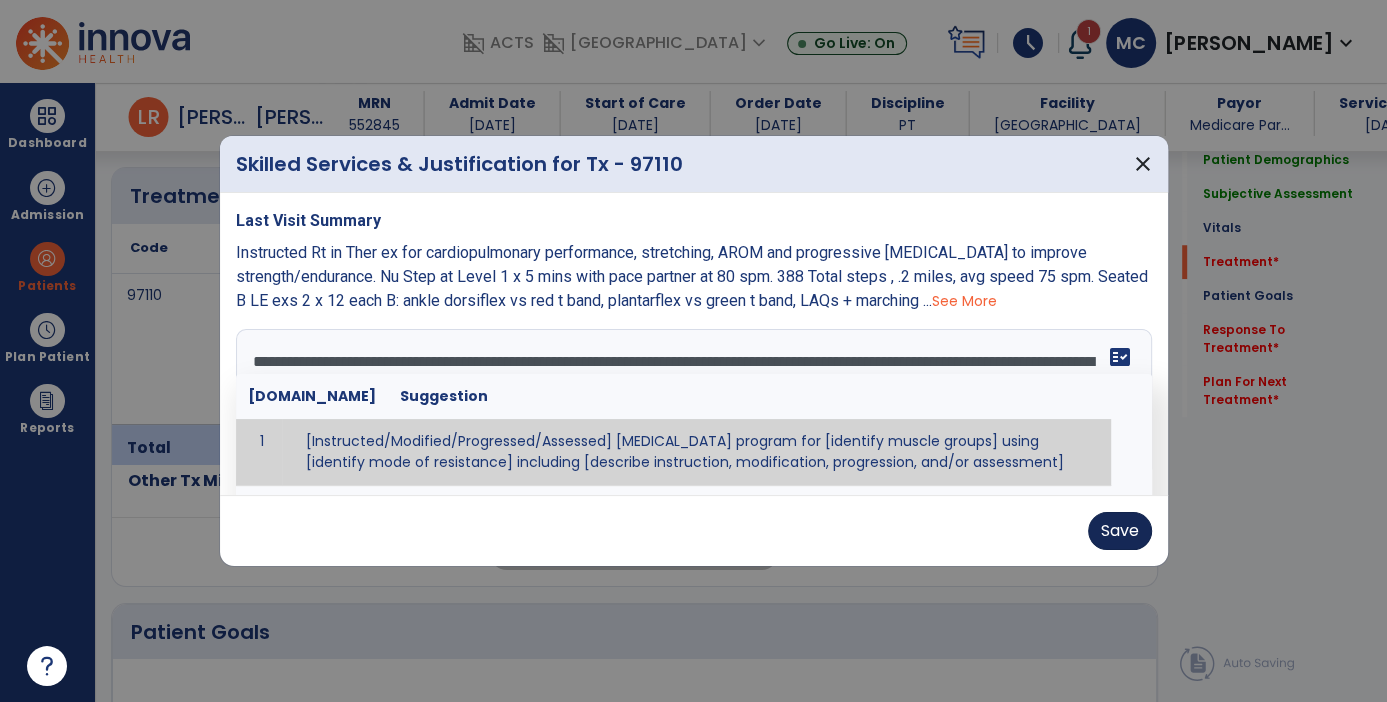 click on "Save" at bounding box center (1120, 531) 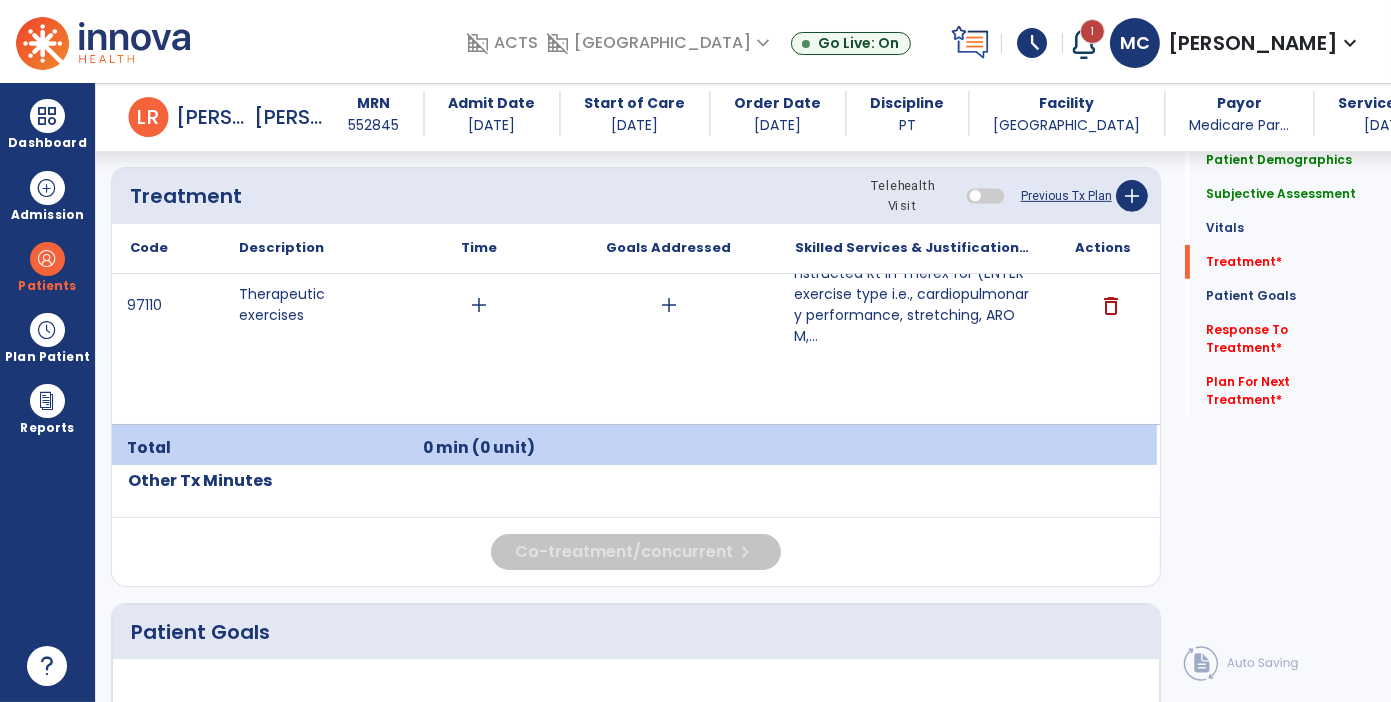 click on "nstructed Rt in Therex for (ENTER exercise type i.e., cardiopulmonary performance, stretching, AROM,..." at bounding box center [912, 305] 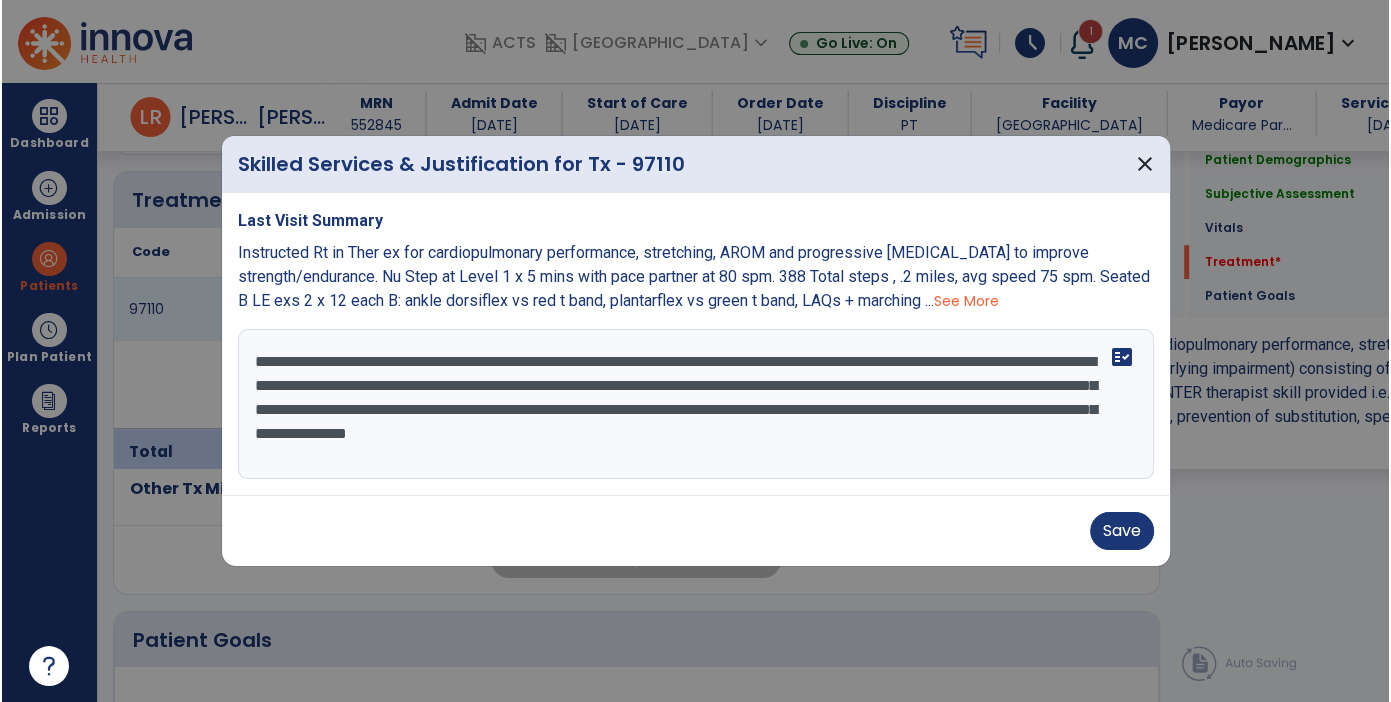 scroll, scrollTop: 1192, scrollLeft: 0, axis: vertical 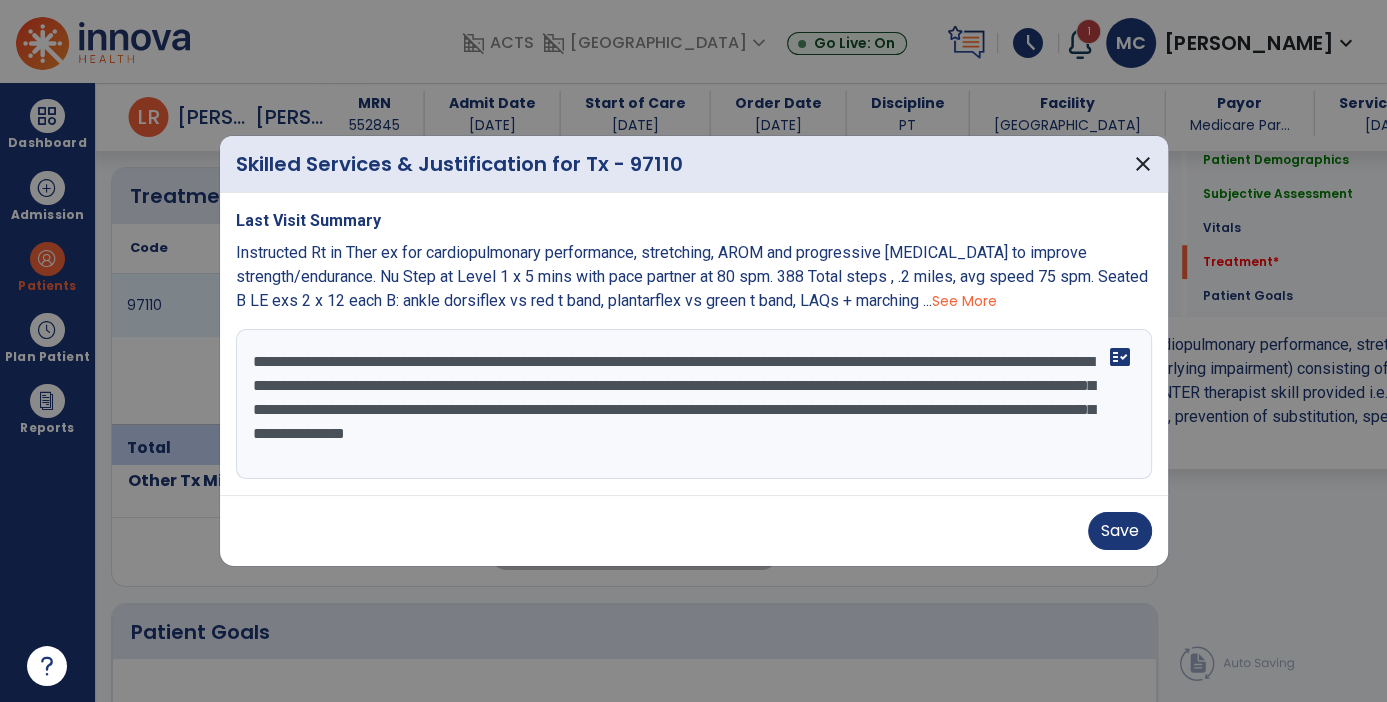 click on "See More" at bounding box center [964, 301] 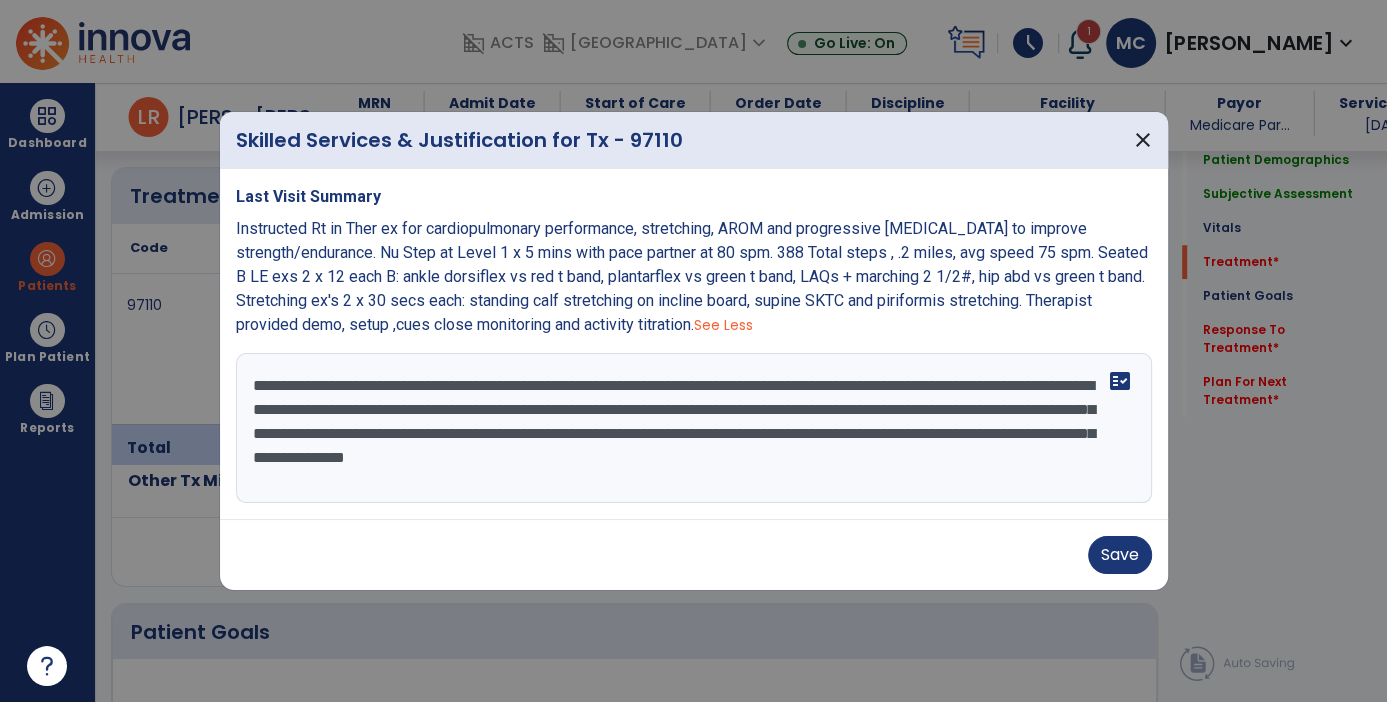 click on "**********" at bounding box center [694, 428] 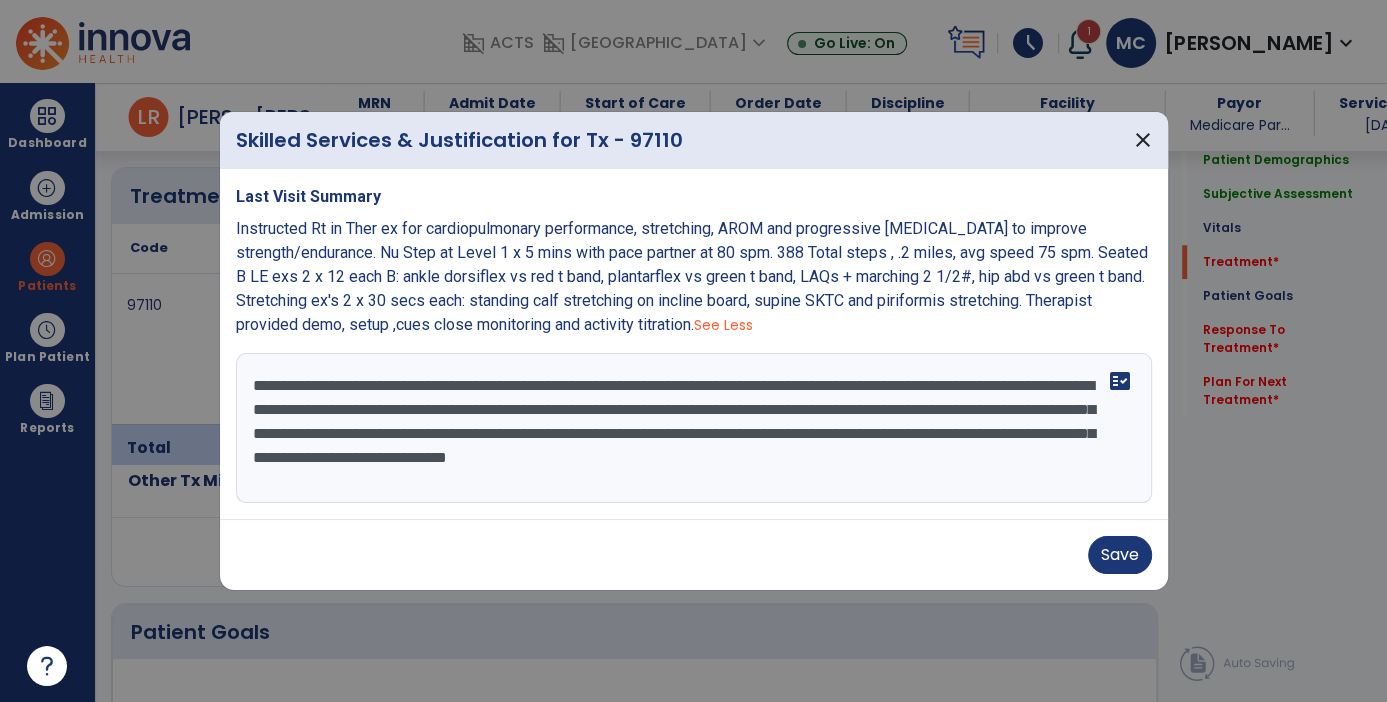 type on "**********" 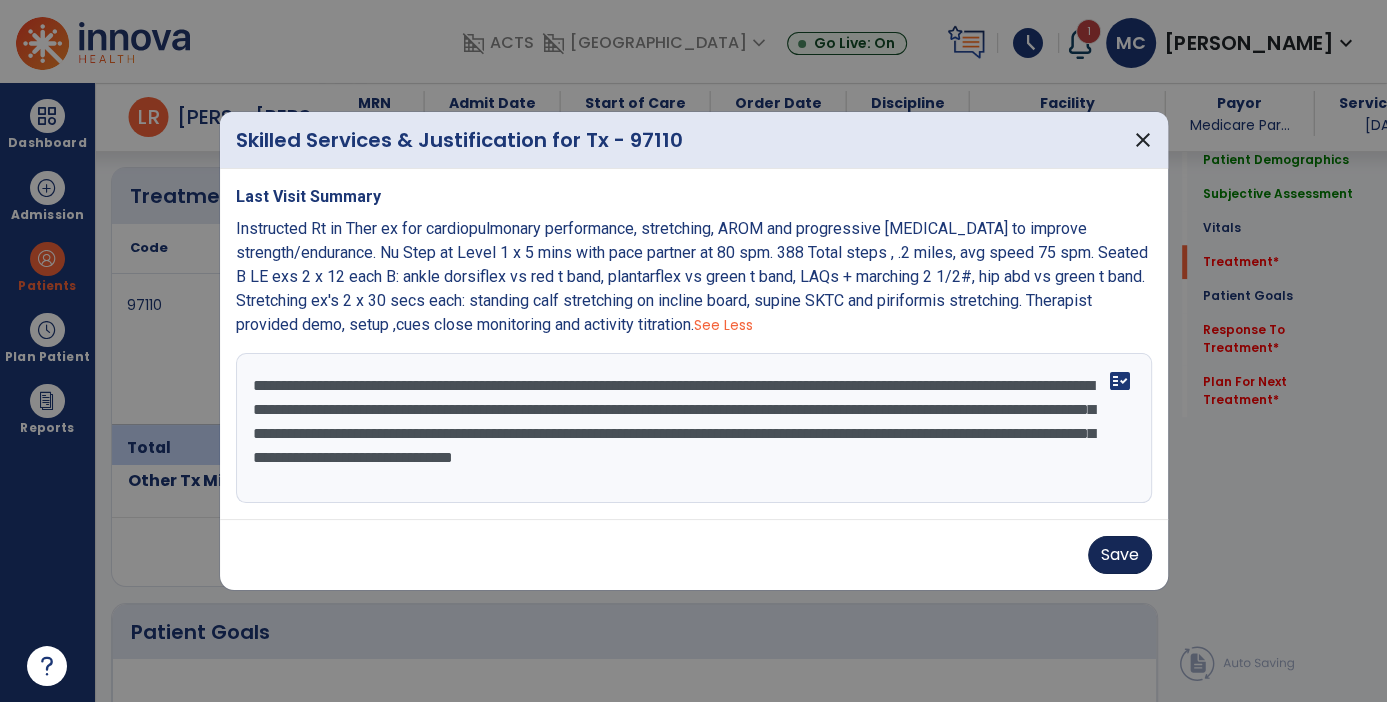 click on "Save" at bounding box center [1120, 555] 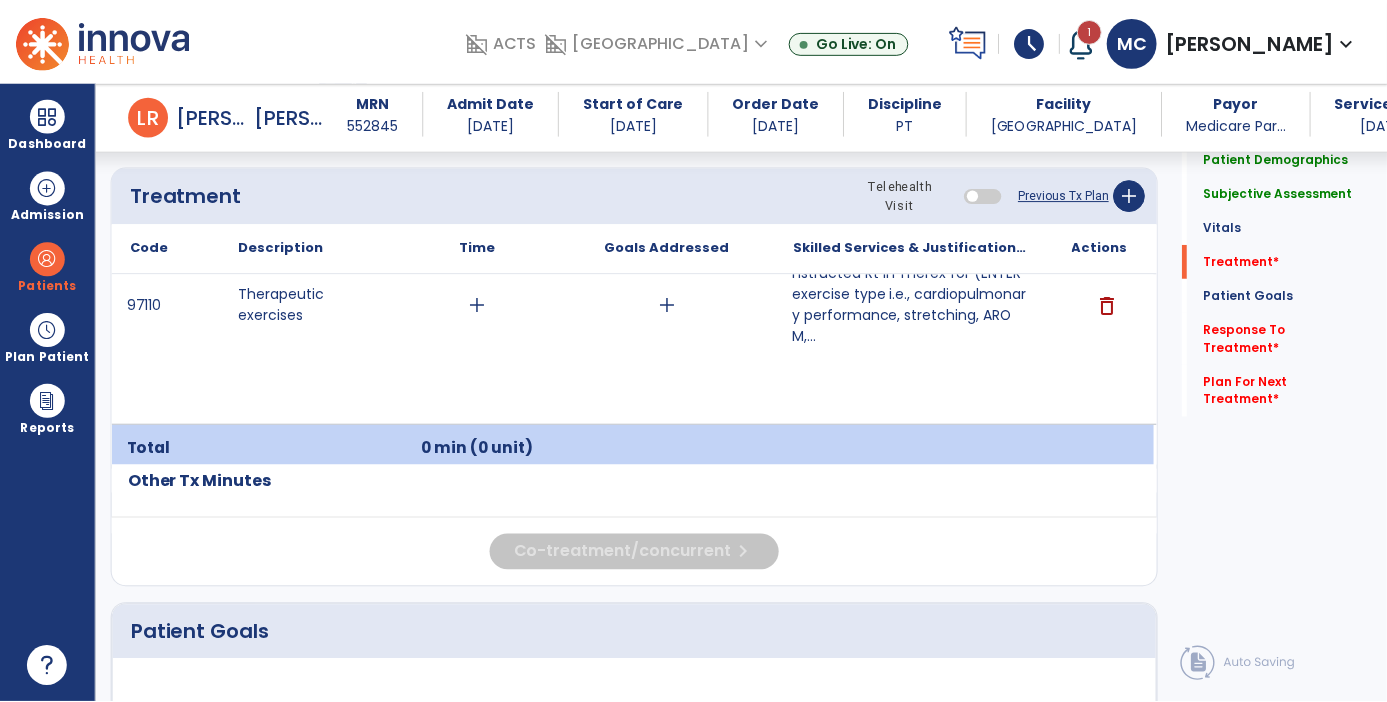 scroll, scrollTop: 1177, scrollLeft: 0, axis: vertical 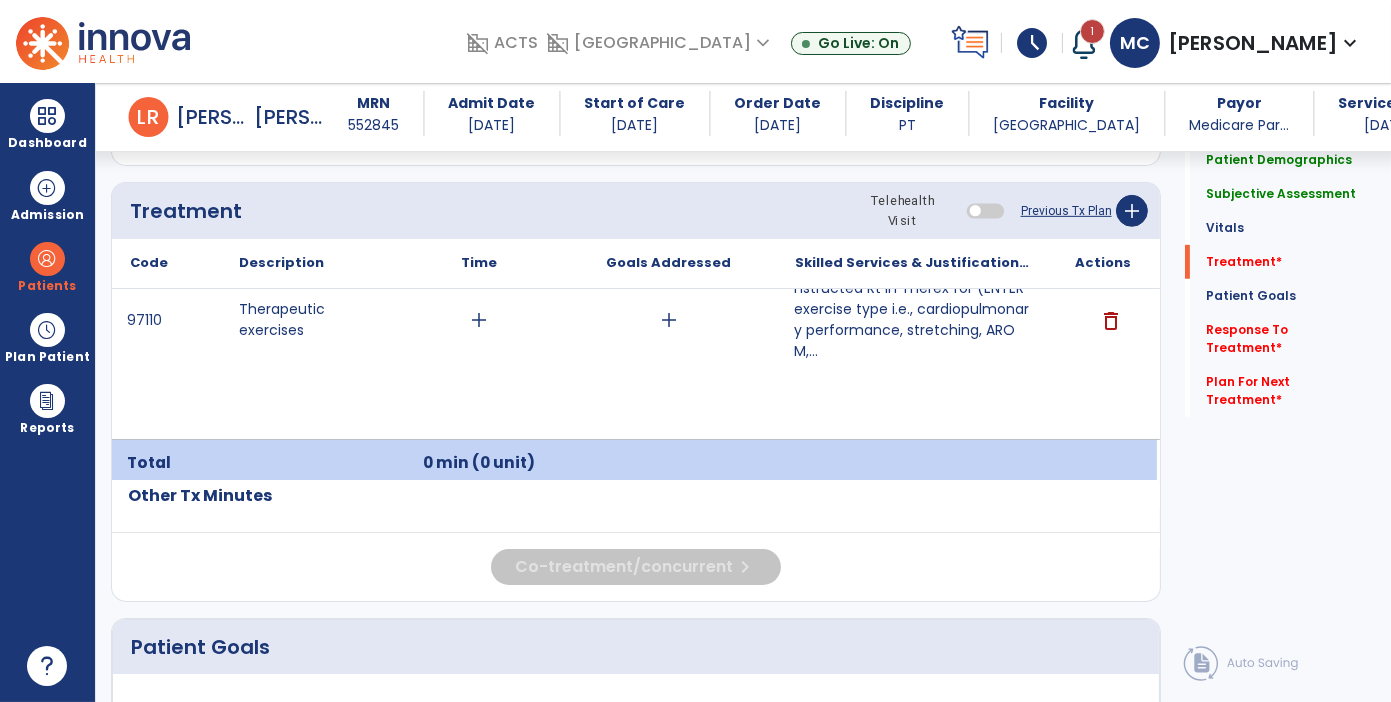 click on "nstructed Rt in Therex for (ENTER exercise type i.e., cardiopulmonary performance, stretching, AROM,..." at bounding box center (912, 320) 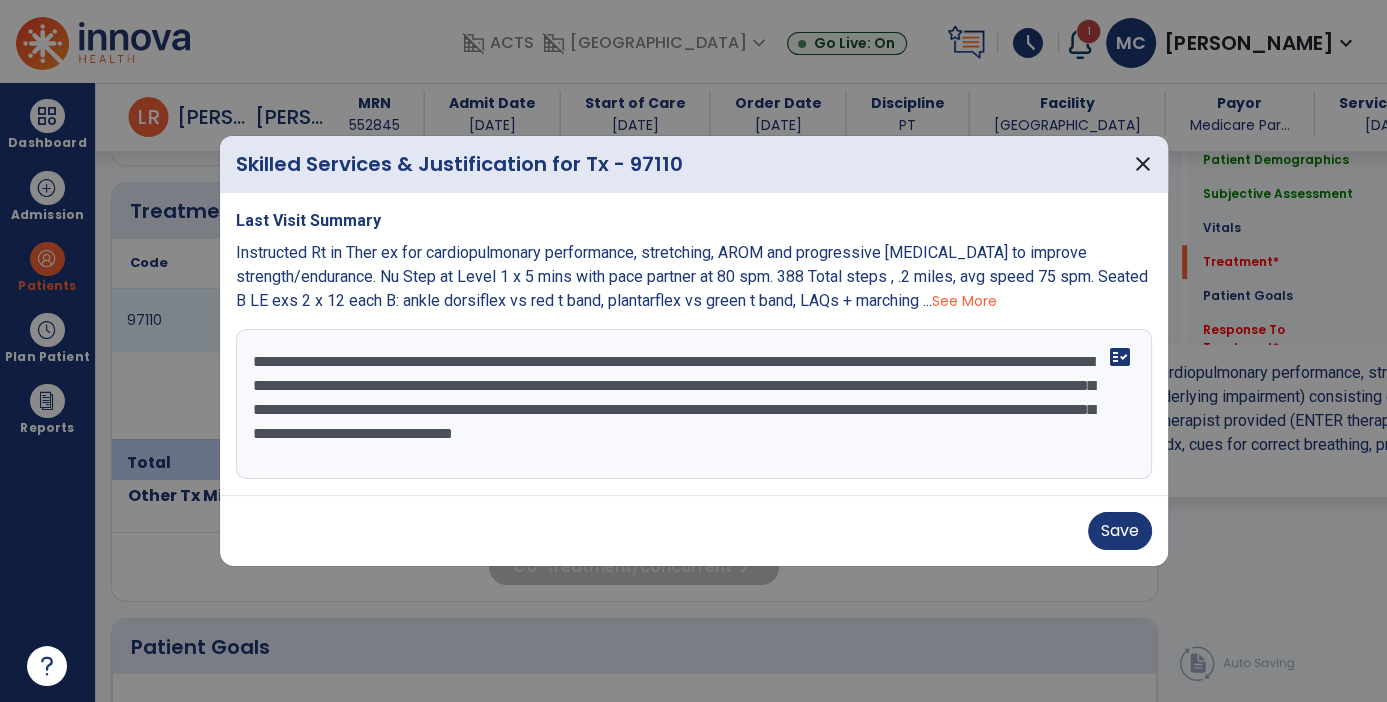 scroll, scrollTop: 1177, scrollLeft: 0, axis: vertical 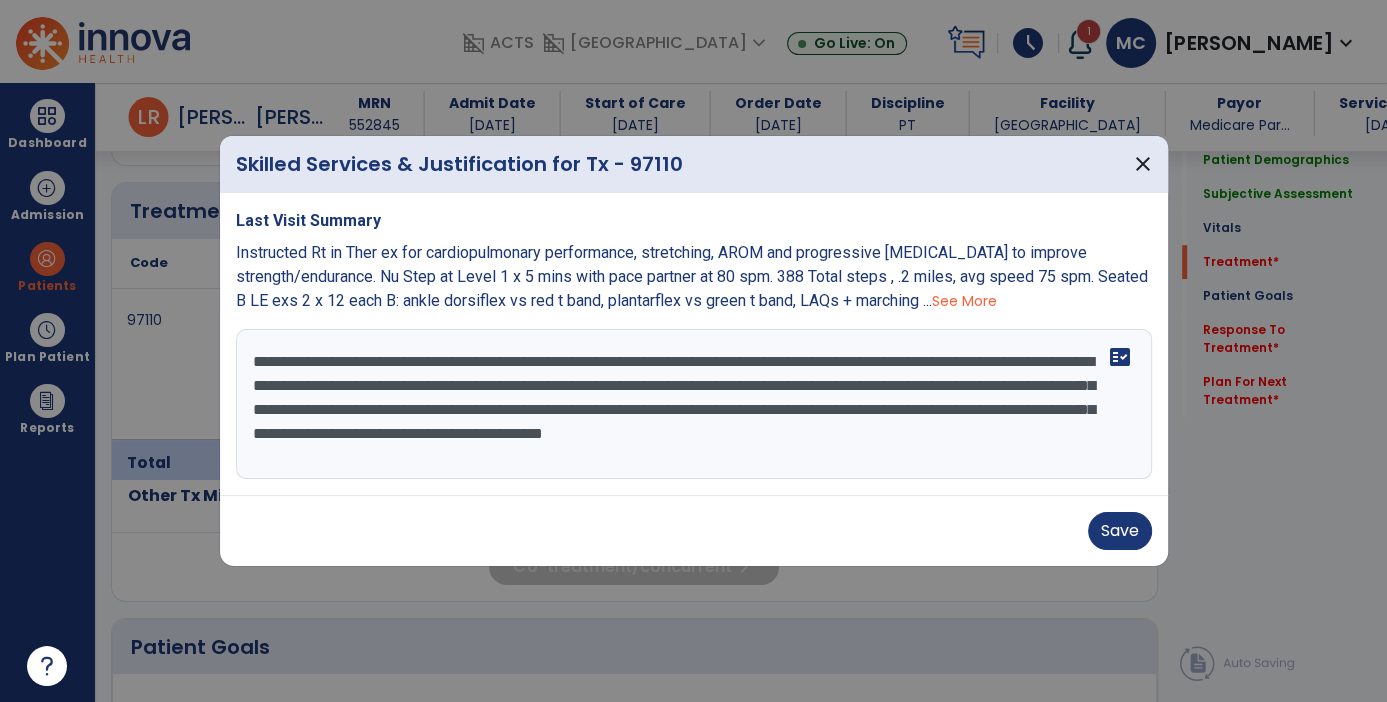 click on "**********" at bounding box center [694, 404] 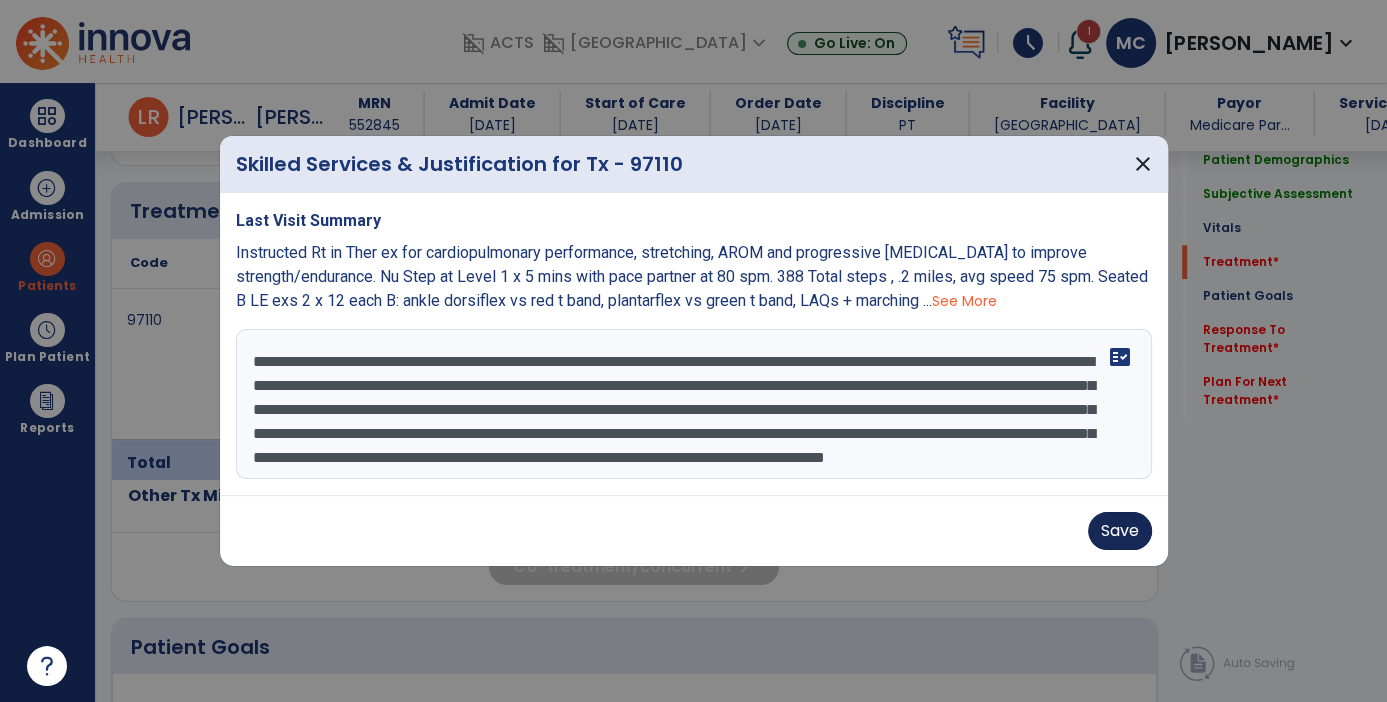 type on "**********" 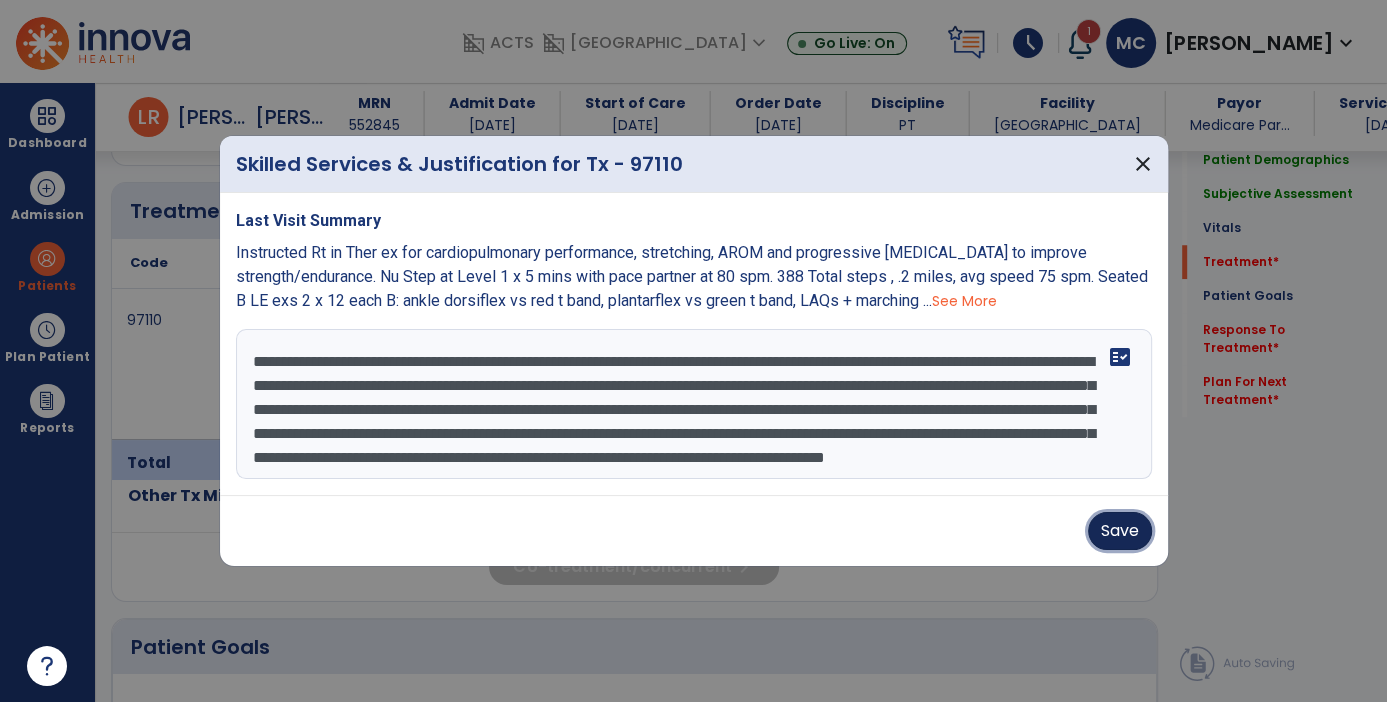 click on "Save" at bounding box center [1120, 531] 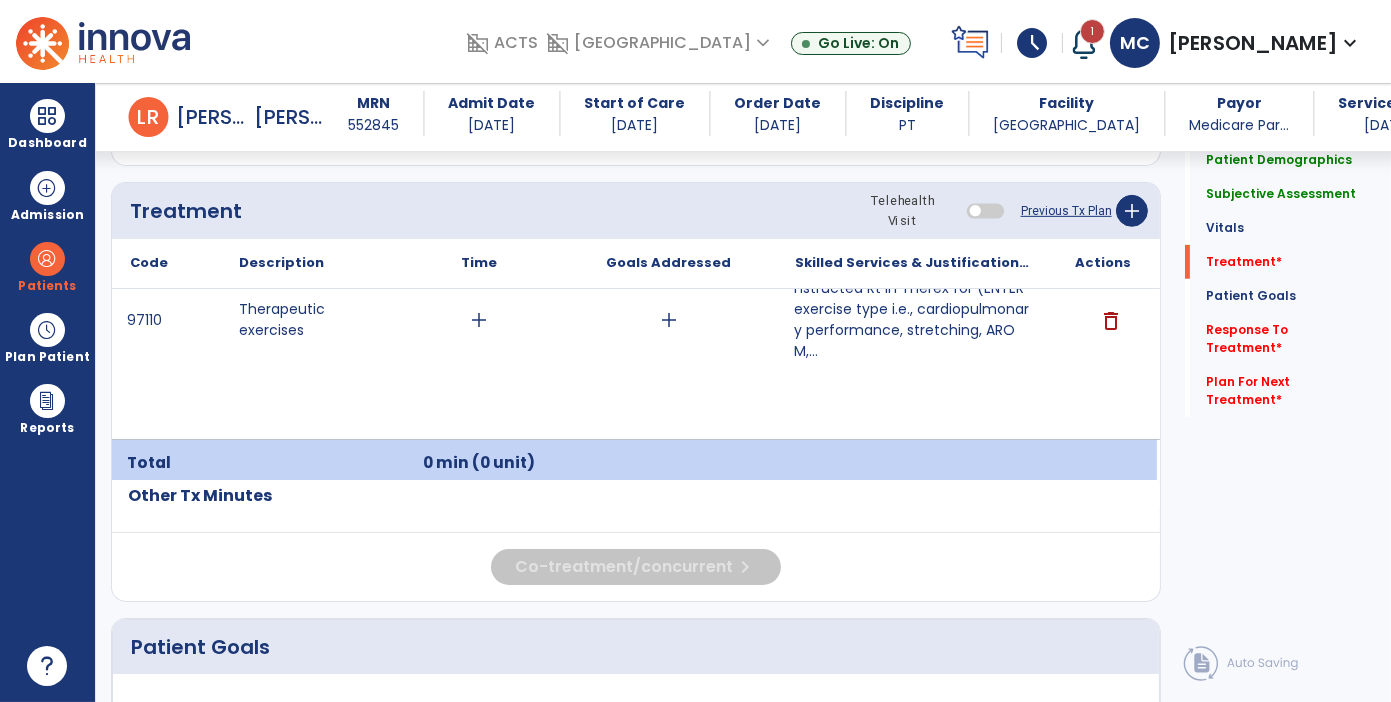 click on "nstructed Rt in Therex for (ENTER exercise type i.e., cardiopulmonary performance, stretching, AROM,..." at bounding box center (912, 320) 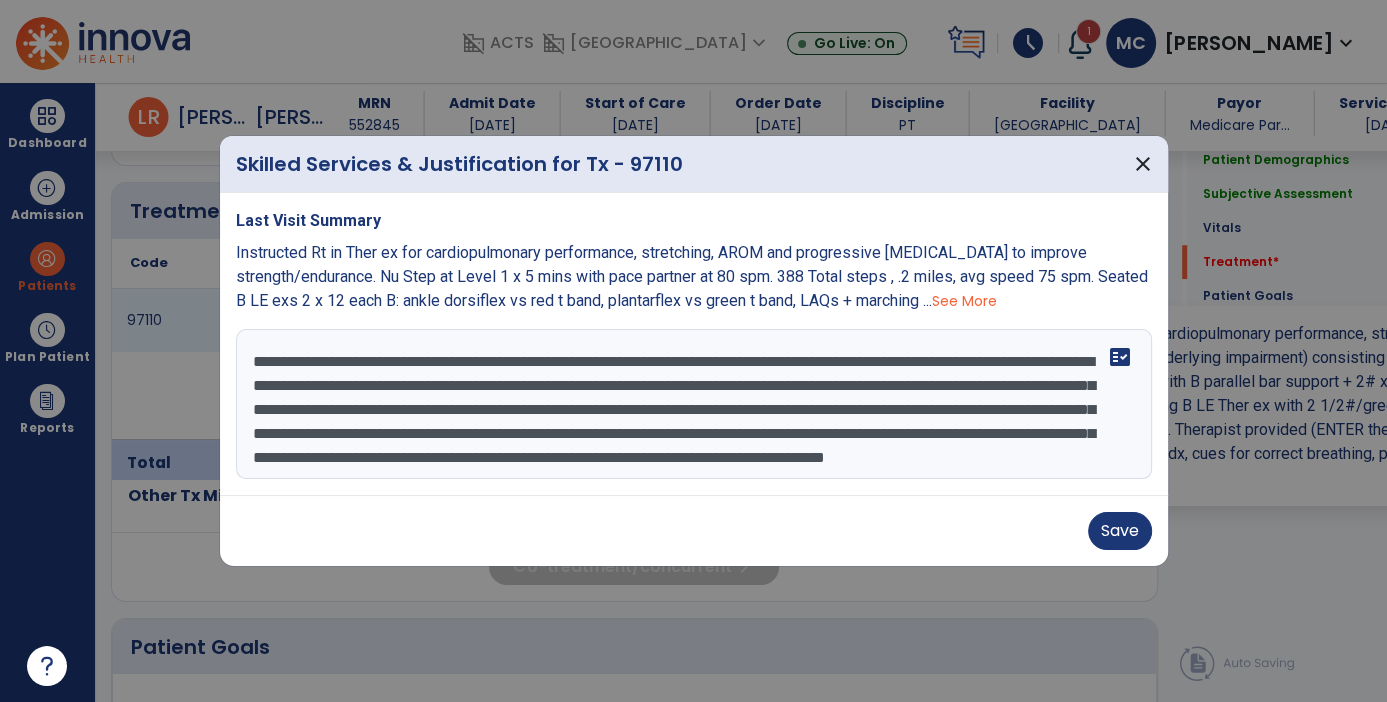 scroll, scrollTop: 1177, scrollLeft: 0, axis: vertical 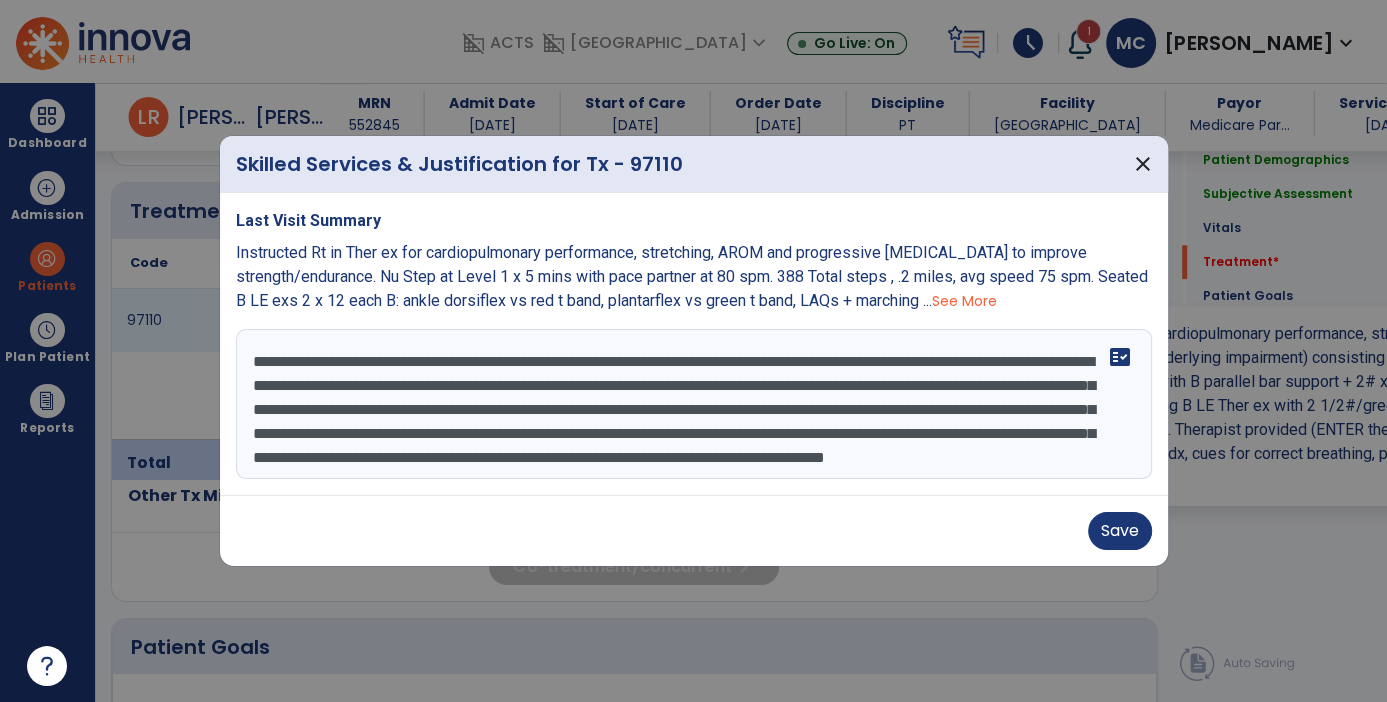click on "**********" at bounding box center (694, 404) 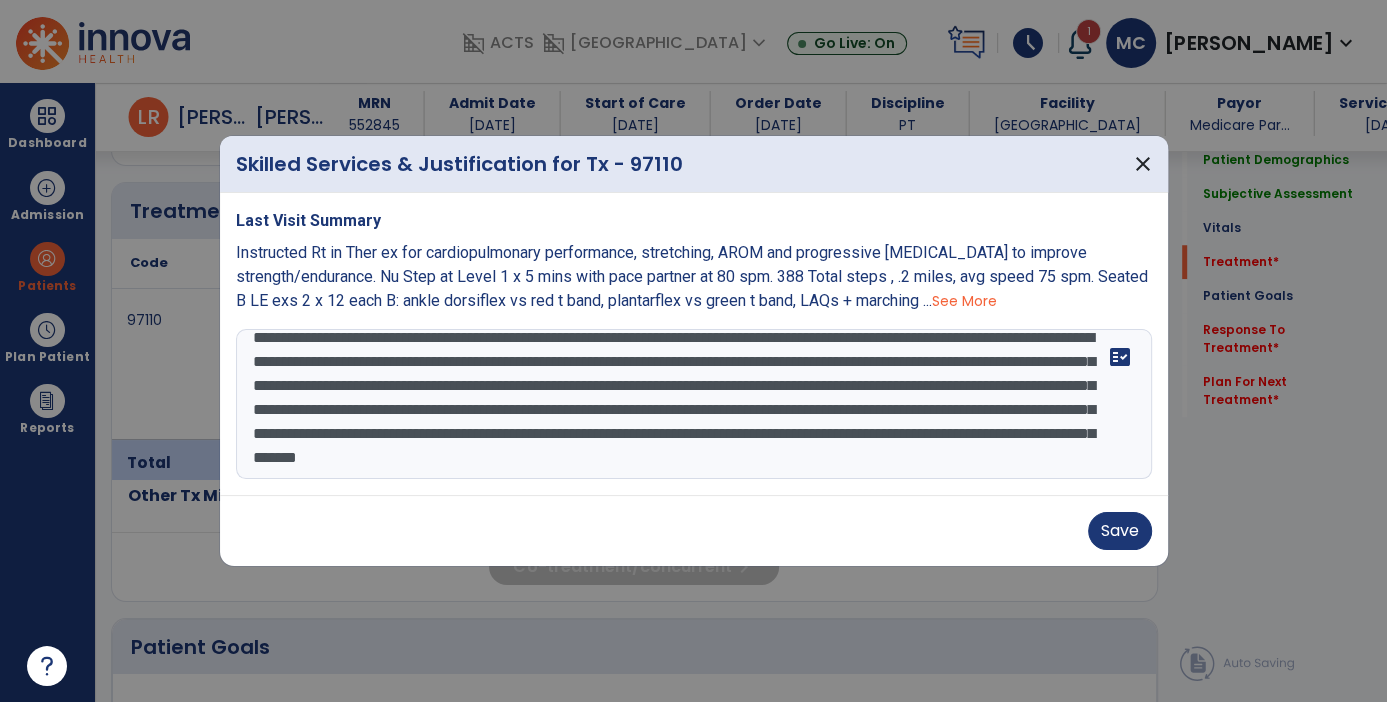 click on "**********" at bounding box center [694, 404] 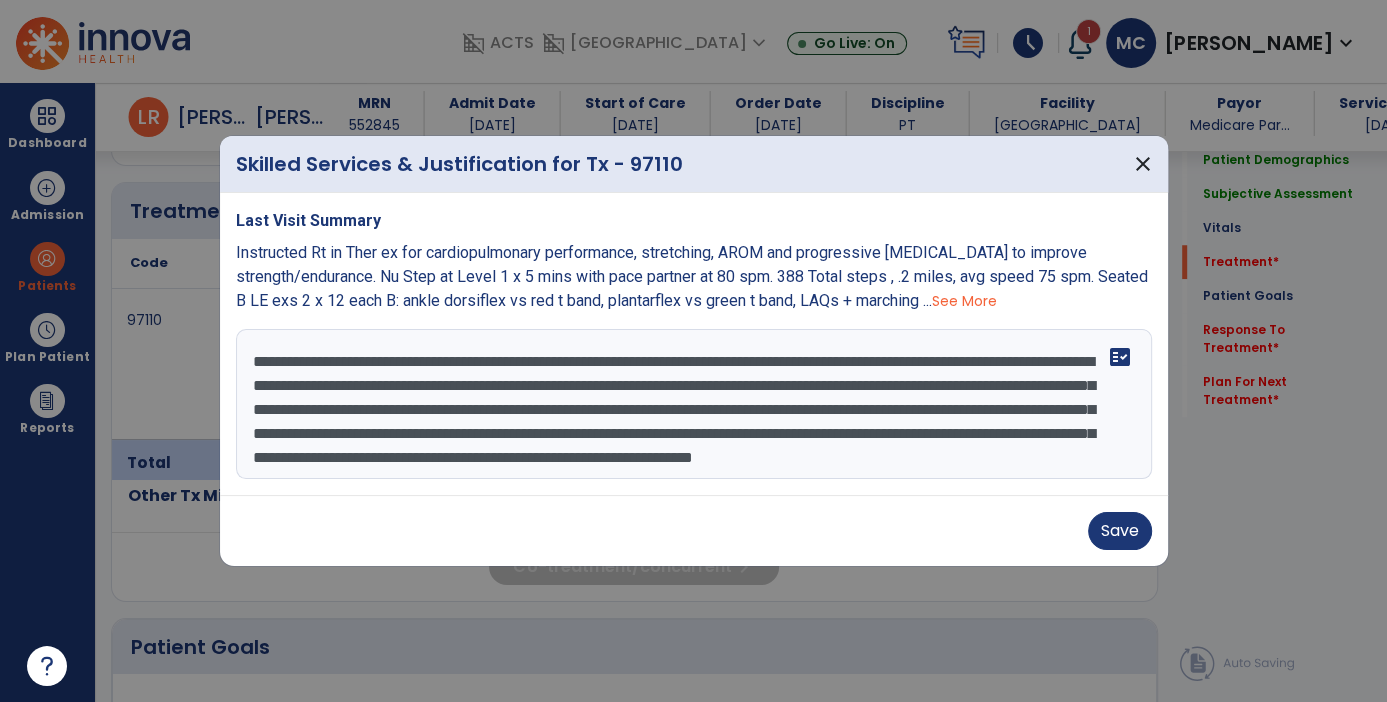scroll, scrollTop: 24, scrollLeft: 0, axis: vertical 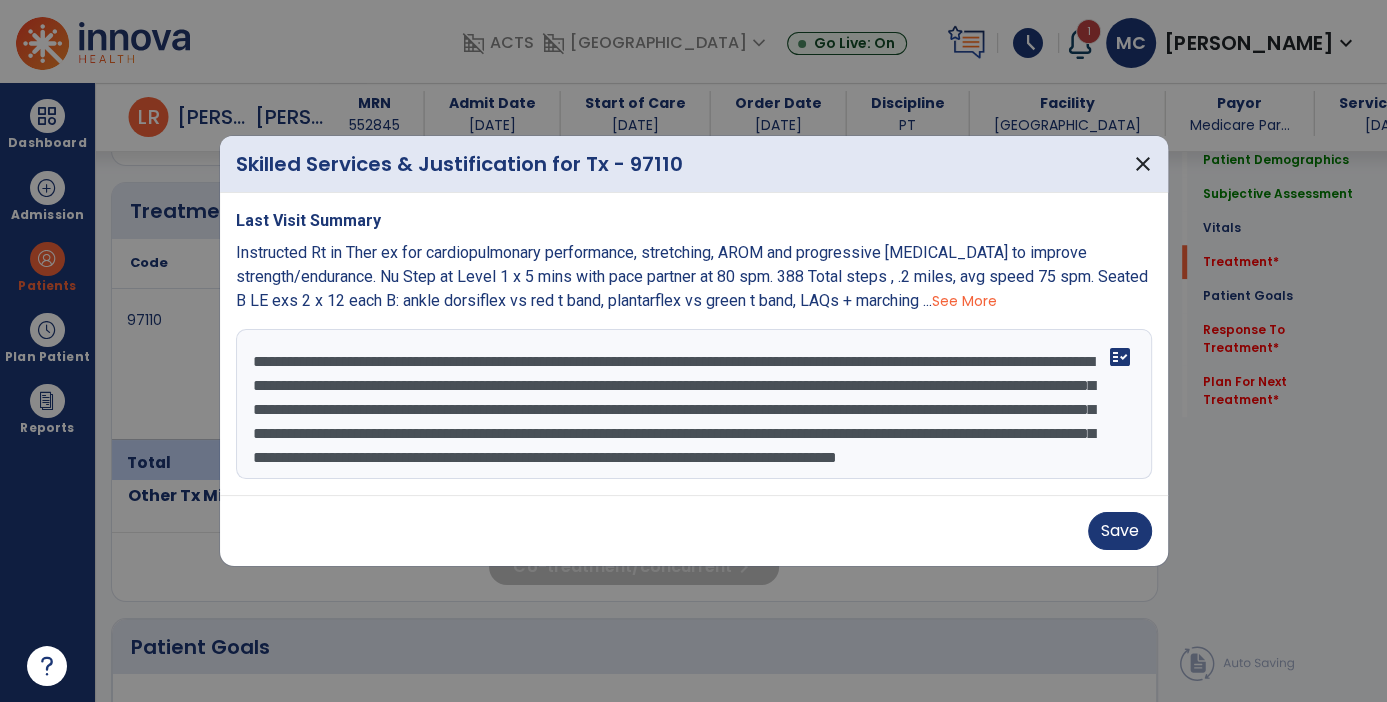 click on "**********" at bounding box center [694, 404] 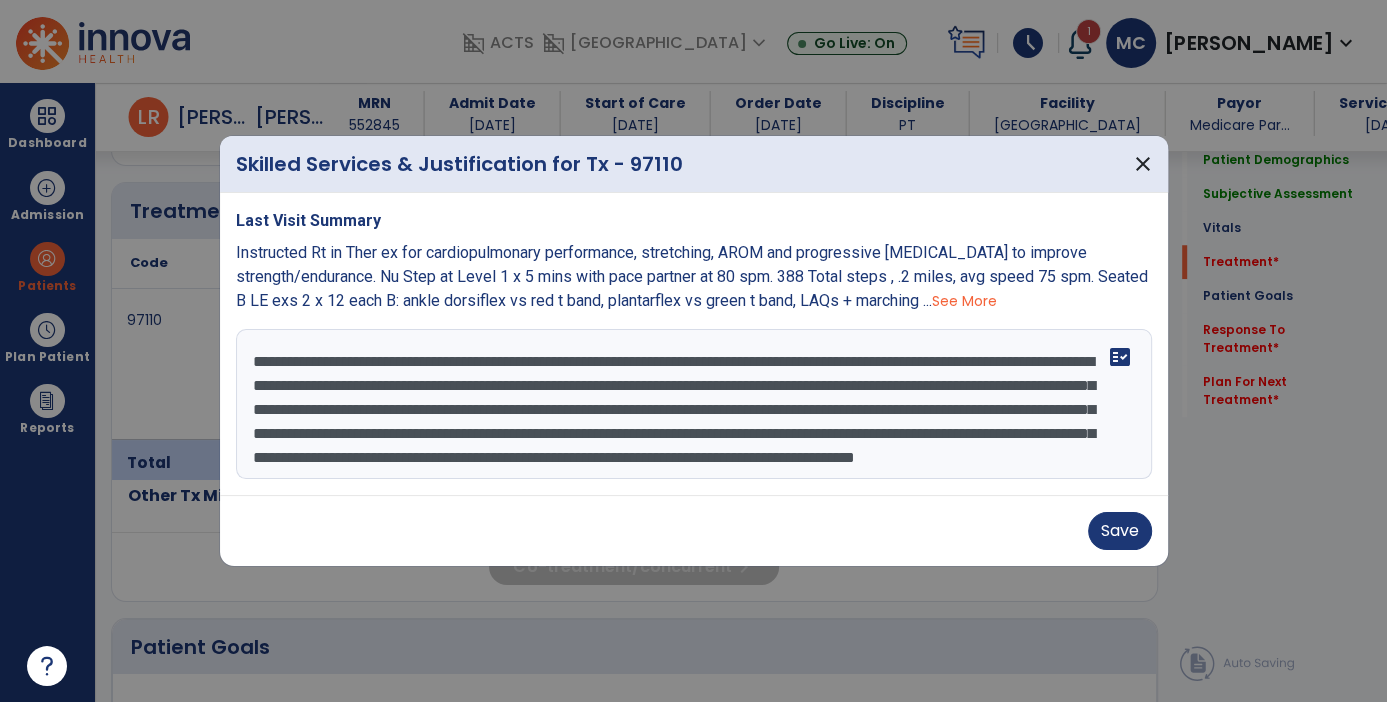 click on "**********" at bounding box center (694, 404) 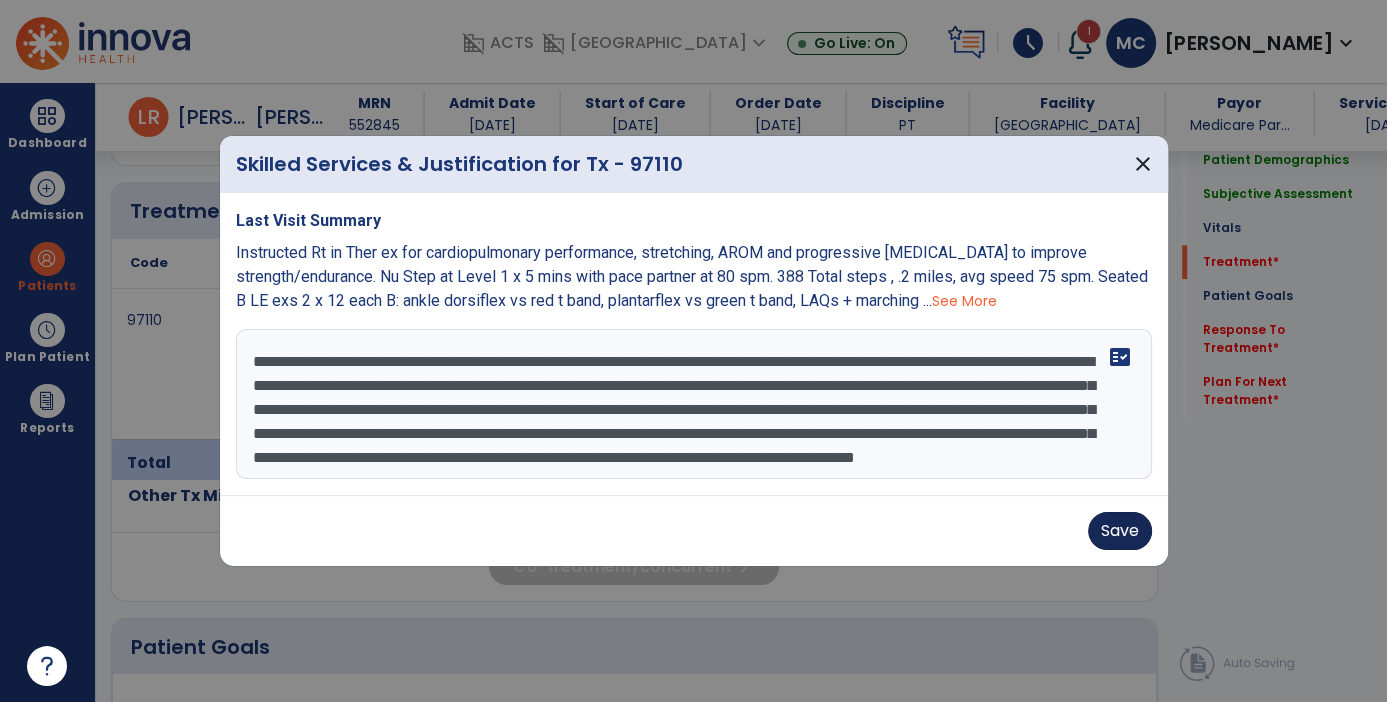 type on "**********" 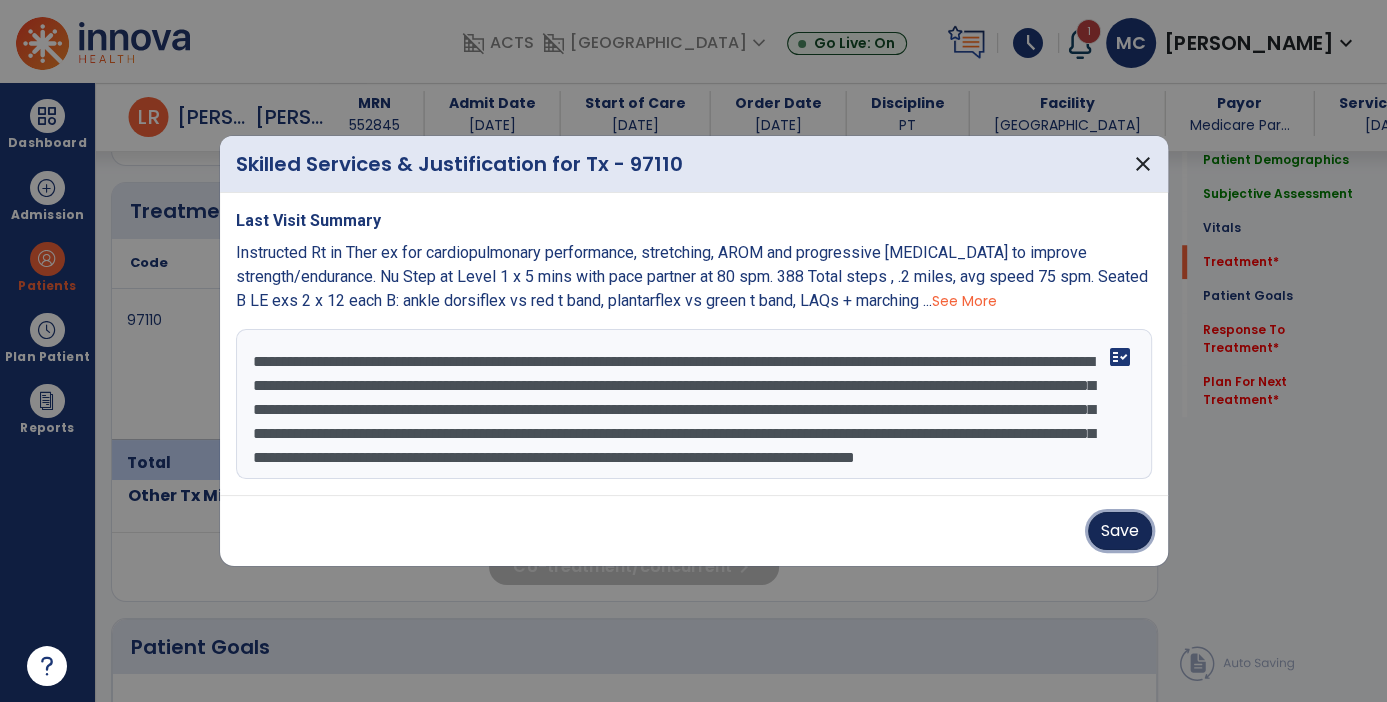 click on "Save" at bounding box center (1120, 531) 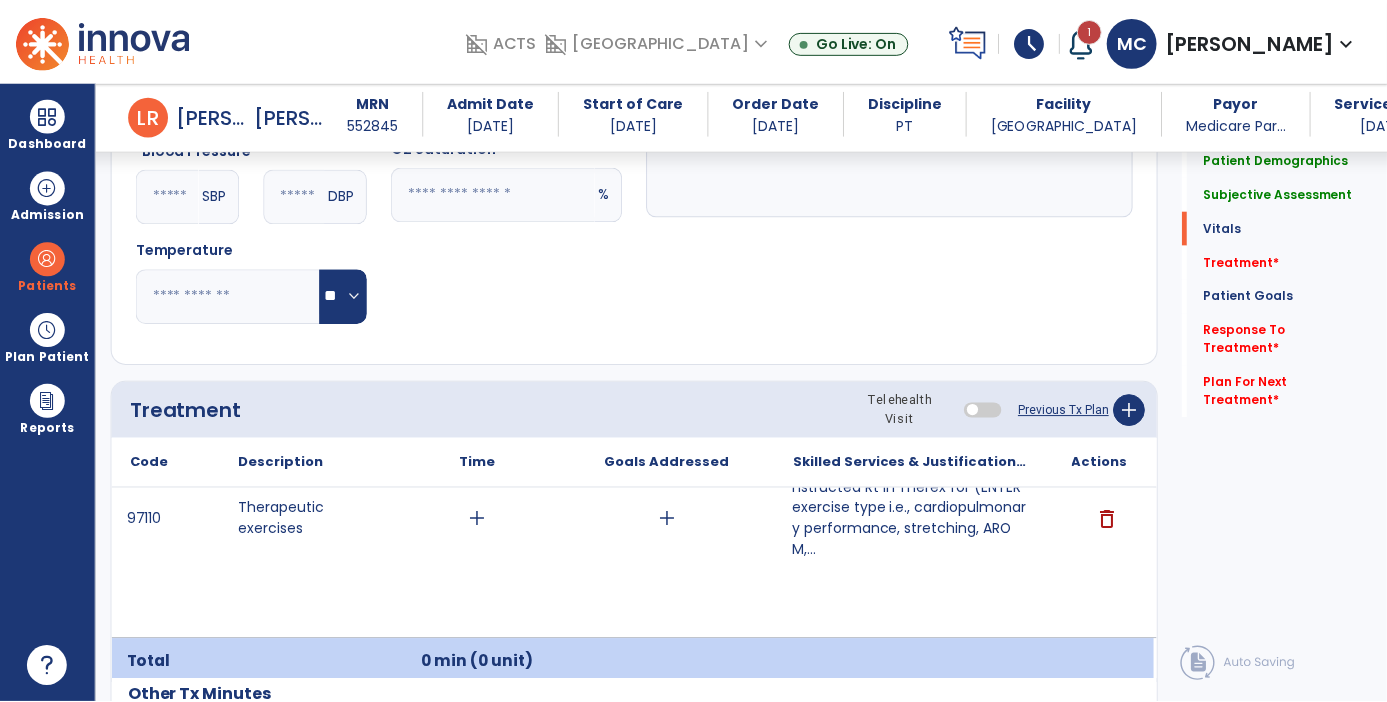 scroll, scrollTop: 974, scrollLeft: 0, axis: vertical 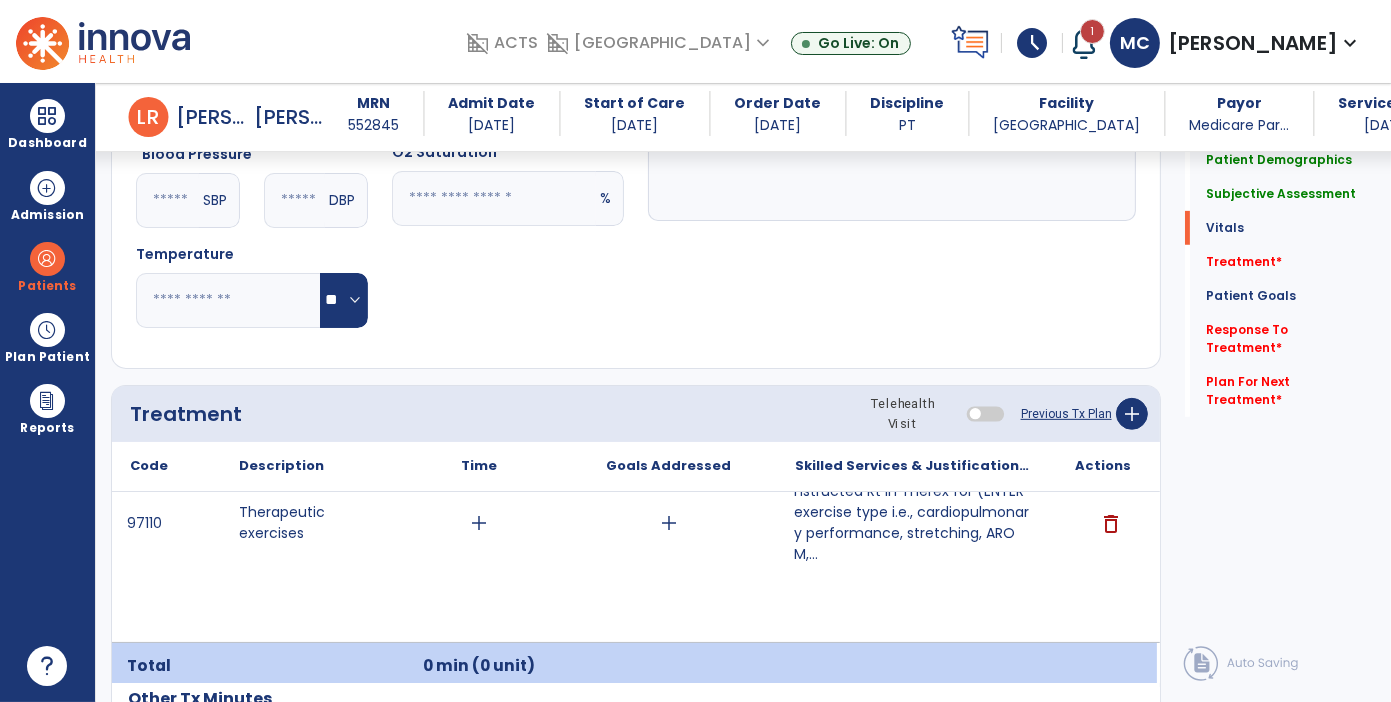 click on "nstructed Rt in Therex for (ENTER exercise type i.e., cardiopulmonary performance, stretching, AROM,..." at bounding box center (912, 523) 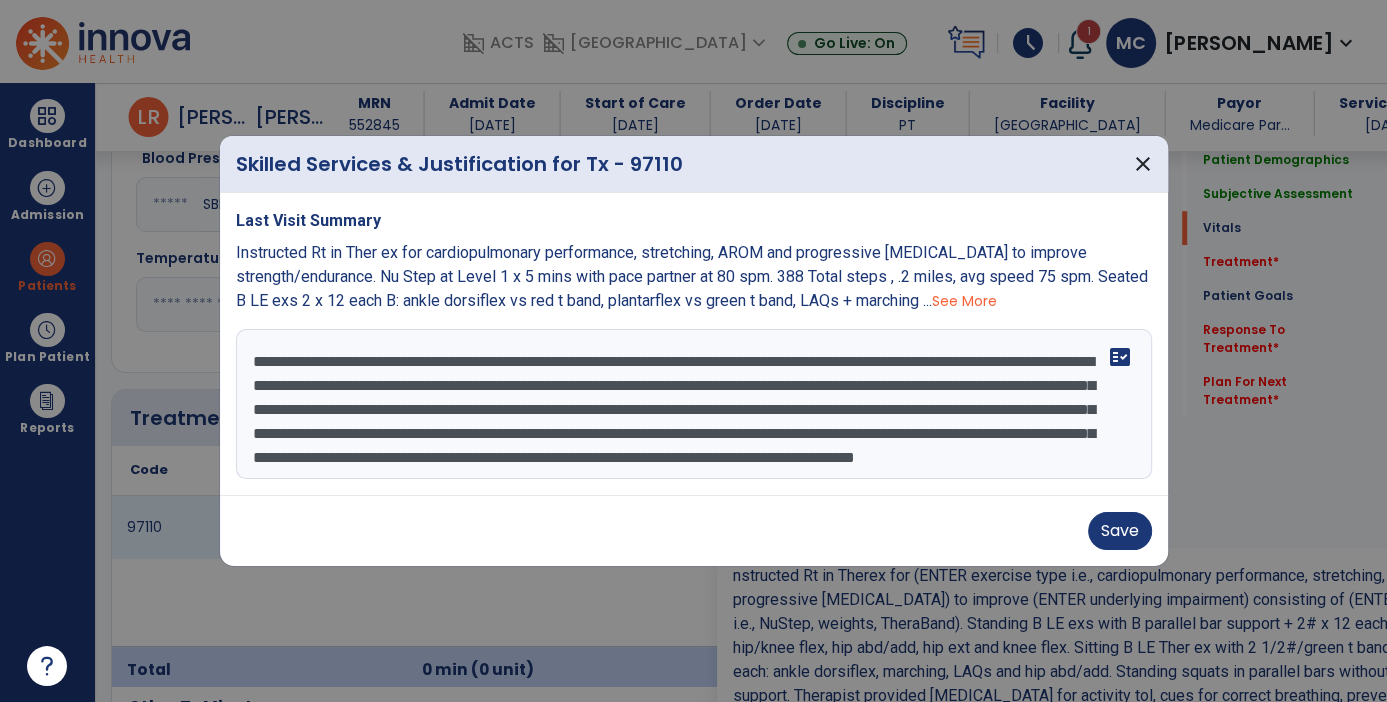scroll, scrollTop: 974, scrollLeft: 0, axis: vertical 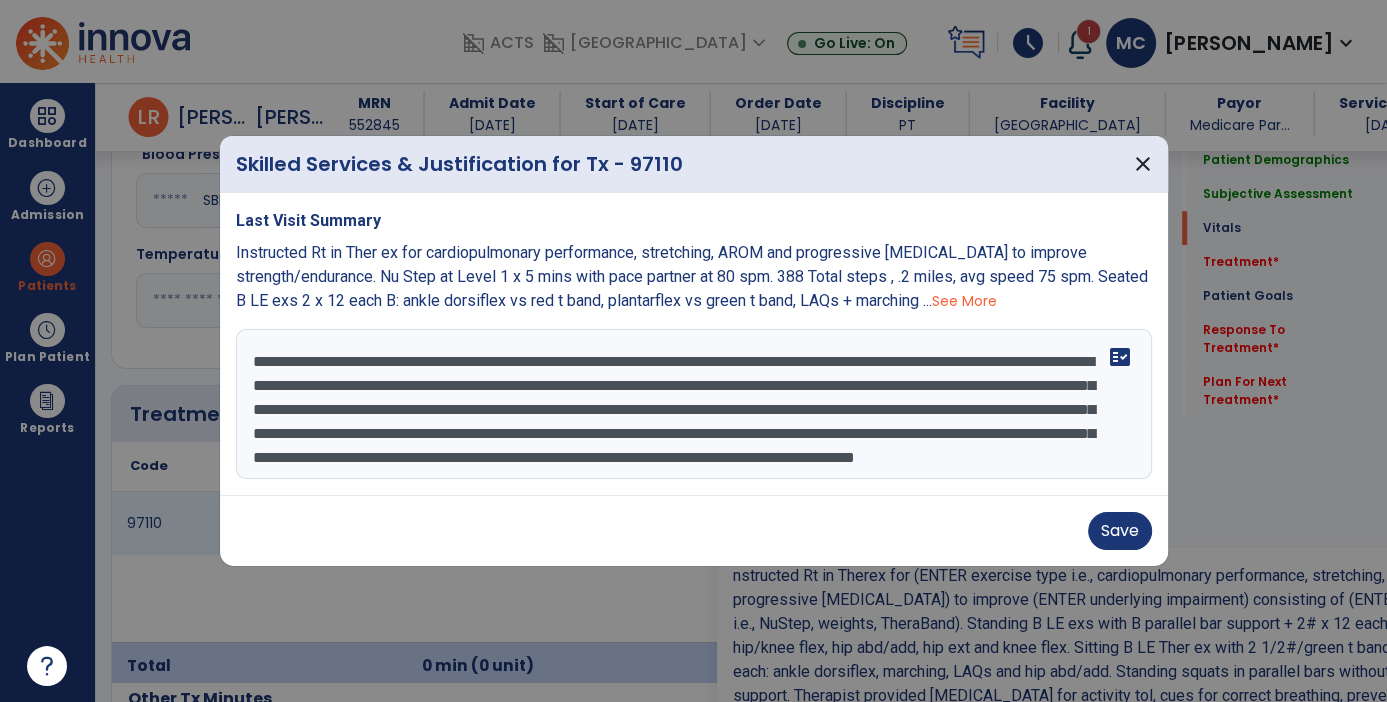 click on "**********" at bounding box center (694, 404) 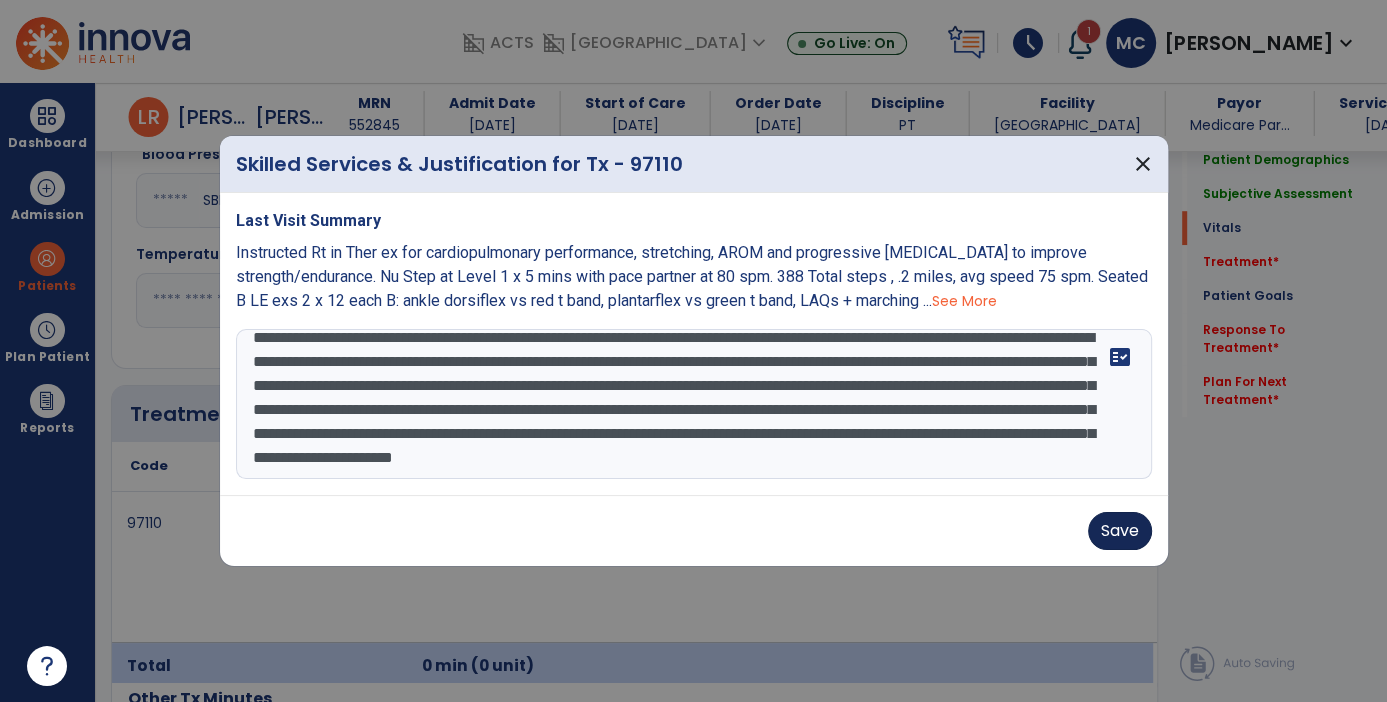 type on "**********" 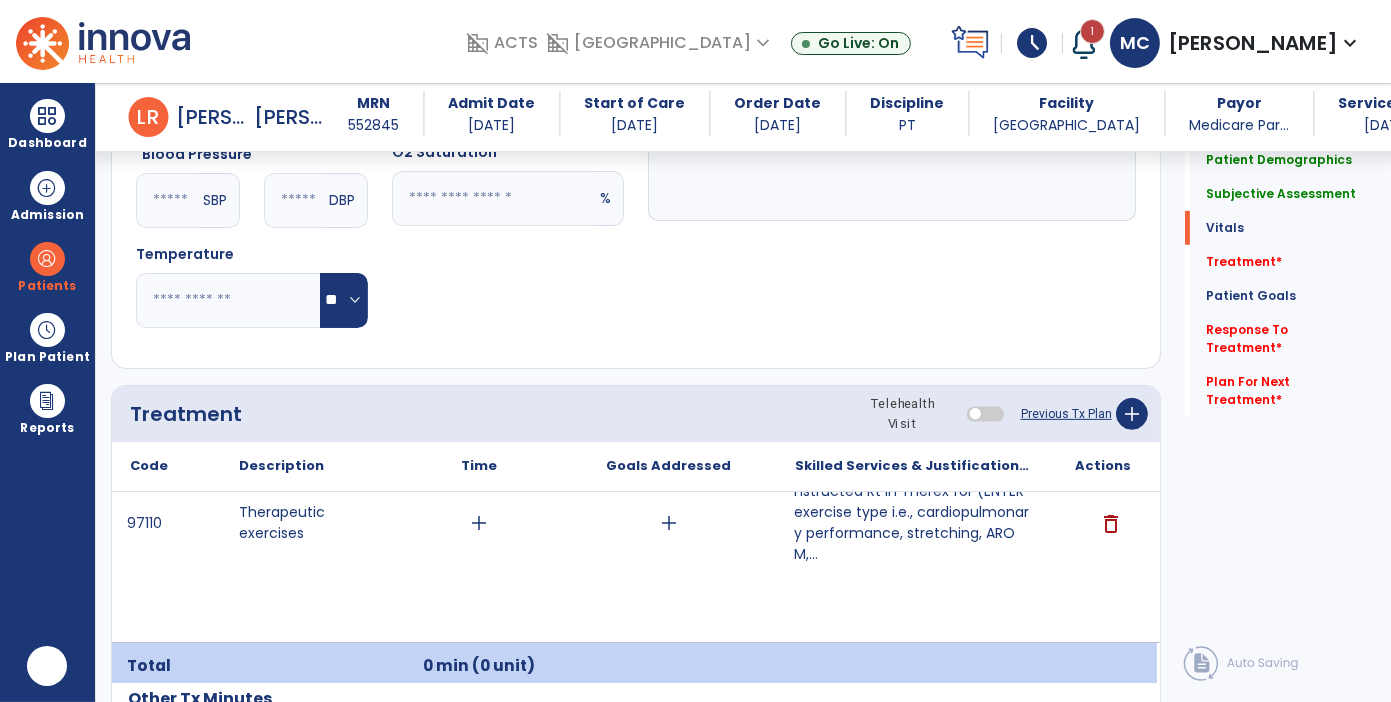 scroll, scrollTop: 0, scrollLeft: 0, axis: both 